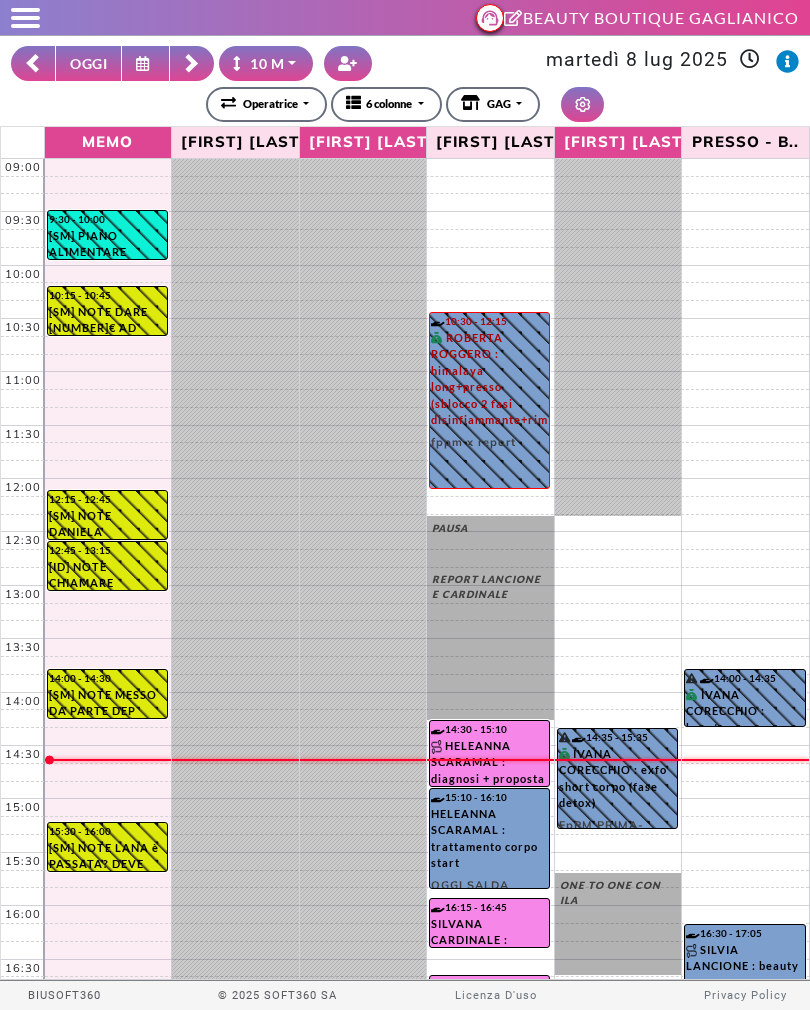scroll, scrollTop: 0, scrollLeft: 0, axis: both 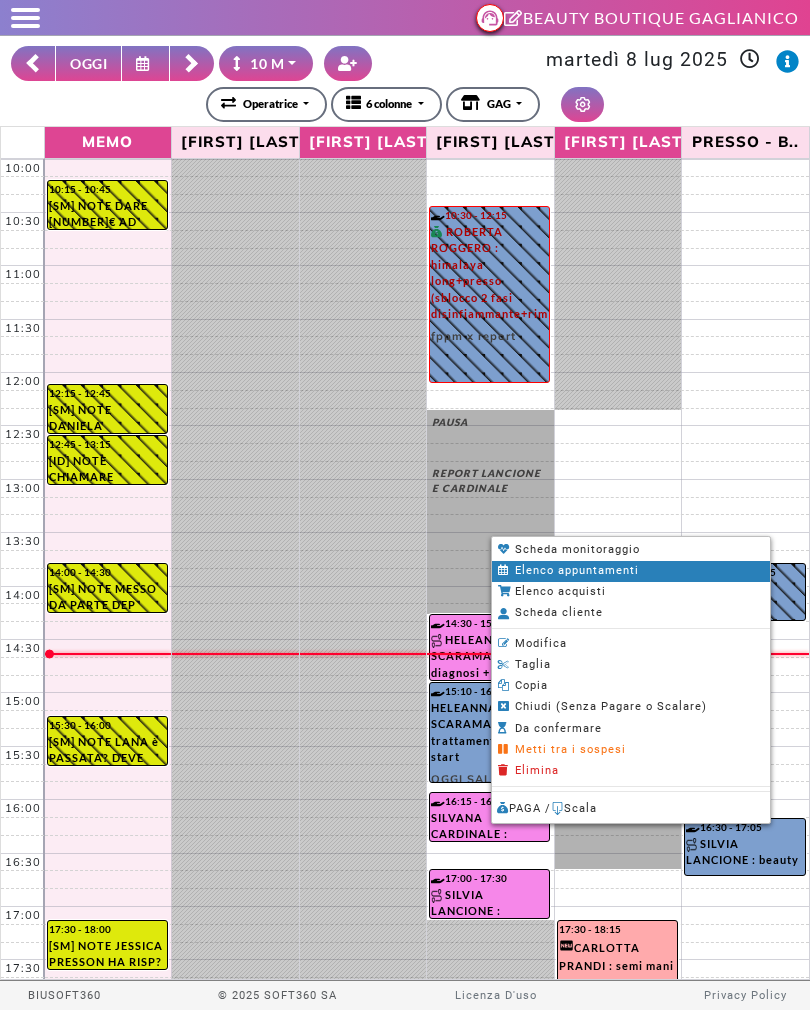 click on "Elenco appuntamenti" at bounding box center [577, 570] 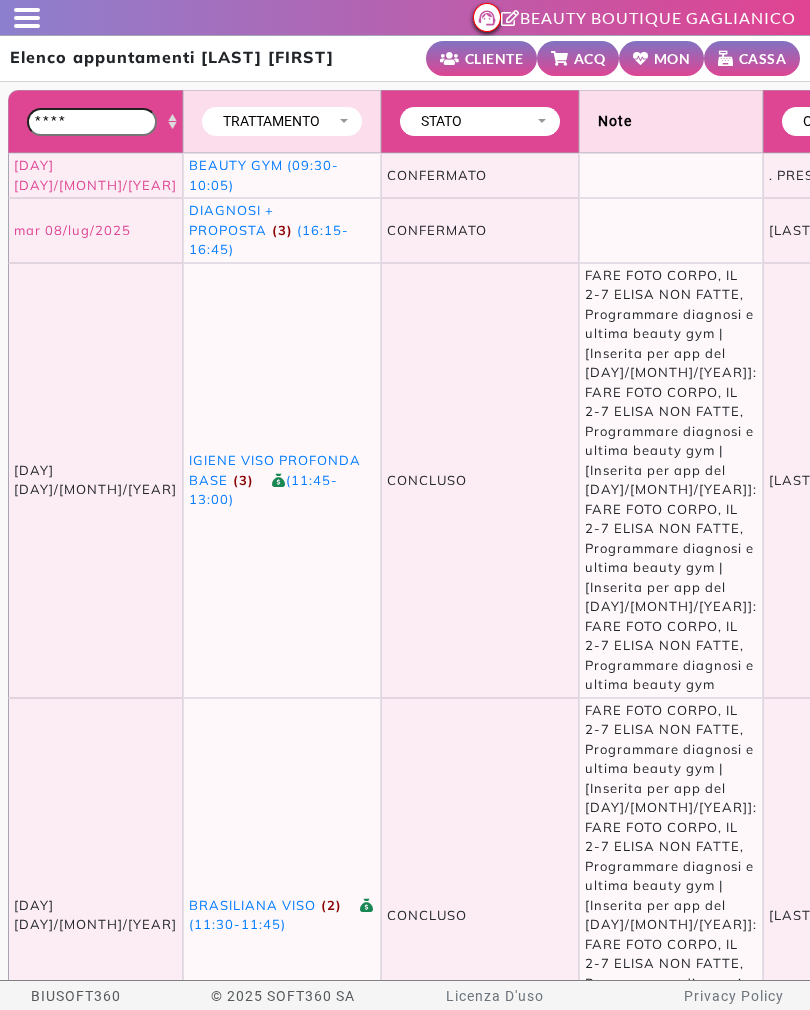 scroll, scrollTop: 0, scrollLeft: 0, axis: both 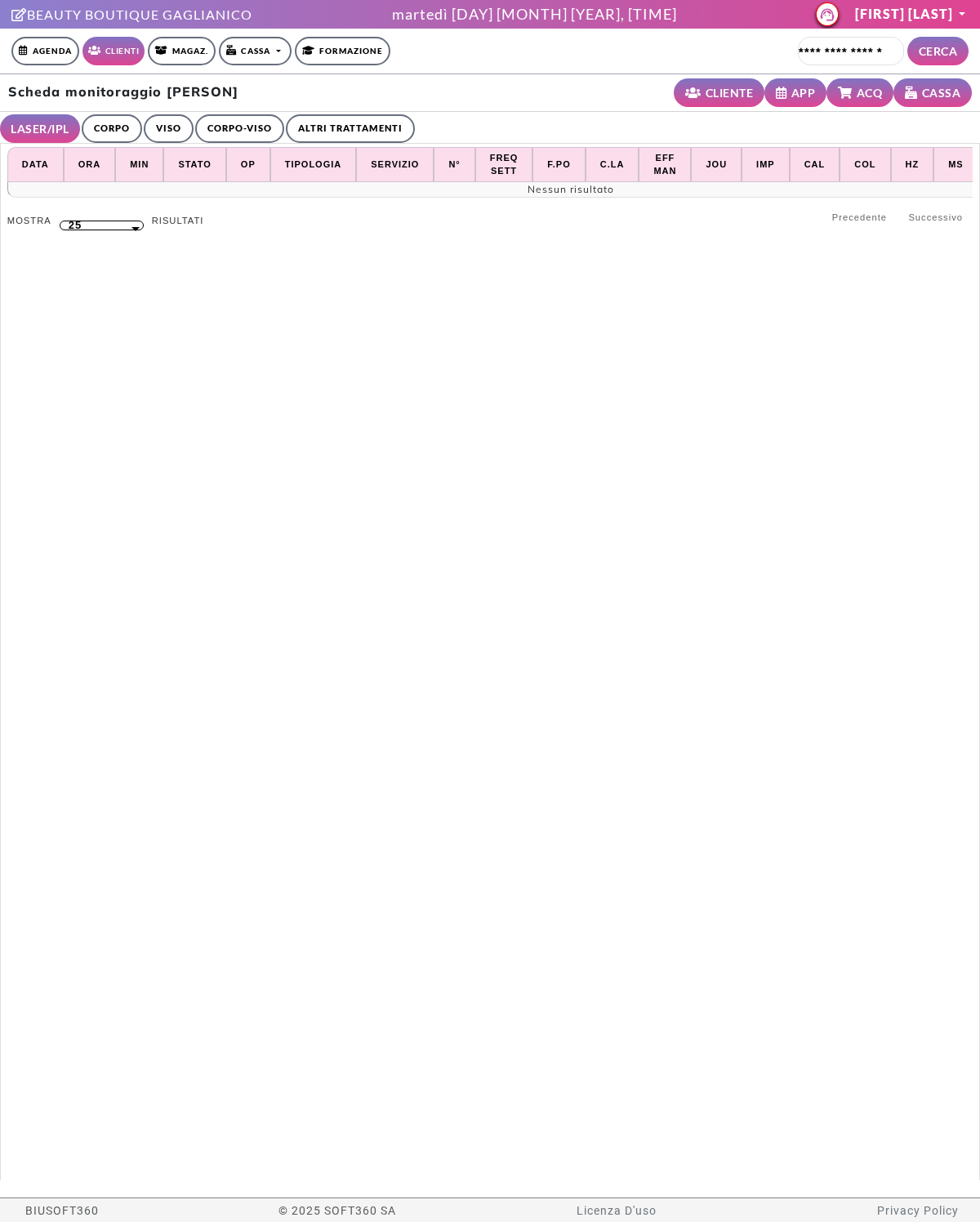 click on "CORPO" at bounding box center [112, 128] 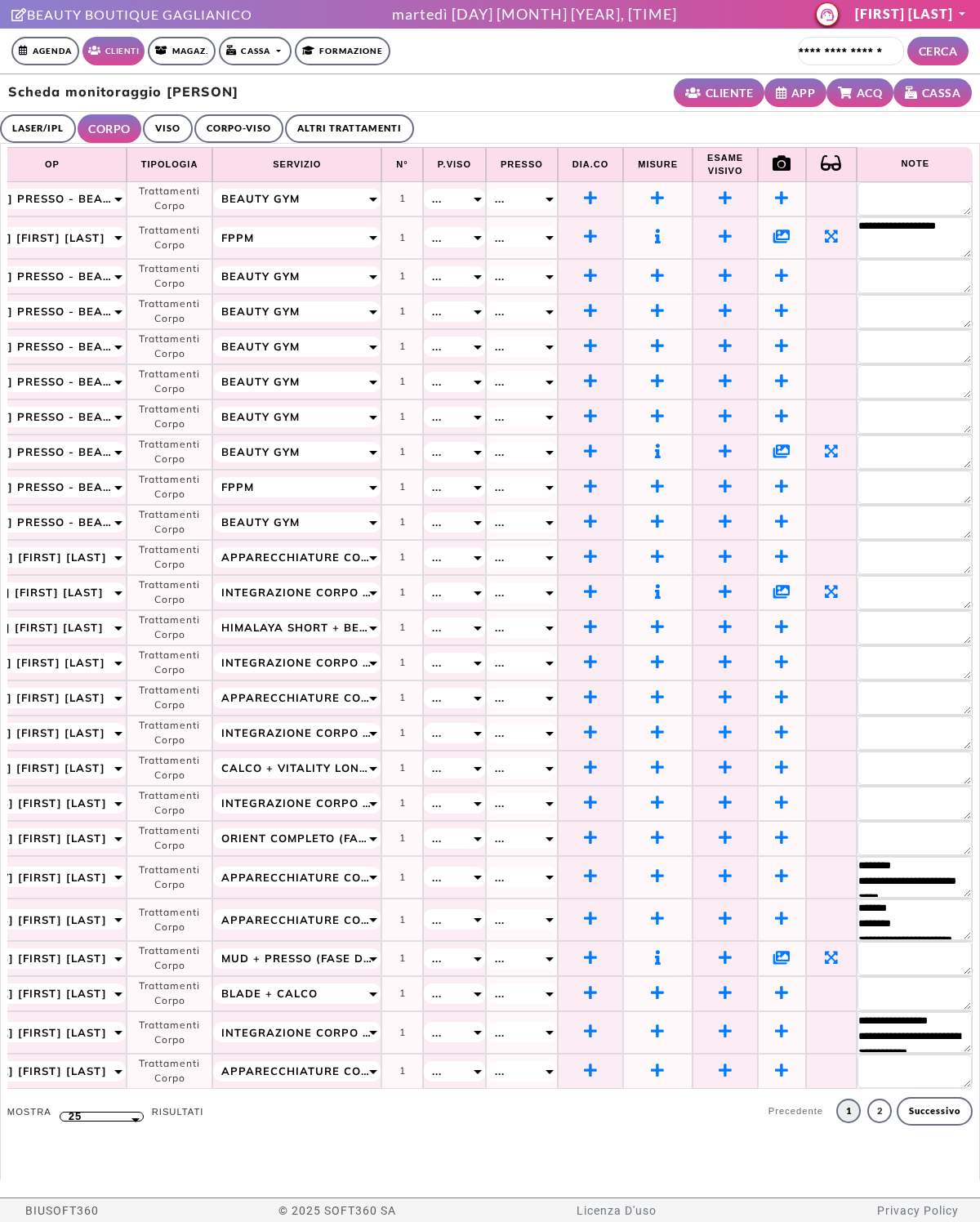 scroll, scrollTop: 0, scrollLeft: 255, axis: horizontal 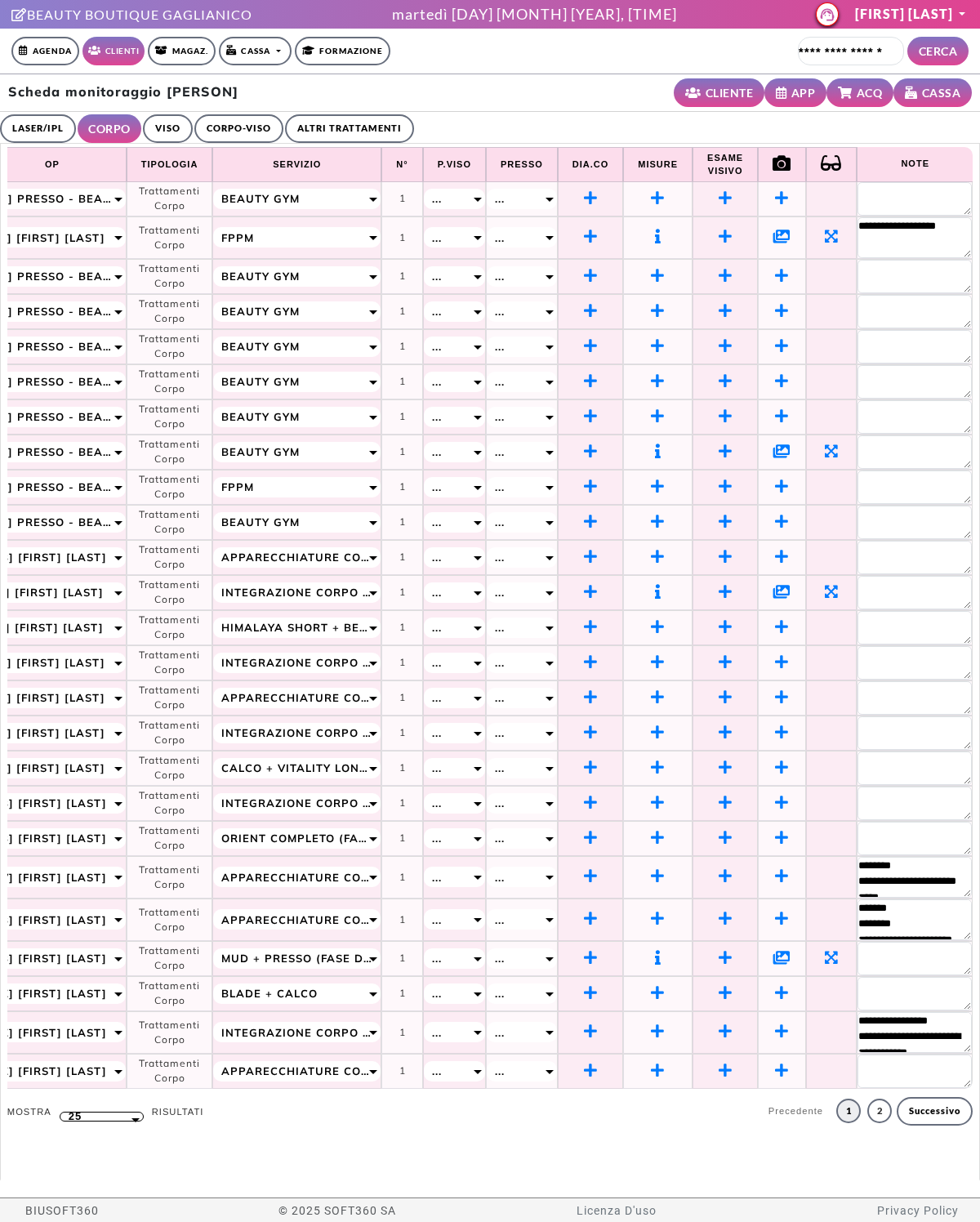 click at bounding box center (831, 236) 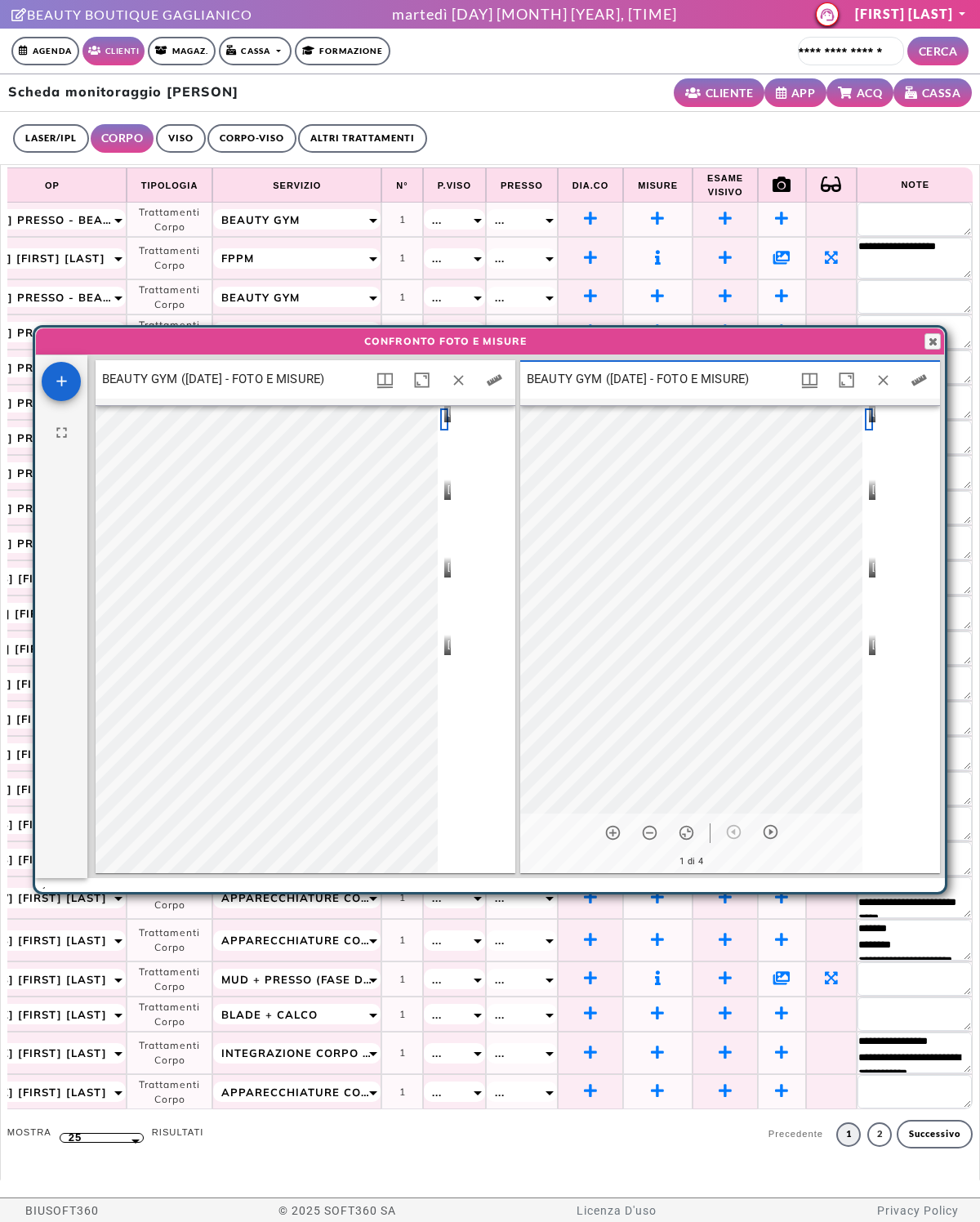 scroll, scrollTop: 456, scrollLeft: 65, axis: both 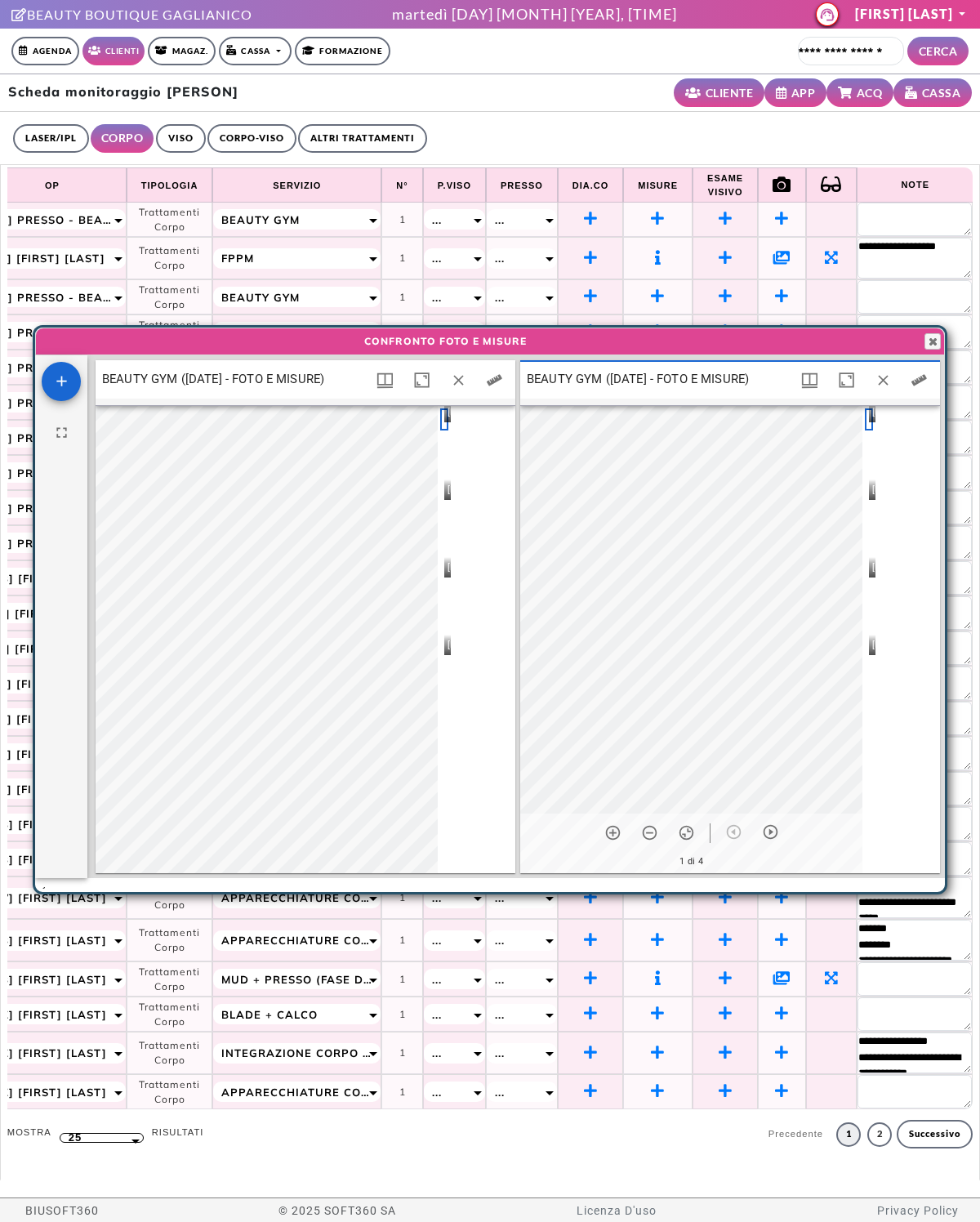 click at bounding box center [883, 380] 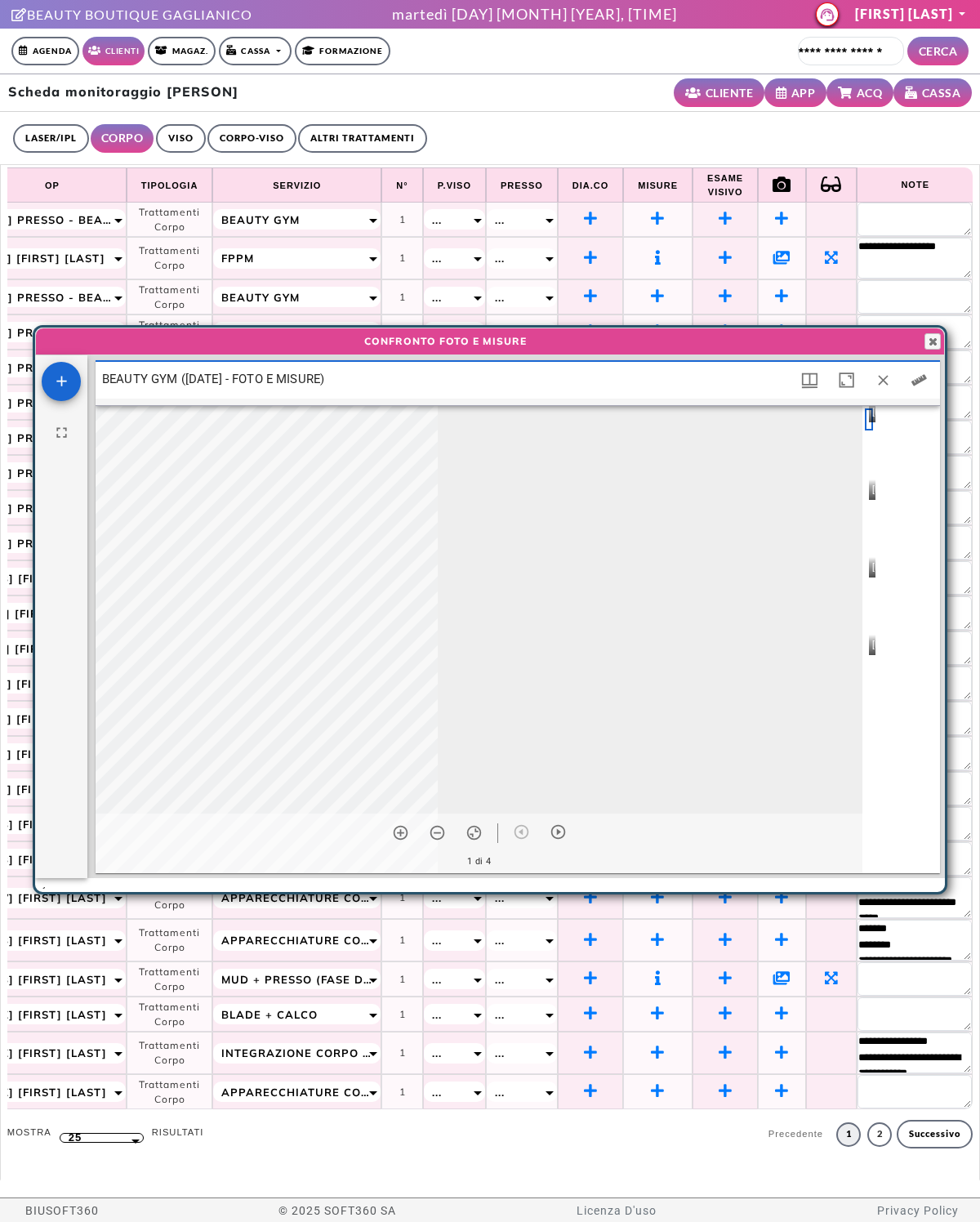 scroll, scrollTop: 8, scrollLeft: 8, axis: both 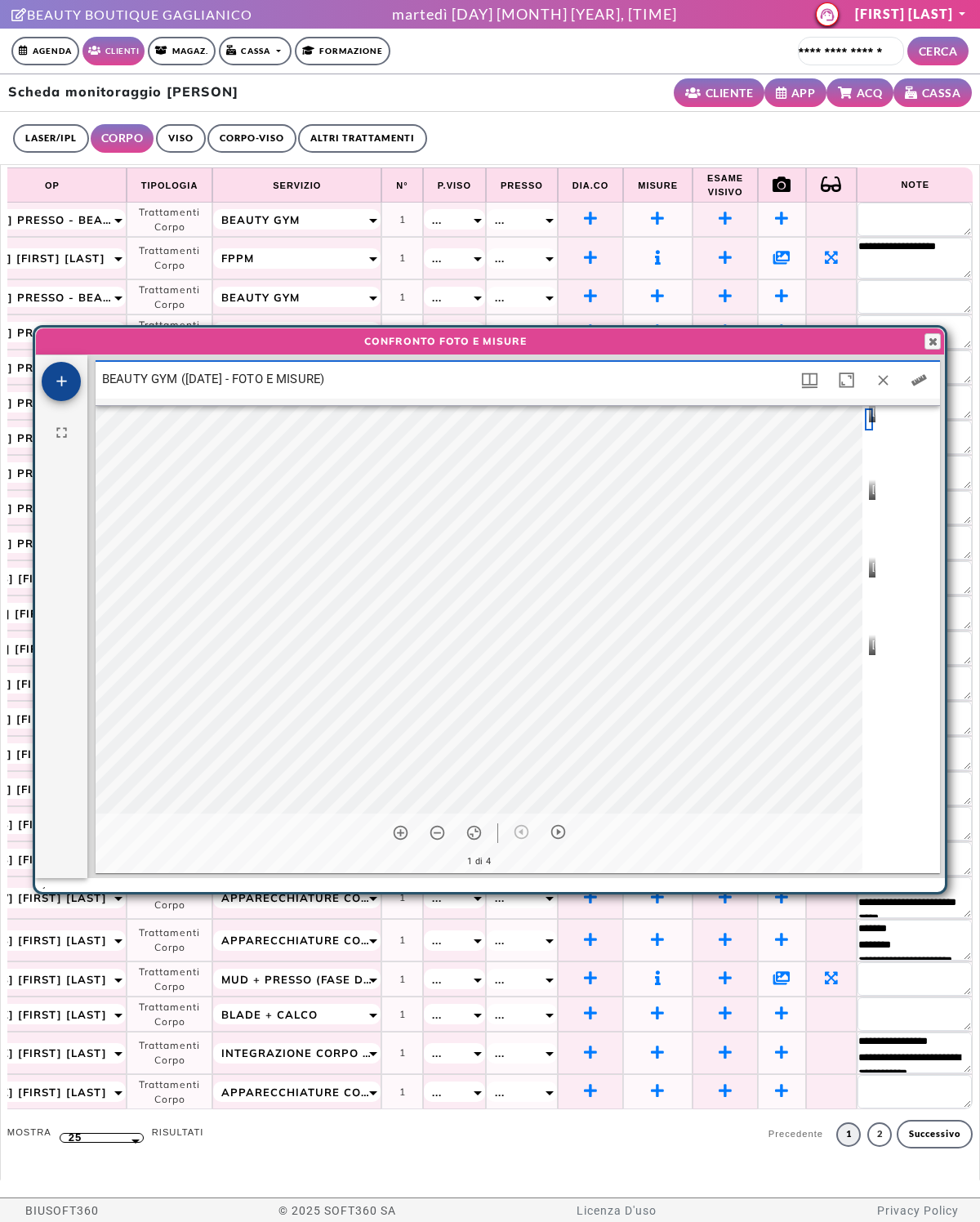 click at bounding box center [61, 381] 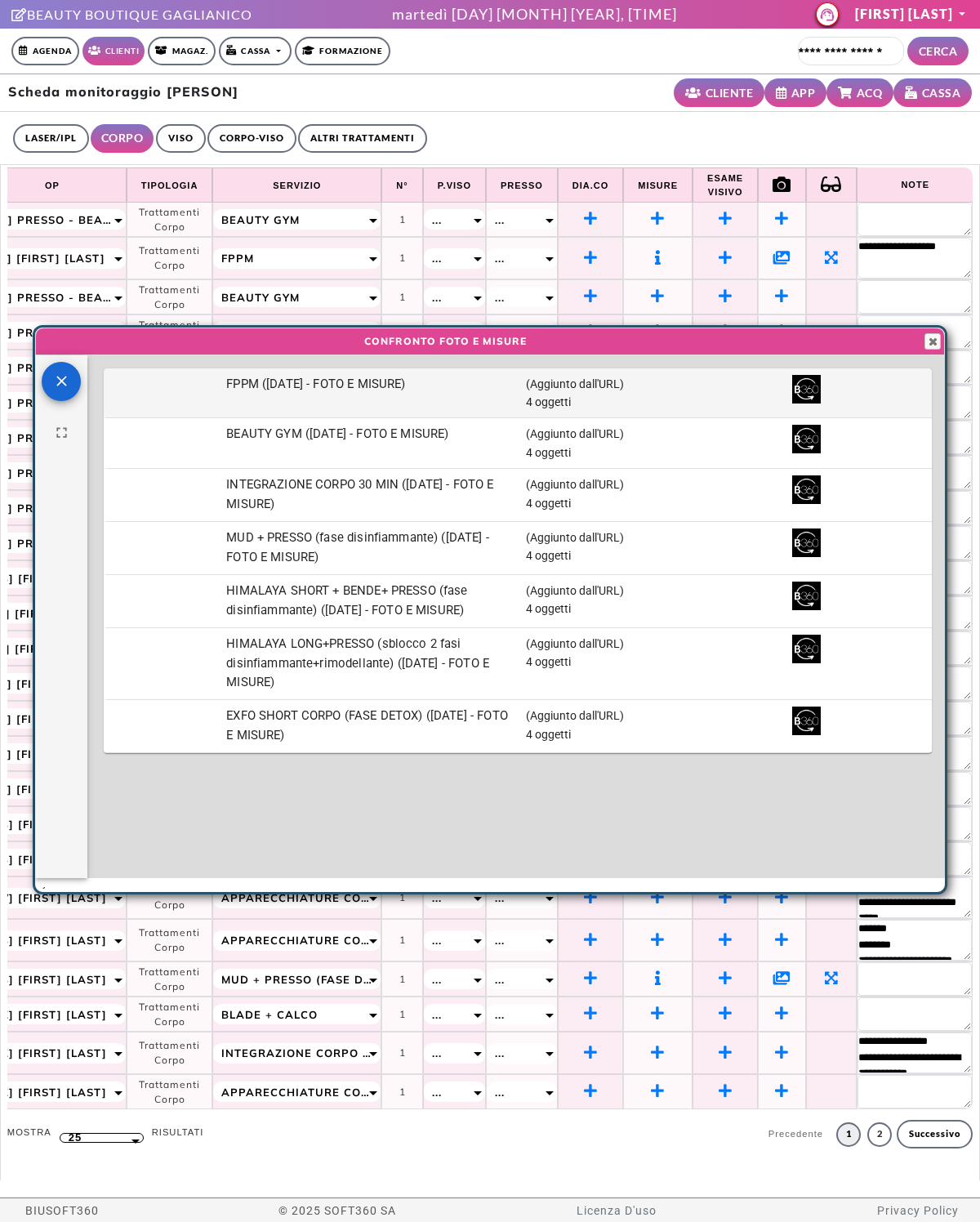 click on "FPPM (02-07-2025 - FOTO E MISURE)" at bounding box center (0, 0) 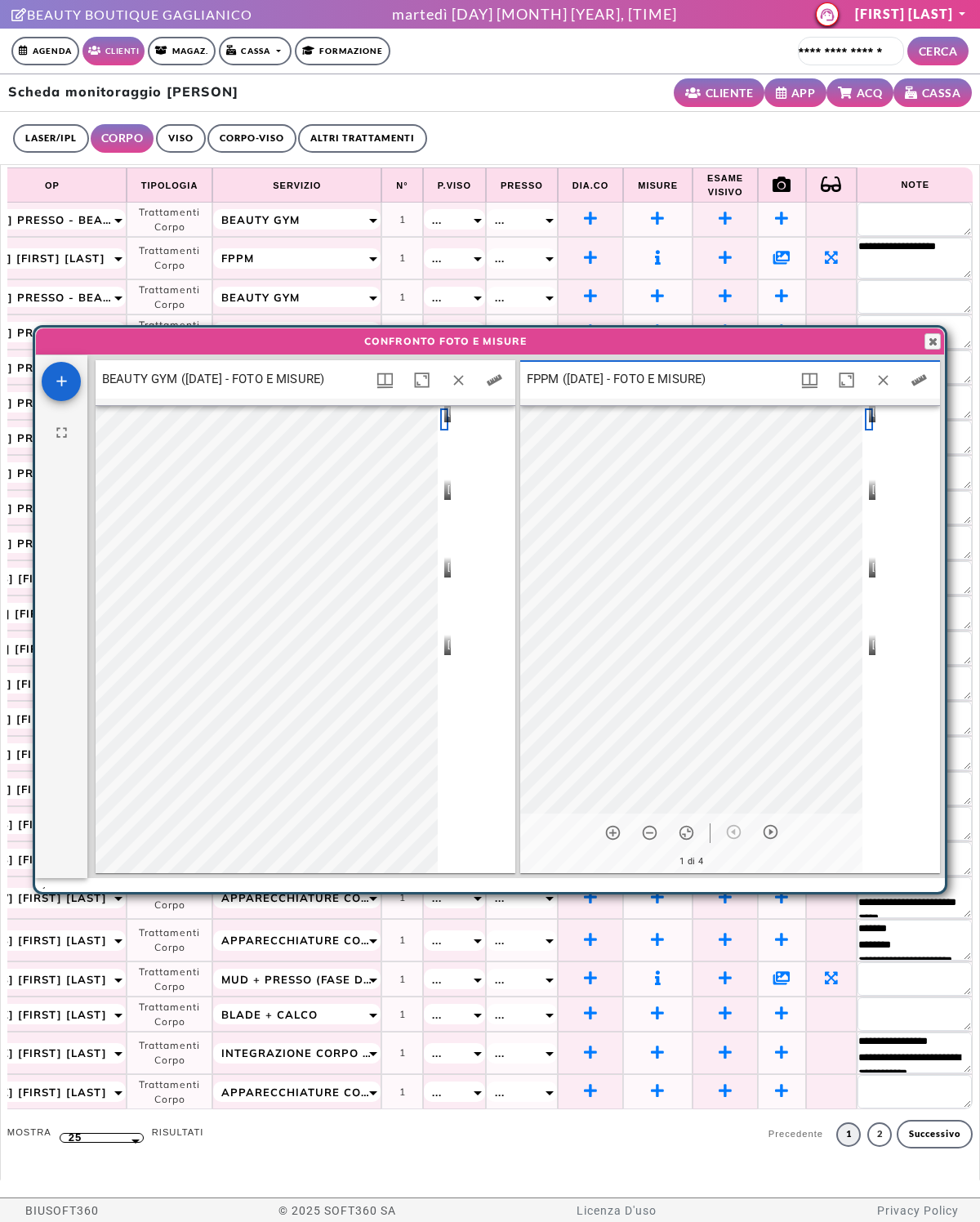 scroll, scrollTop: 13, scrollLeft: 13, axis: both 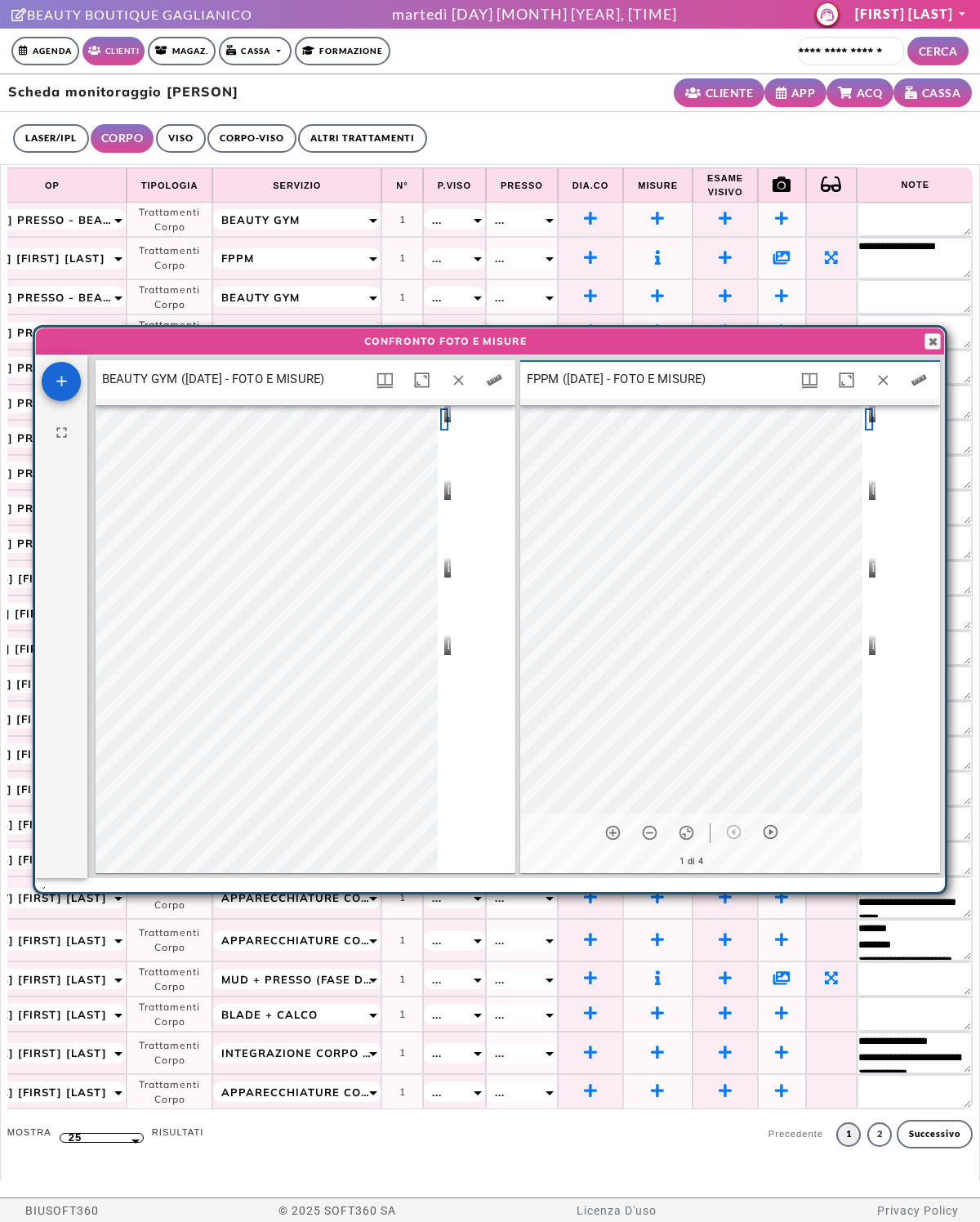 click at bounding box center [444, 497] 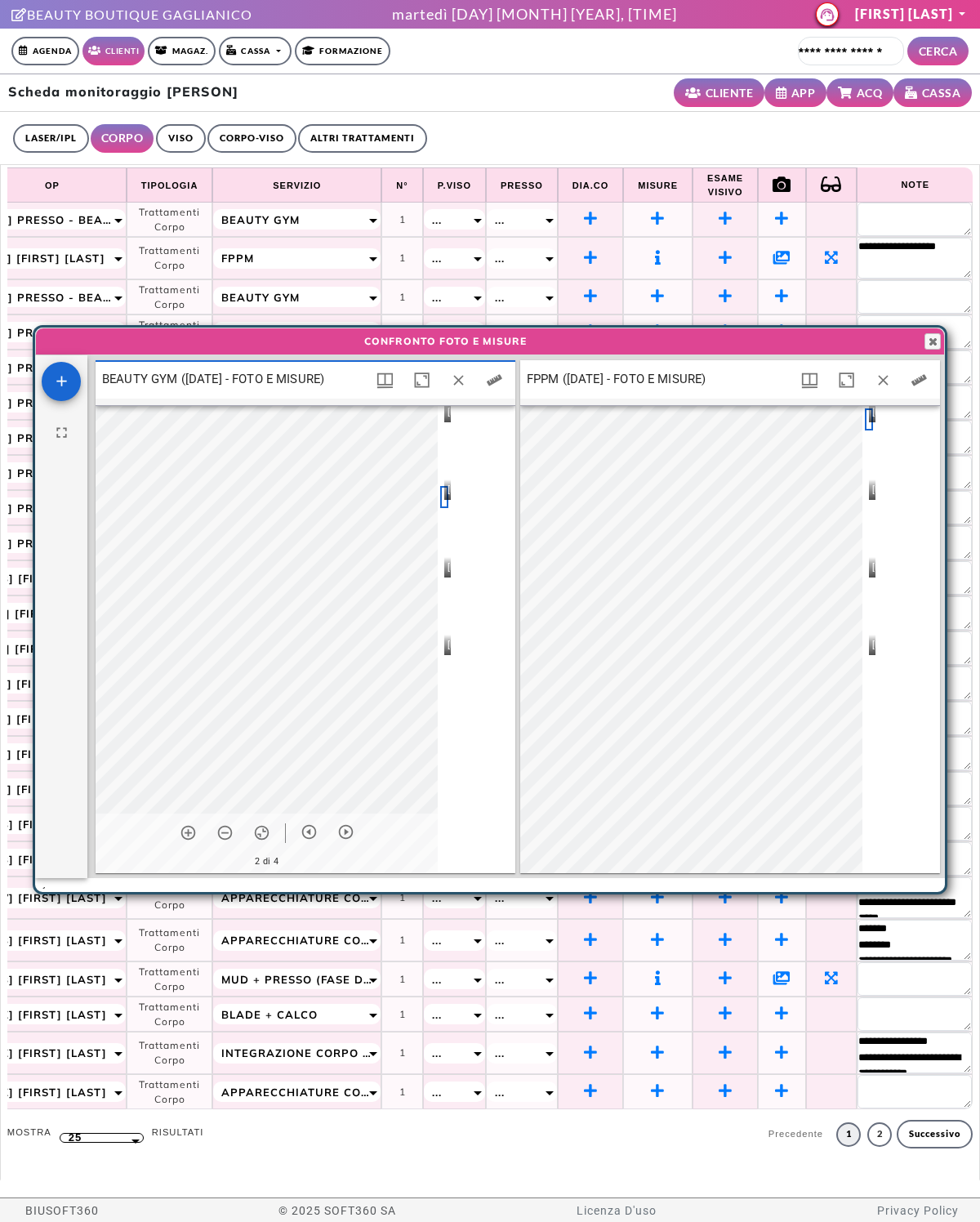 scroll, scrollTop: 8, scrollLeft: 8, axis: both 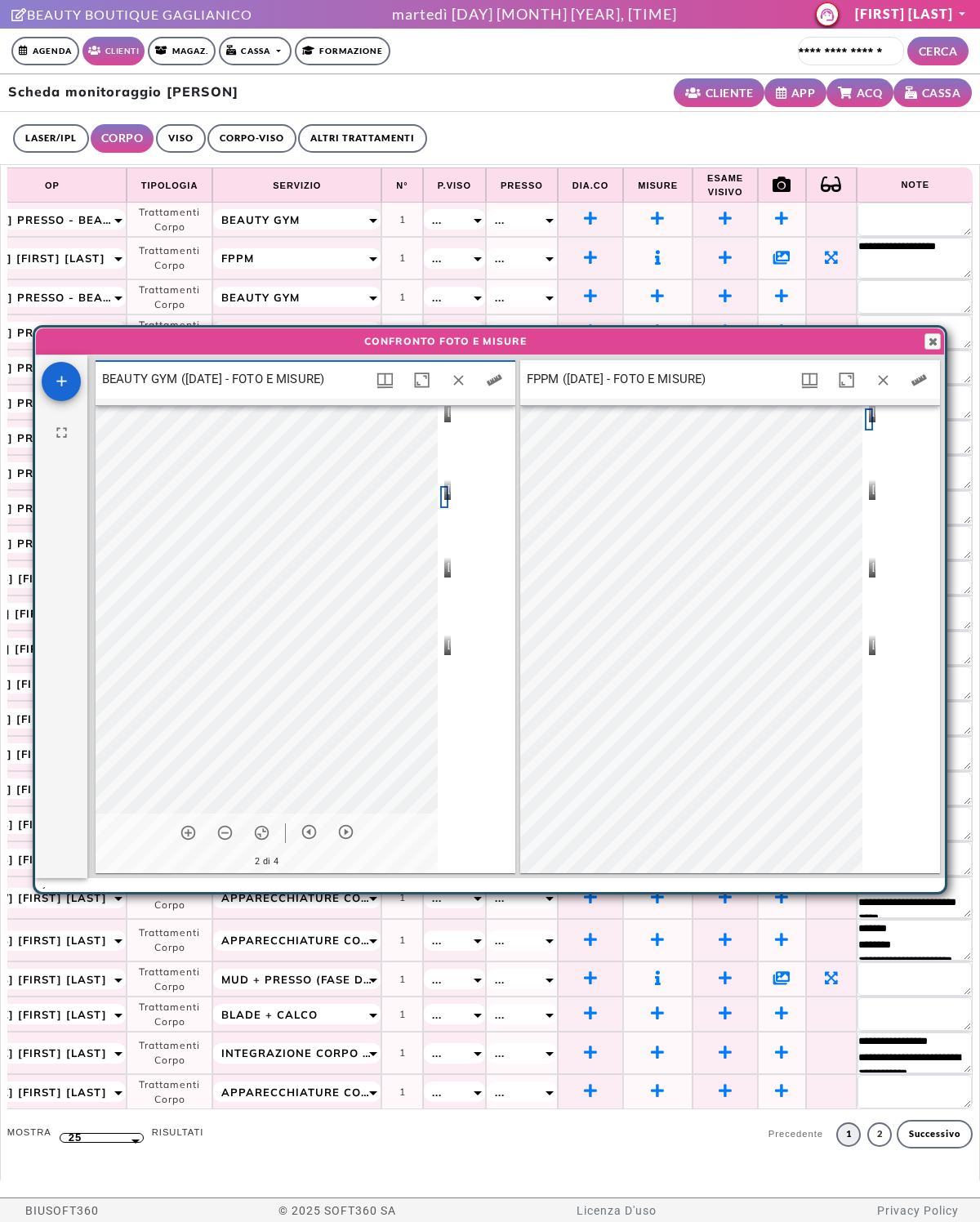 click at bounding box center (869, 653) 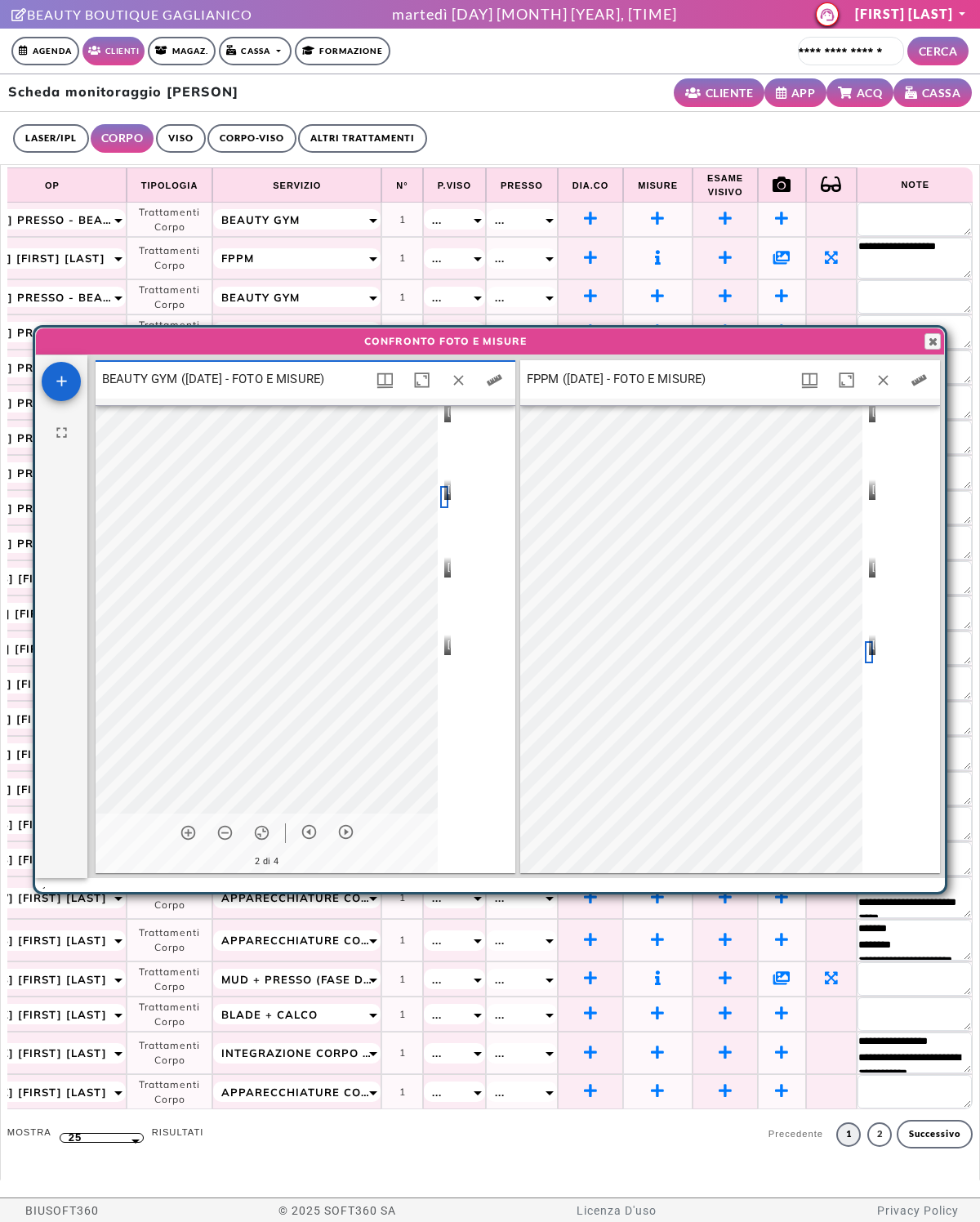 scroll, scrollTop: 8, scrollLeft: 8, axis: both 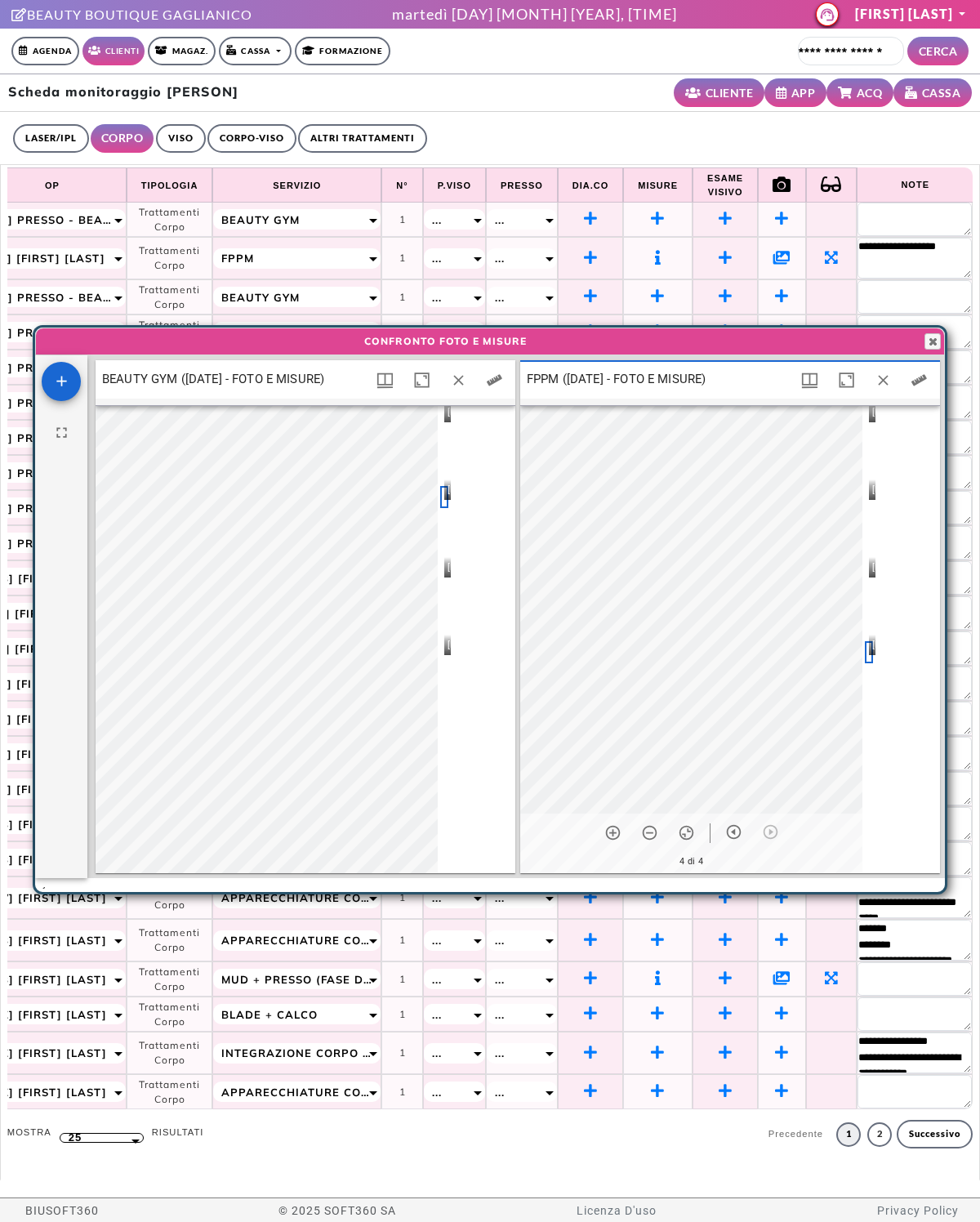 click at bounding box center [444, 575] 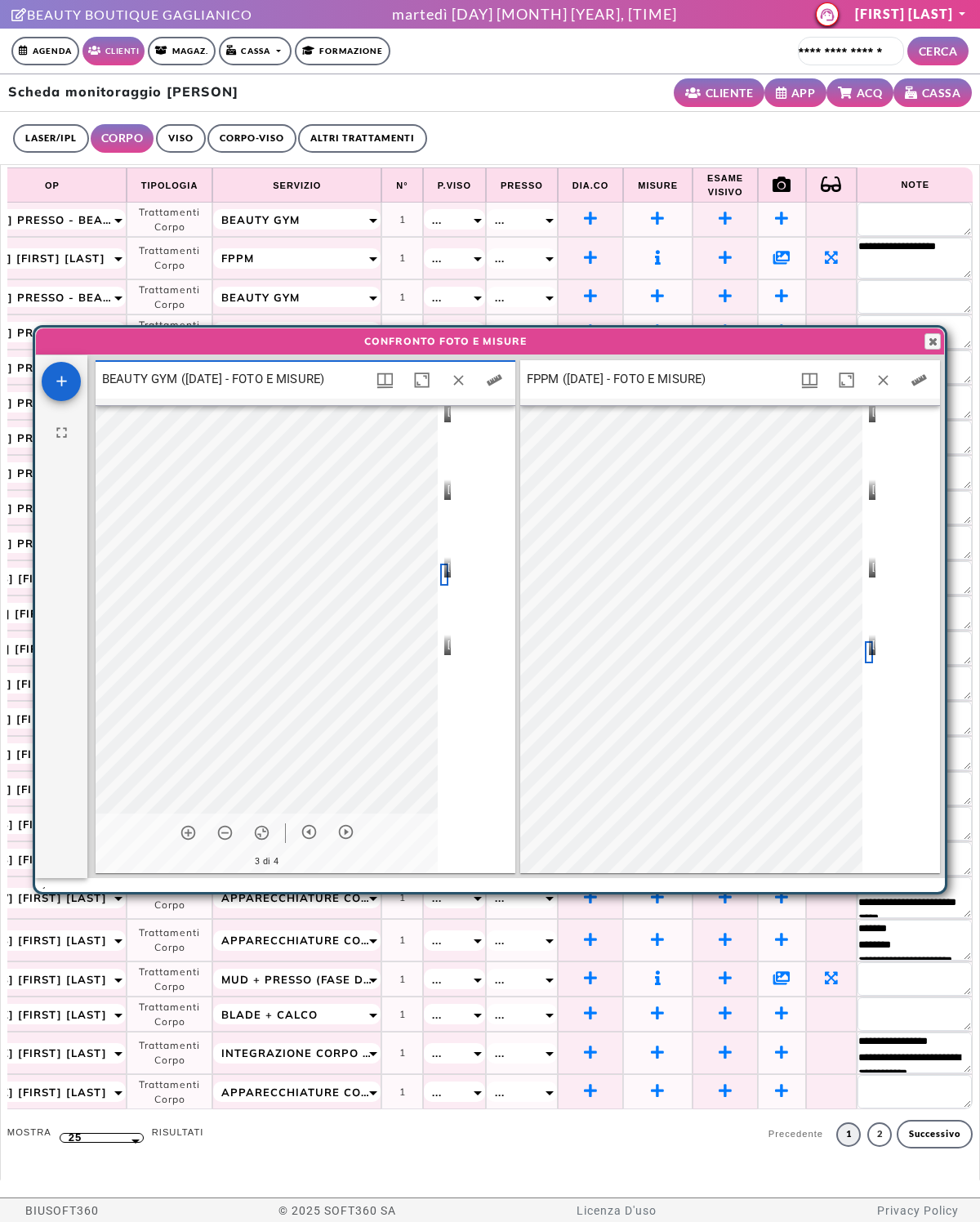 scroll, scrollTop: 8, scrollLeft: 8, axis: both 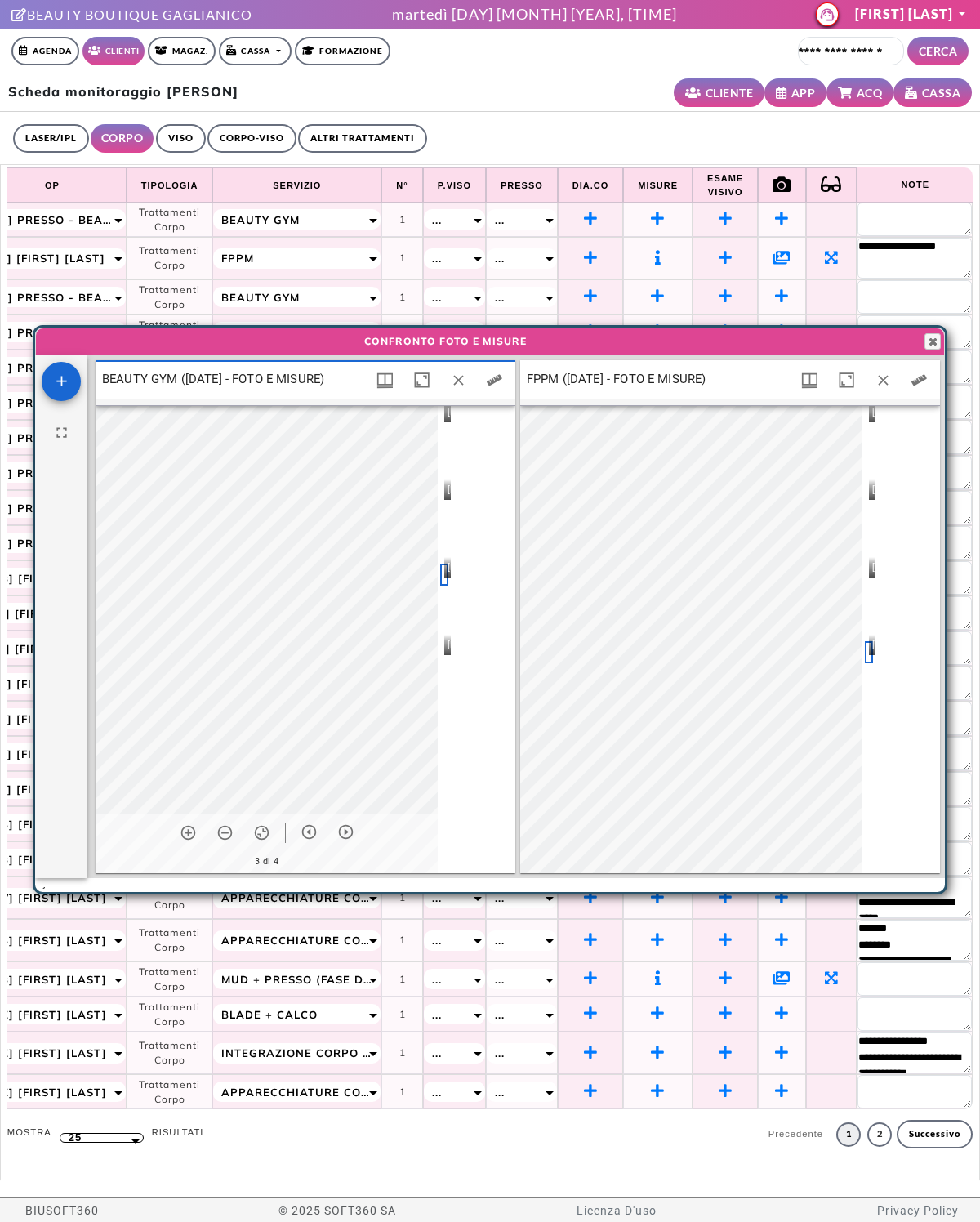 click at bounding box center (869, 575) 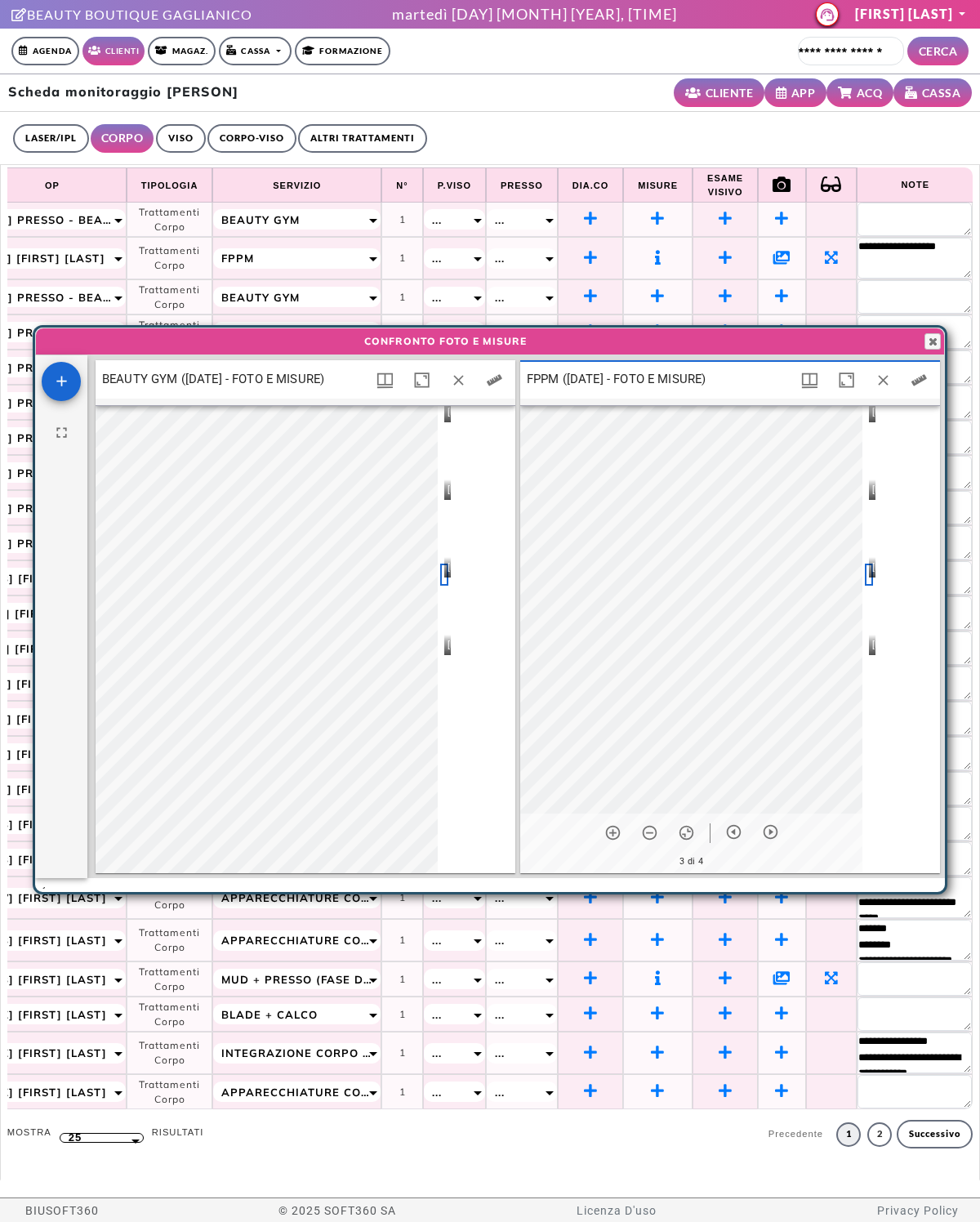 scroll, scrollTop: 8, scrollLeft: 8, axis: both 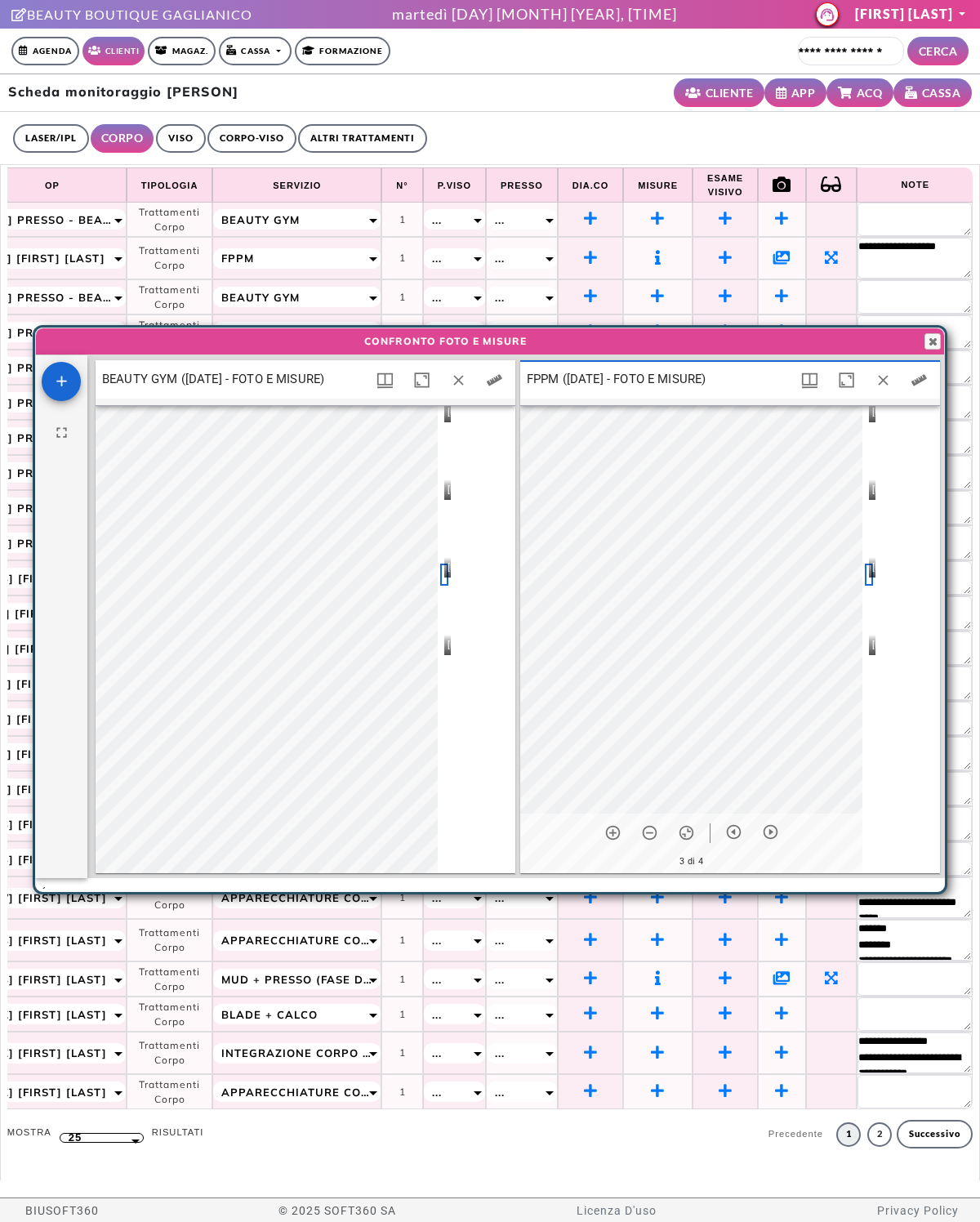click at bounding box center [444, 653] 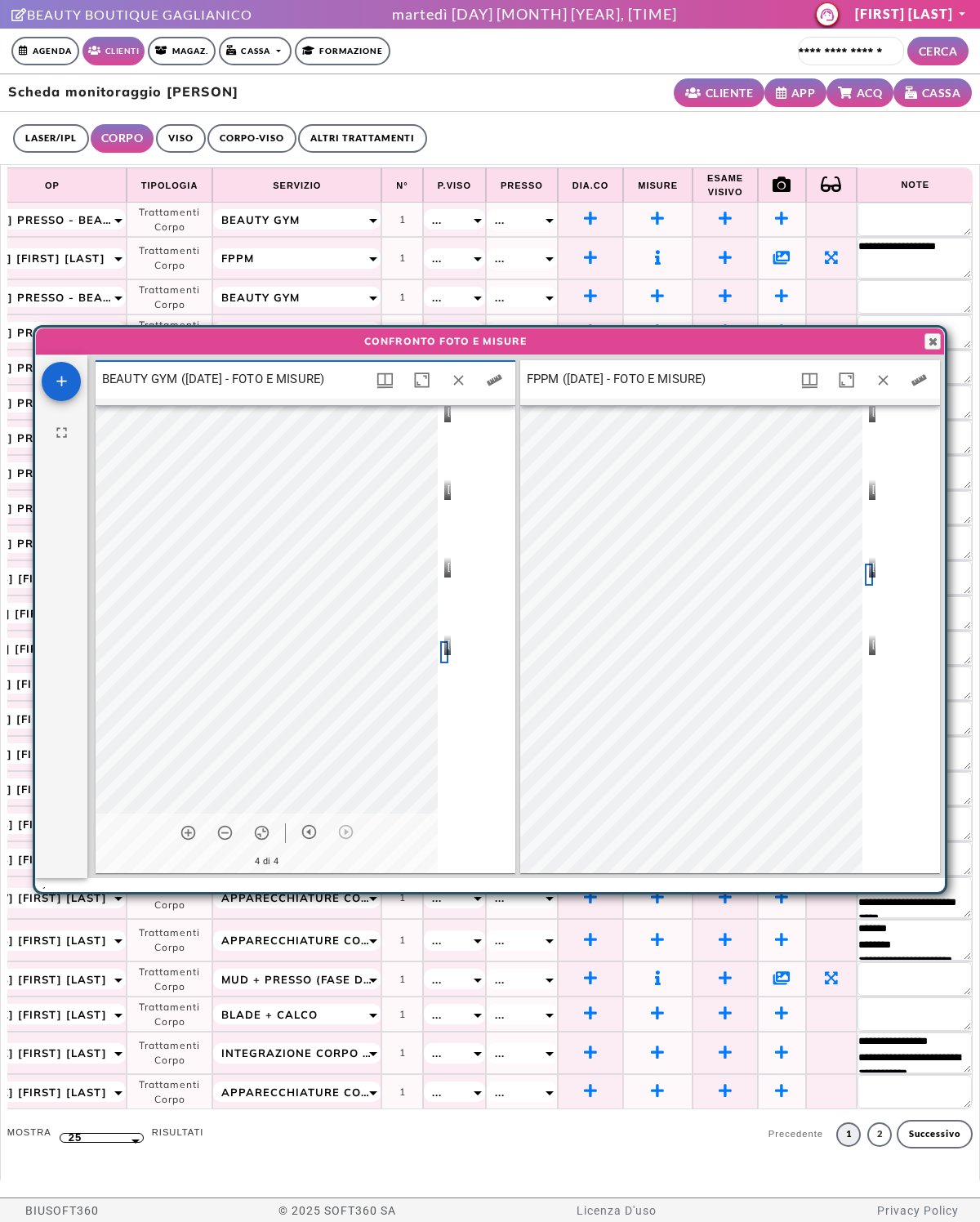 scroll, scrollTop: 8, scrollLeft: 8, axis: both 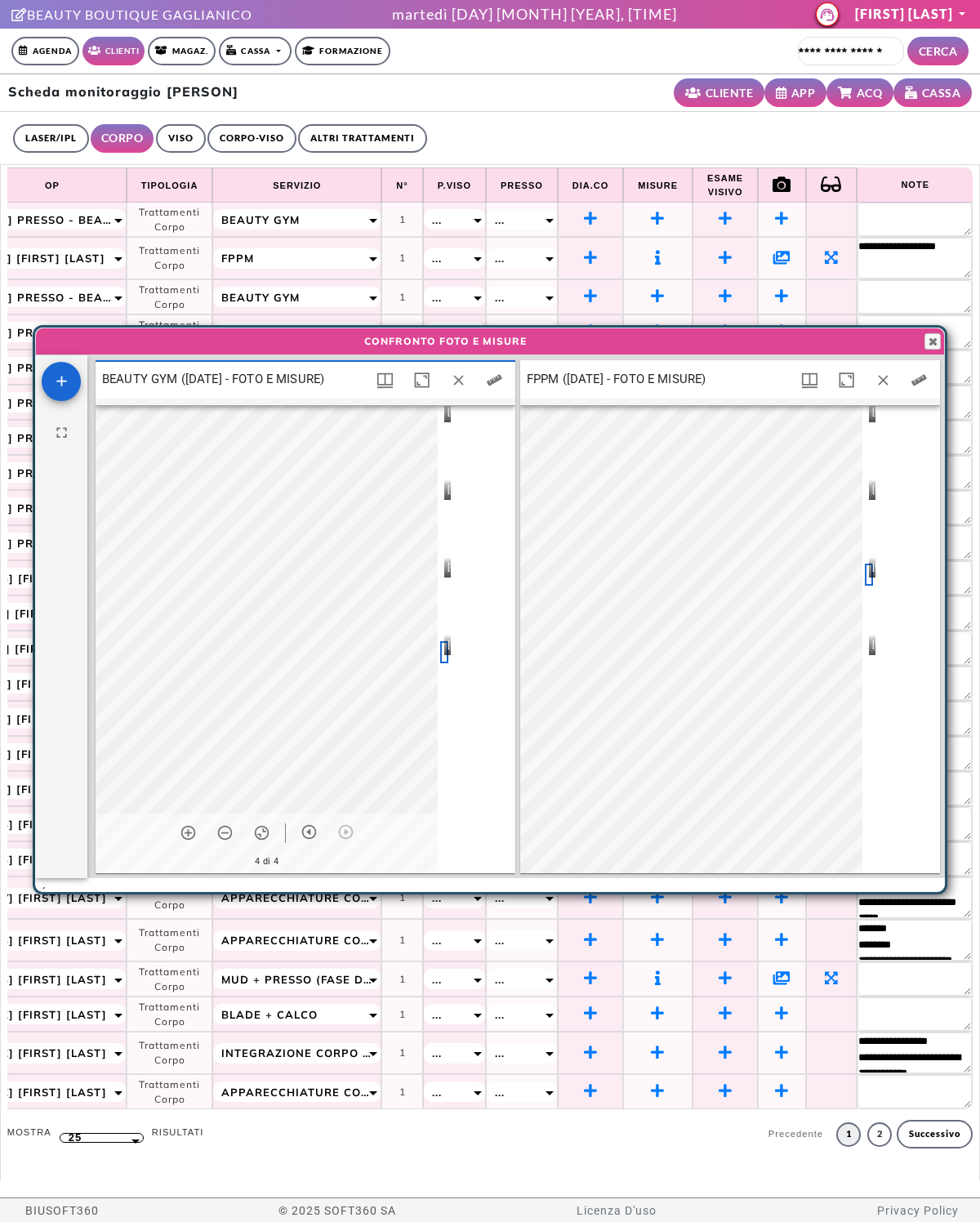 click at bounding box center (869, 497) 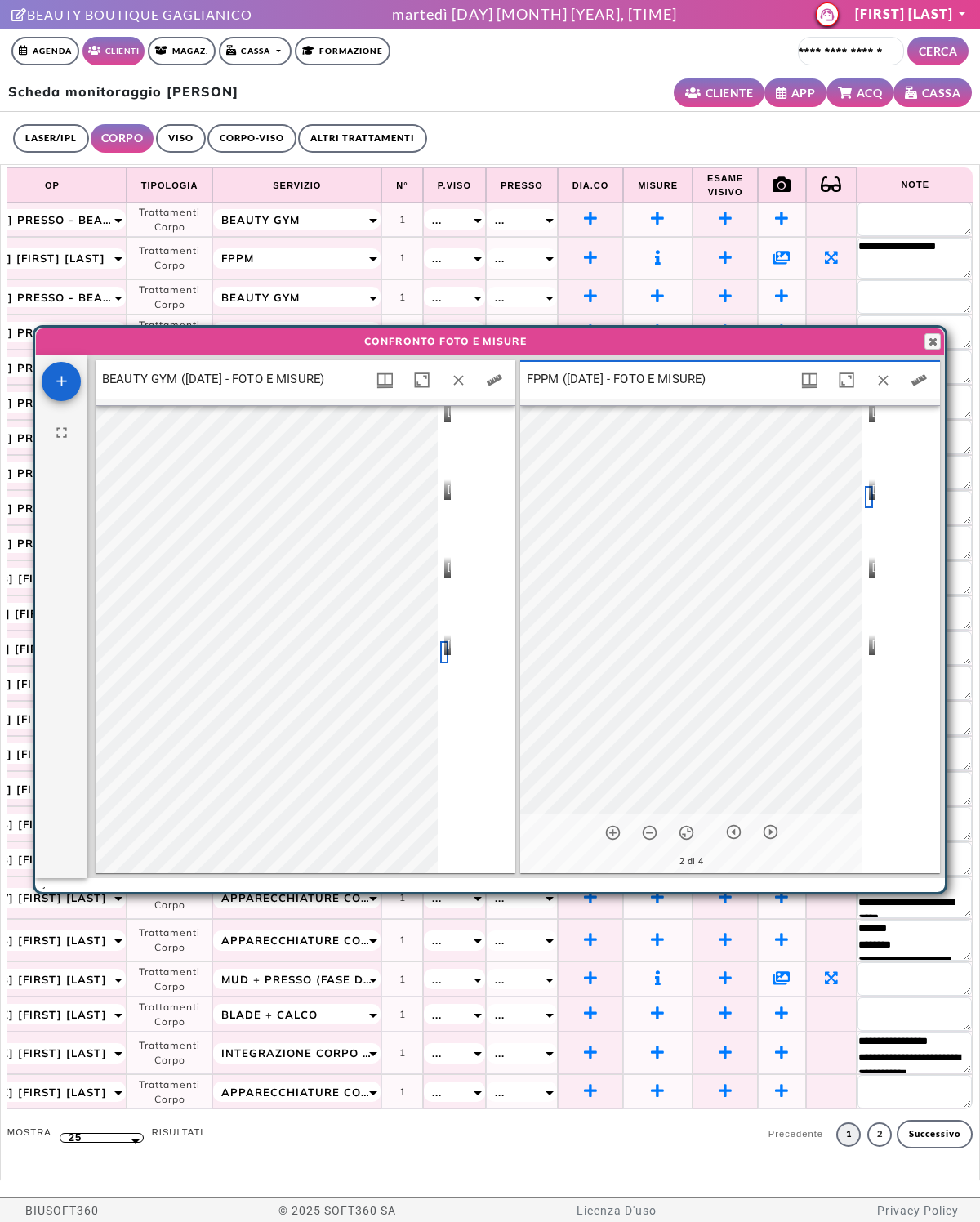 scroll, scrollTop: 8, scrollLeft: 8, axis: both 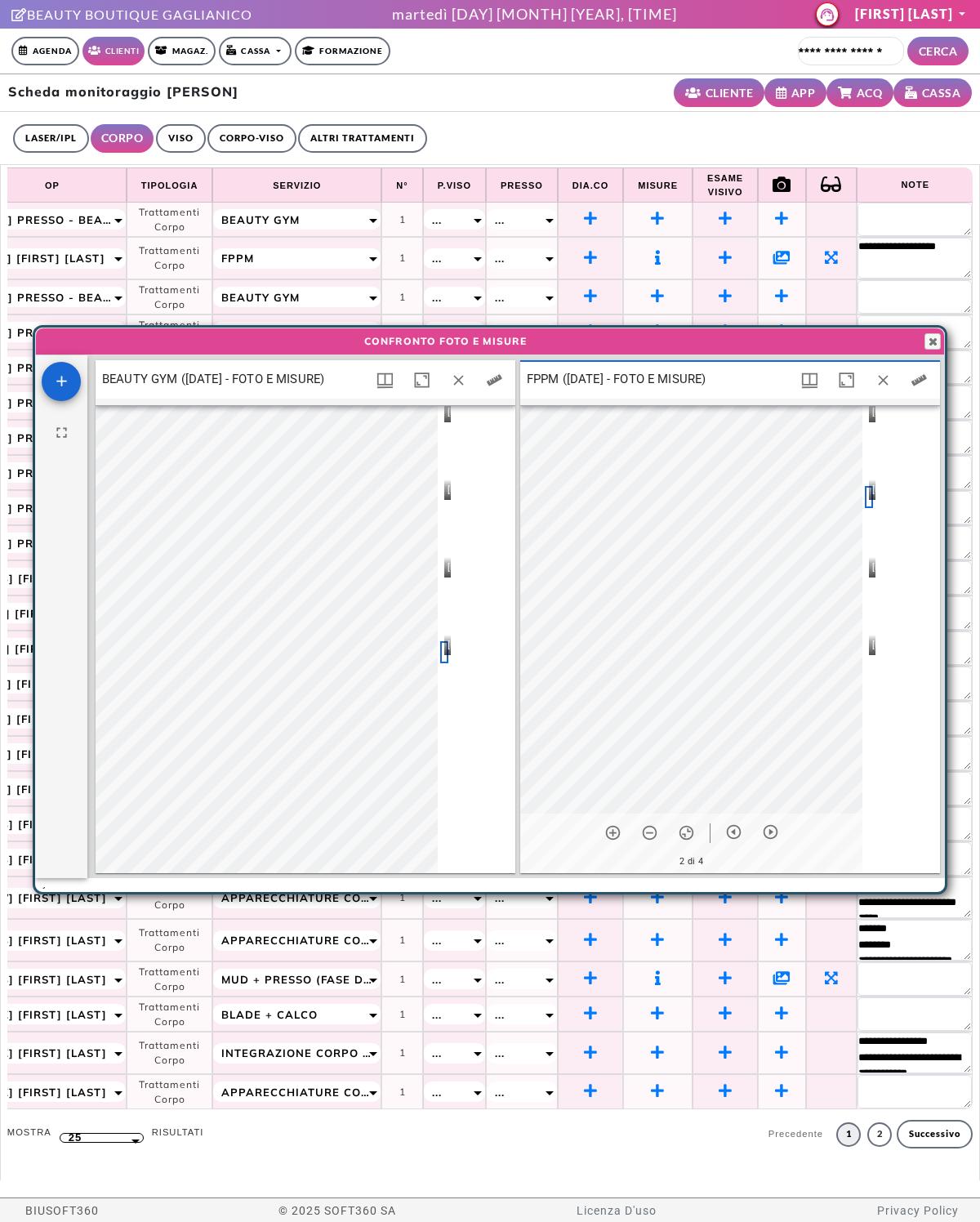 click on "Close" at bounding box center [933, 341] 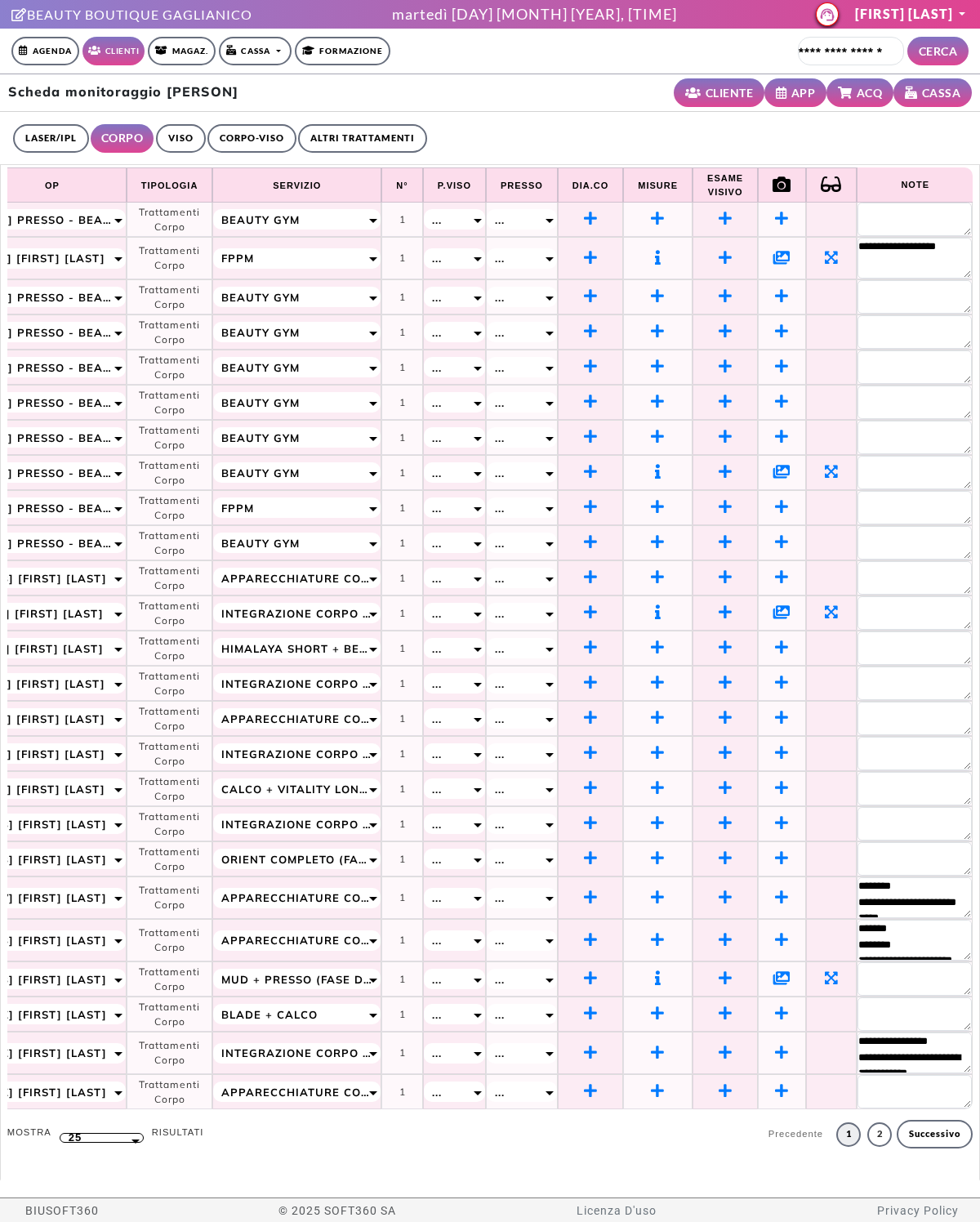 click at bounding box center [831, 257] 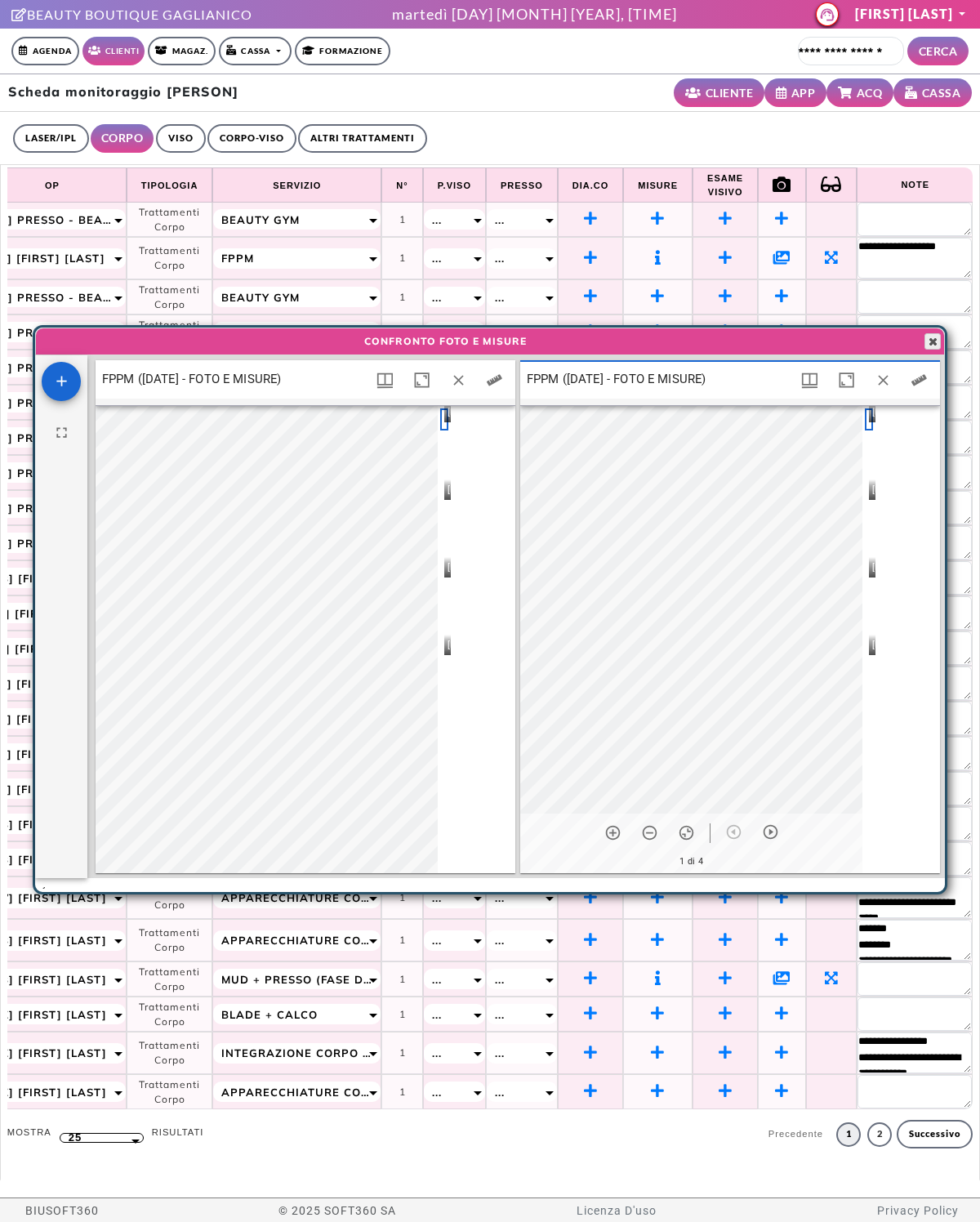 scroll, scrollTop: 13, scrollLeft: 13, axis: both 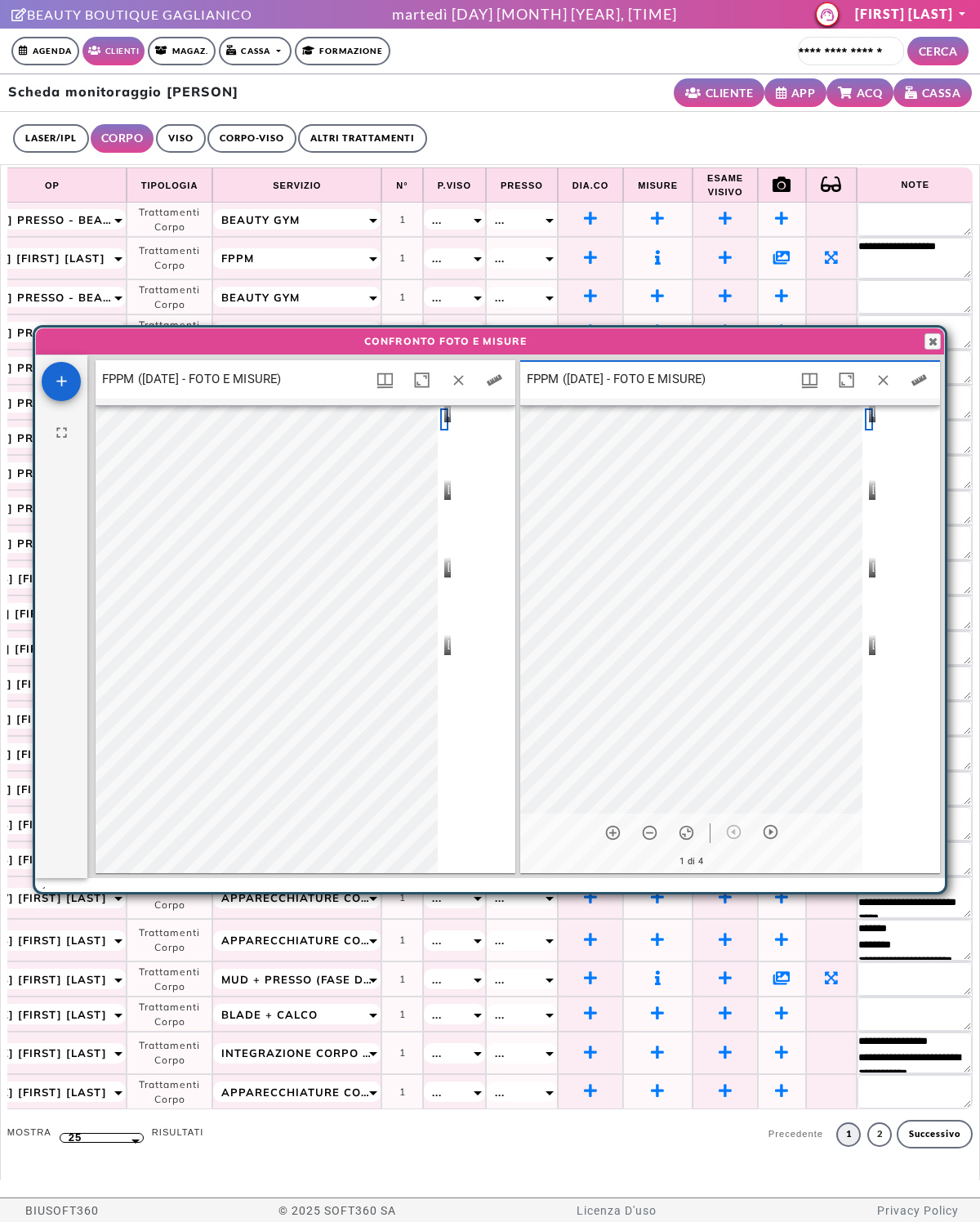 click at bounding box center [883, 380] 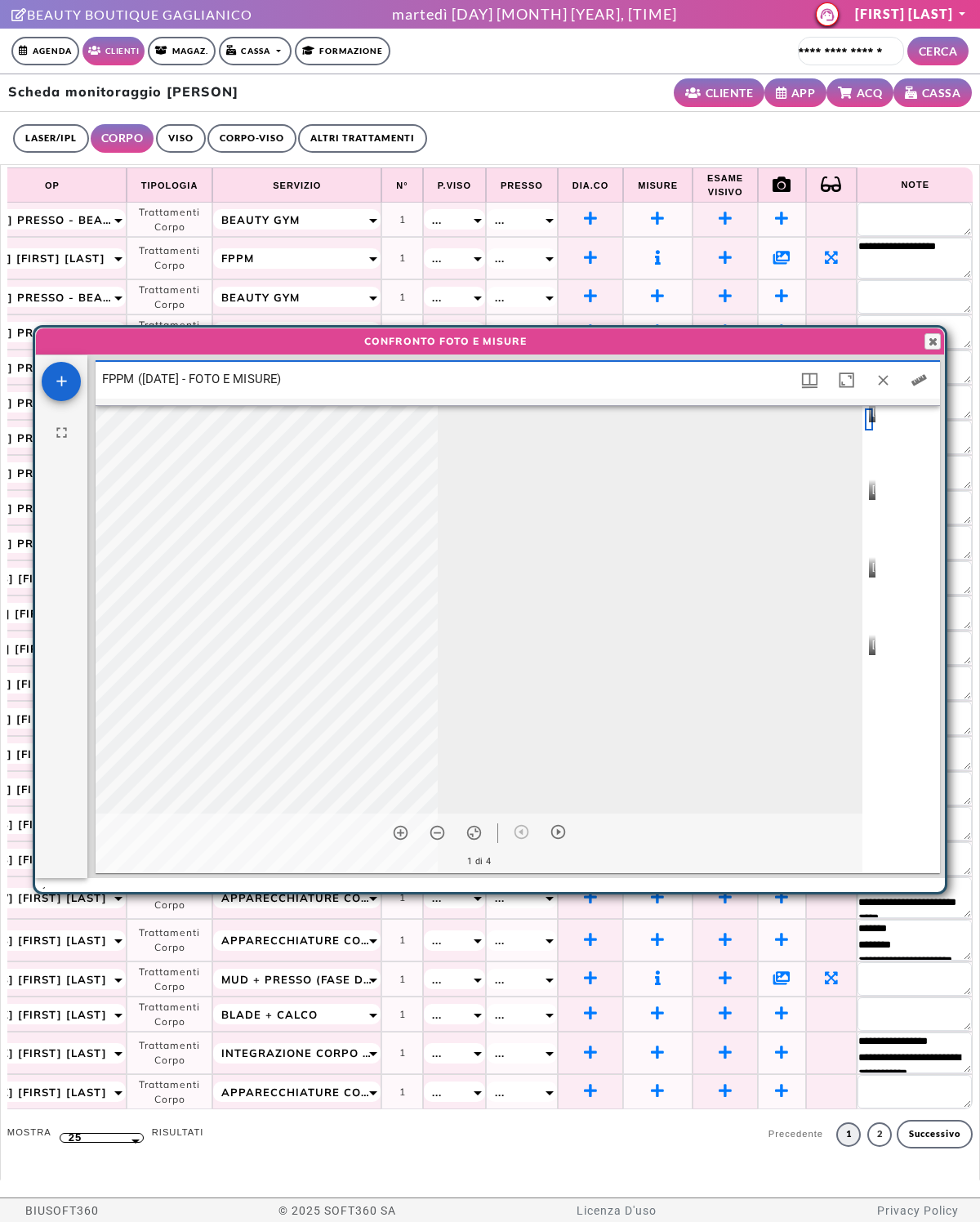 scroll, scrollTop: 8, scrollLeft: 8, axis: both 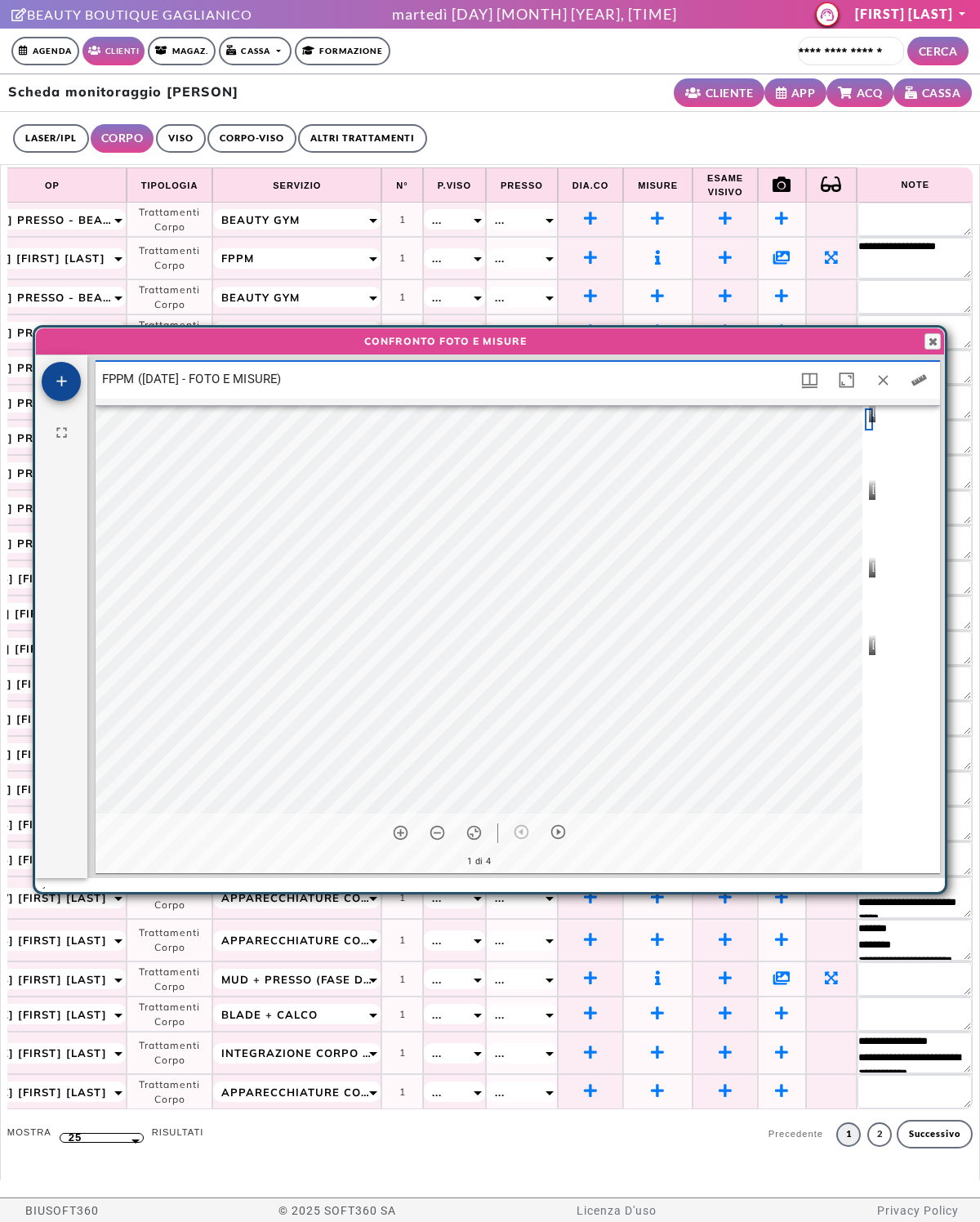 click at bounding box center (61, 381) 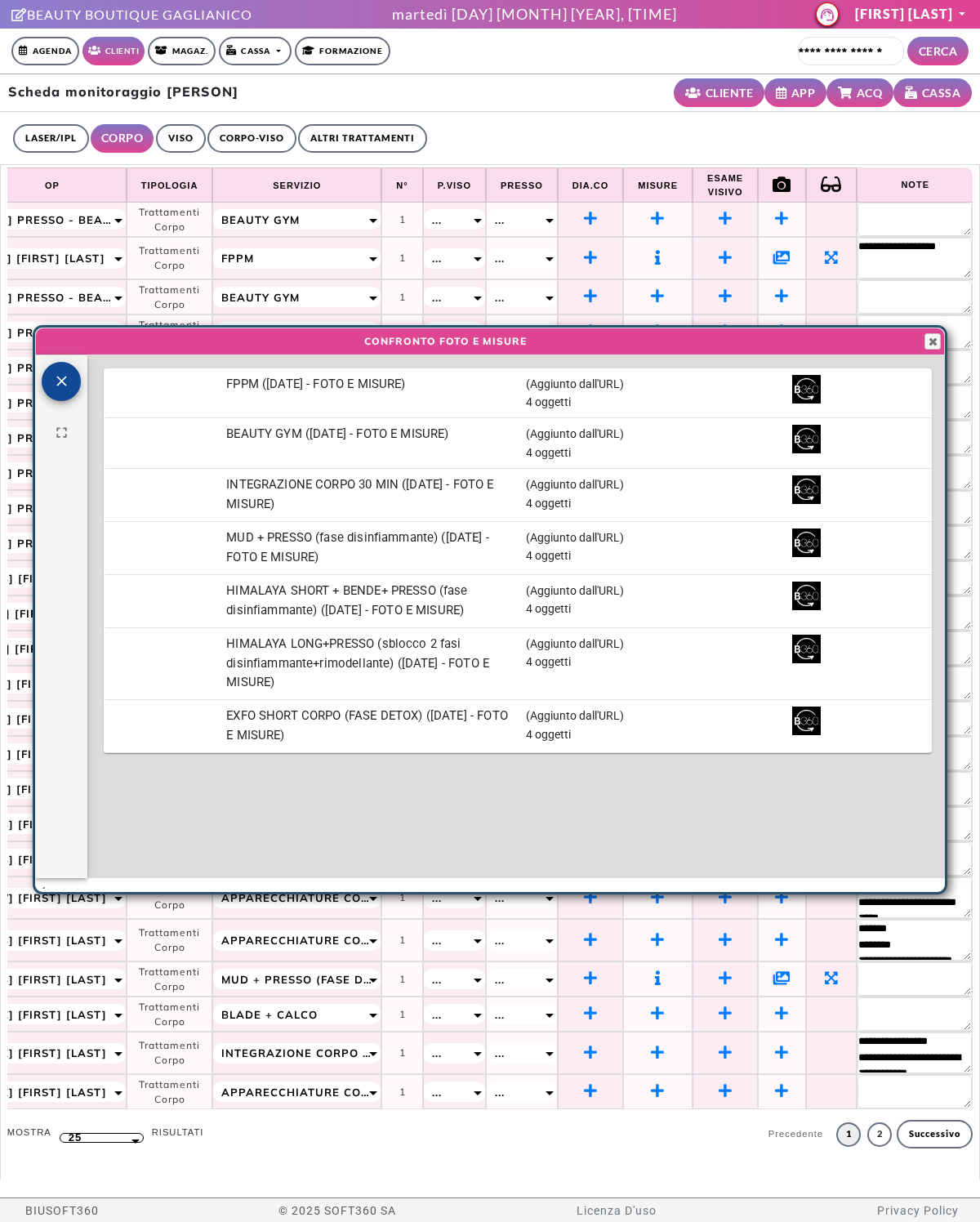 scroll, scrollTop: 58, scrollLeft: 0, axis: vertical 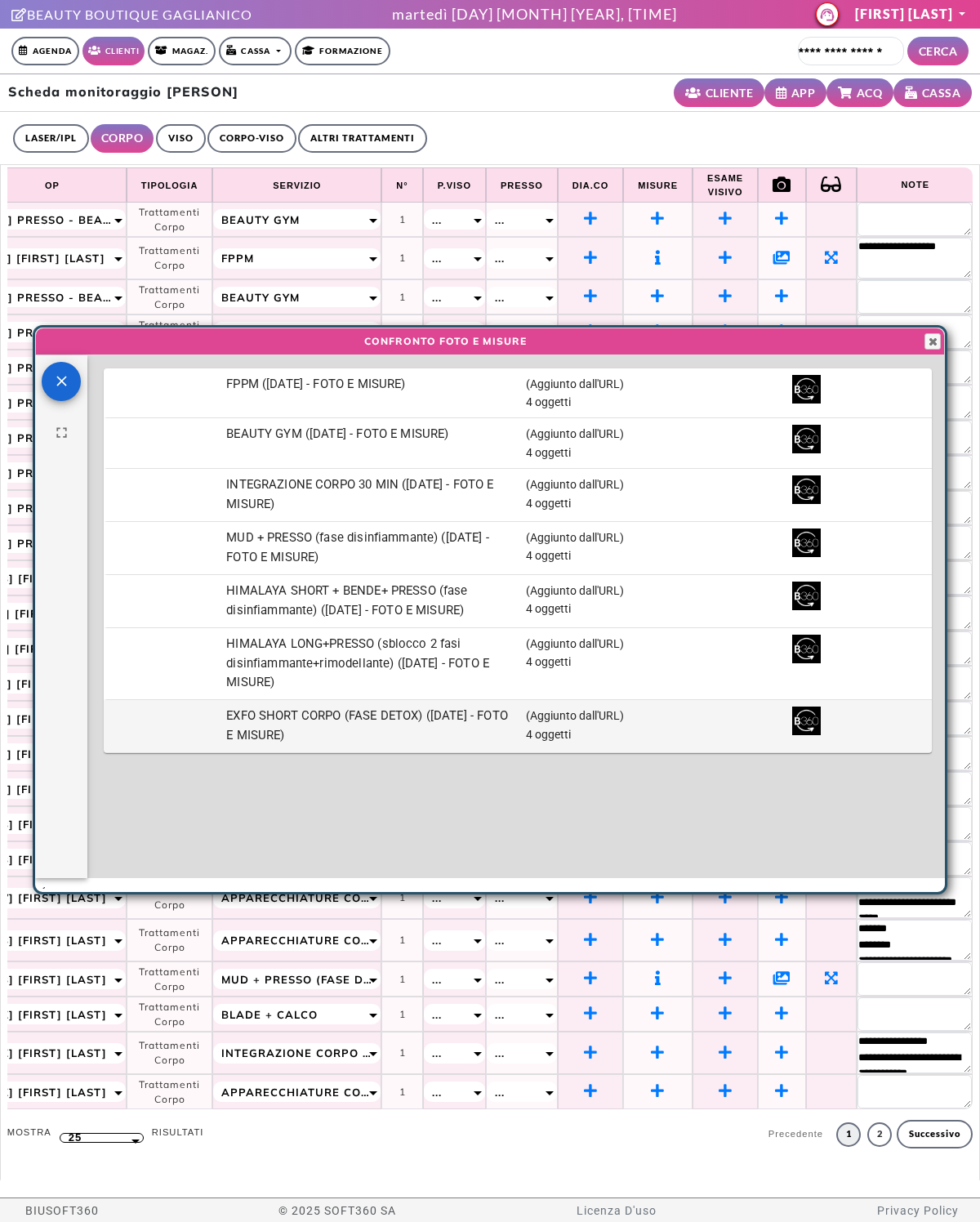 click on "EXFO SHORT CORPO (FASE DETOX) (03-10-2024 - FOTO E MISURE)" at bounding box center [0, 0] 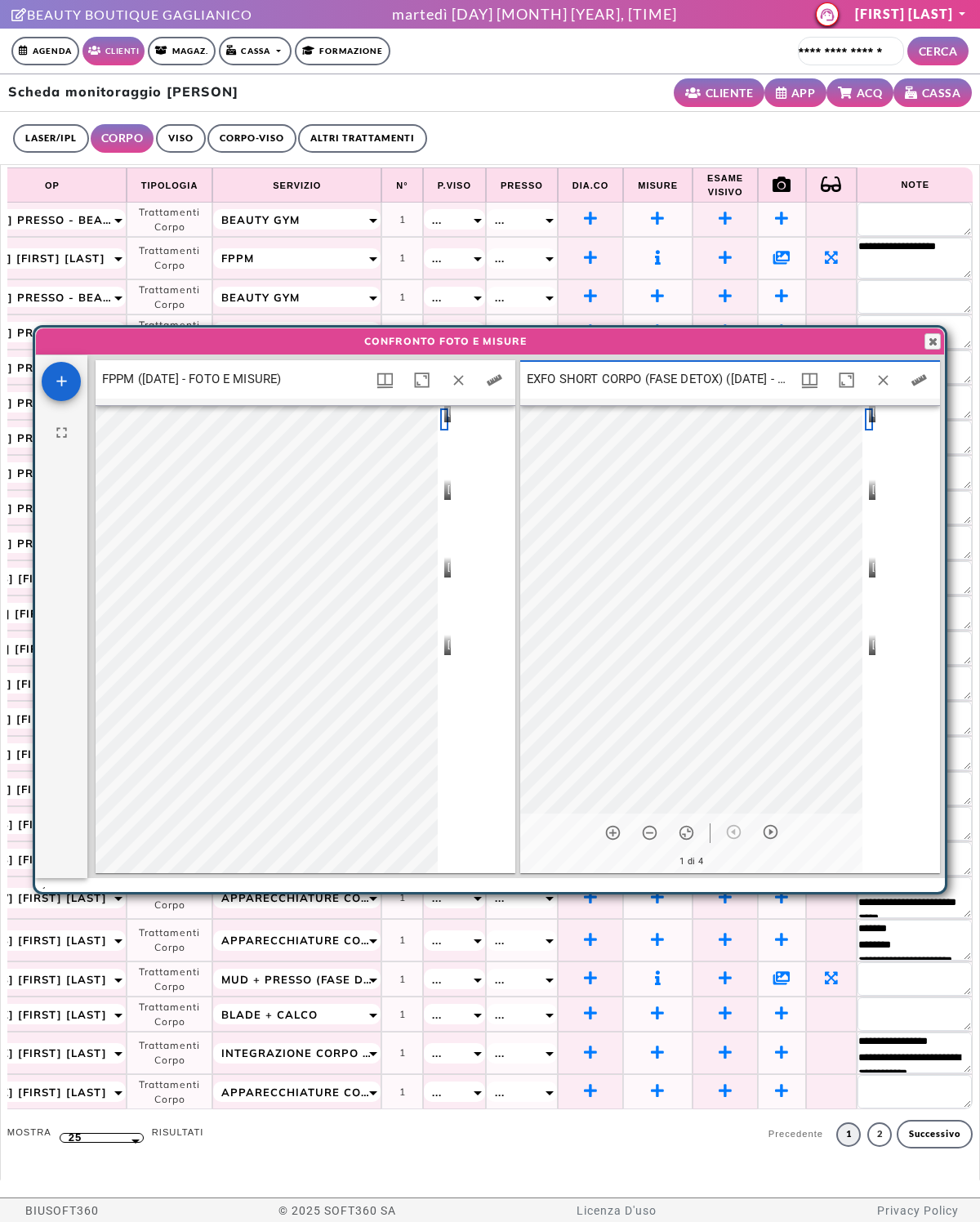 scroll, scrollTop: 13, scrollLeft: 13, axis: both 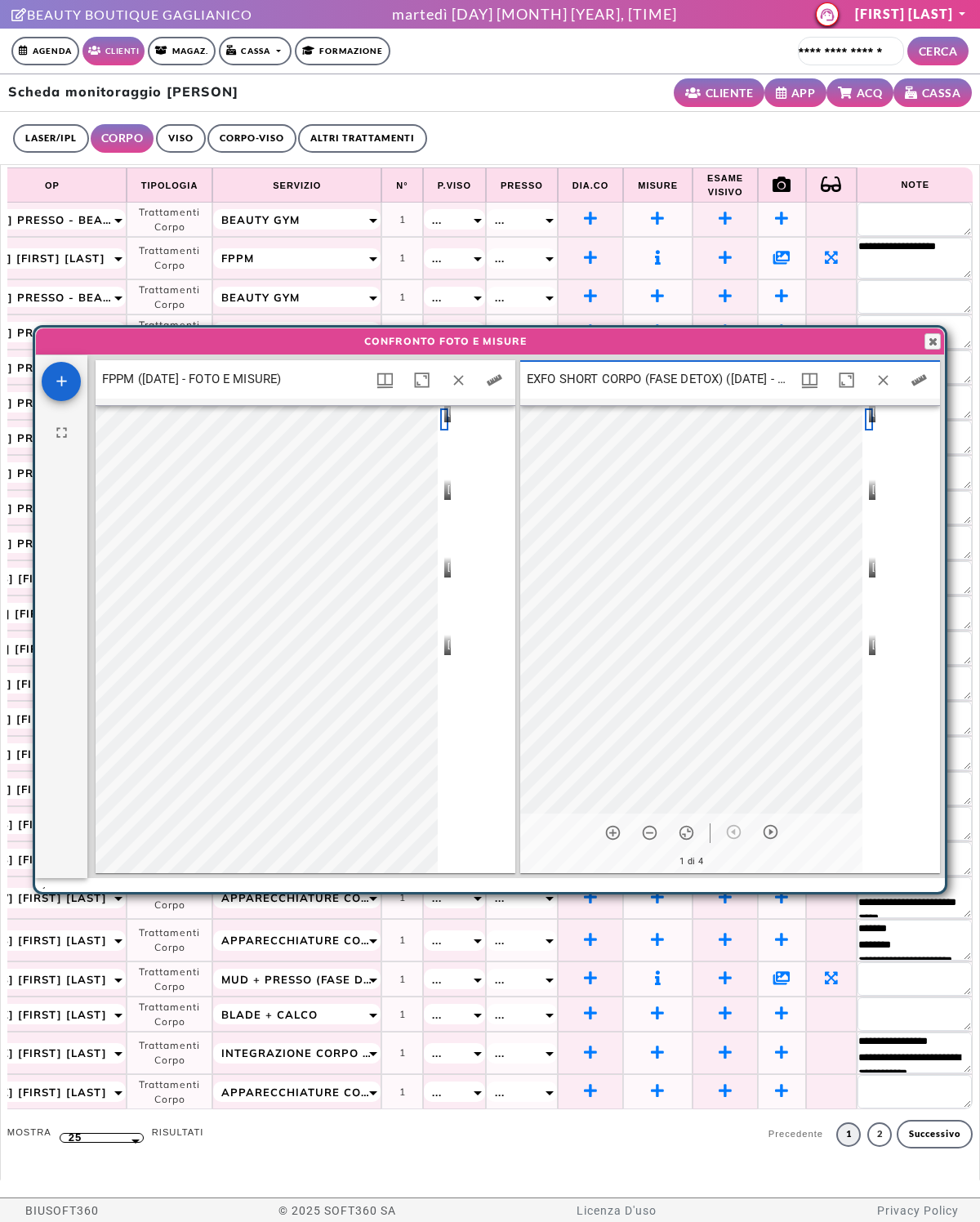 click at bounding box center (444, 575) 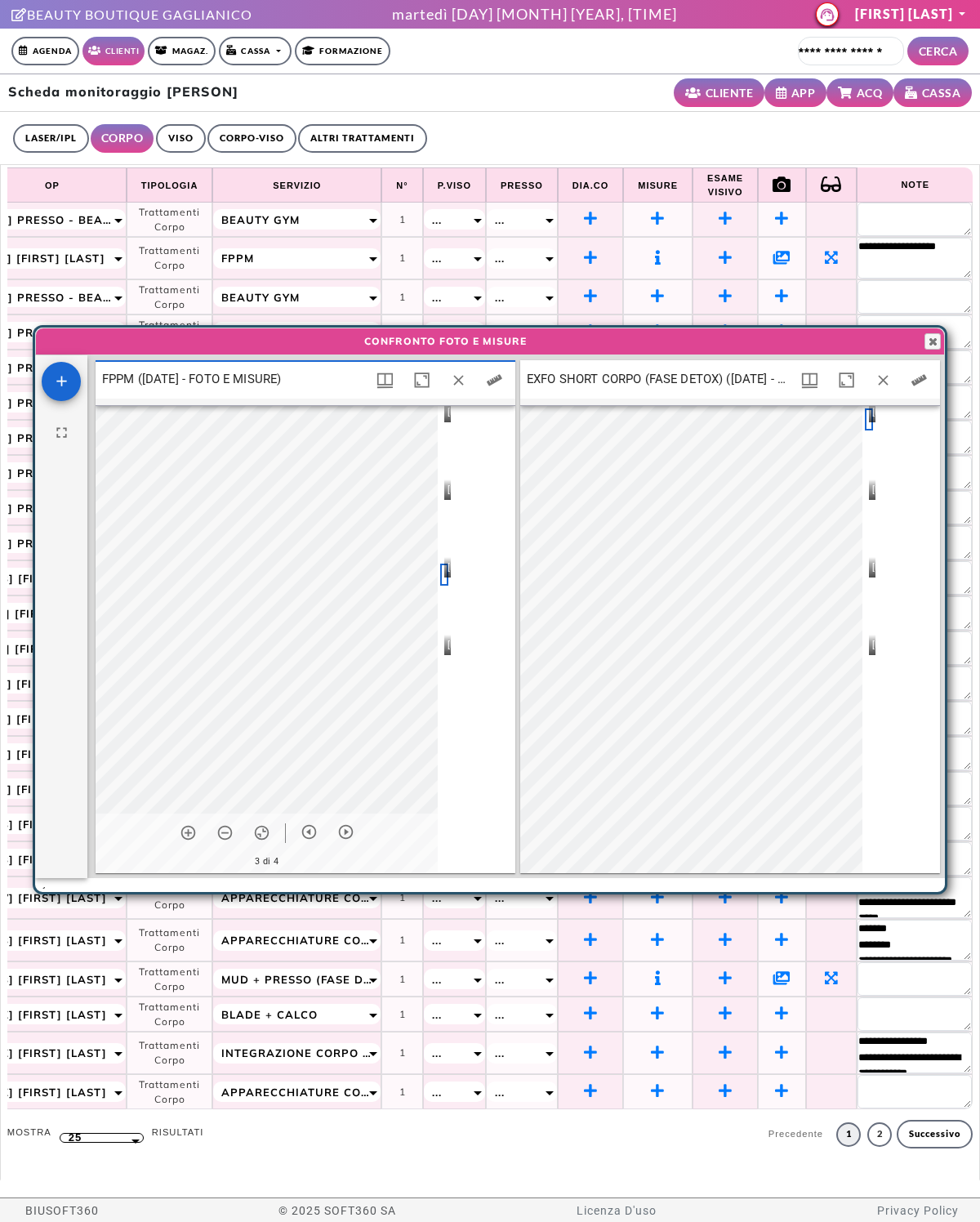 scroll, scrollTop: 8, scrollLeft: 8, axis: both 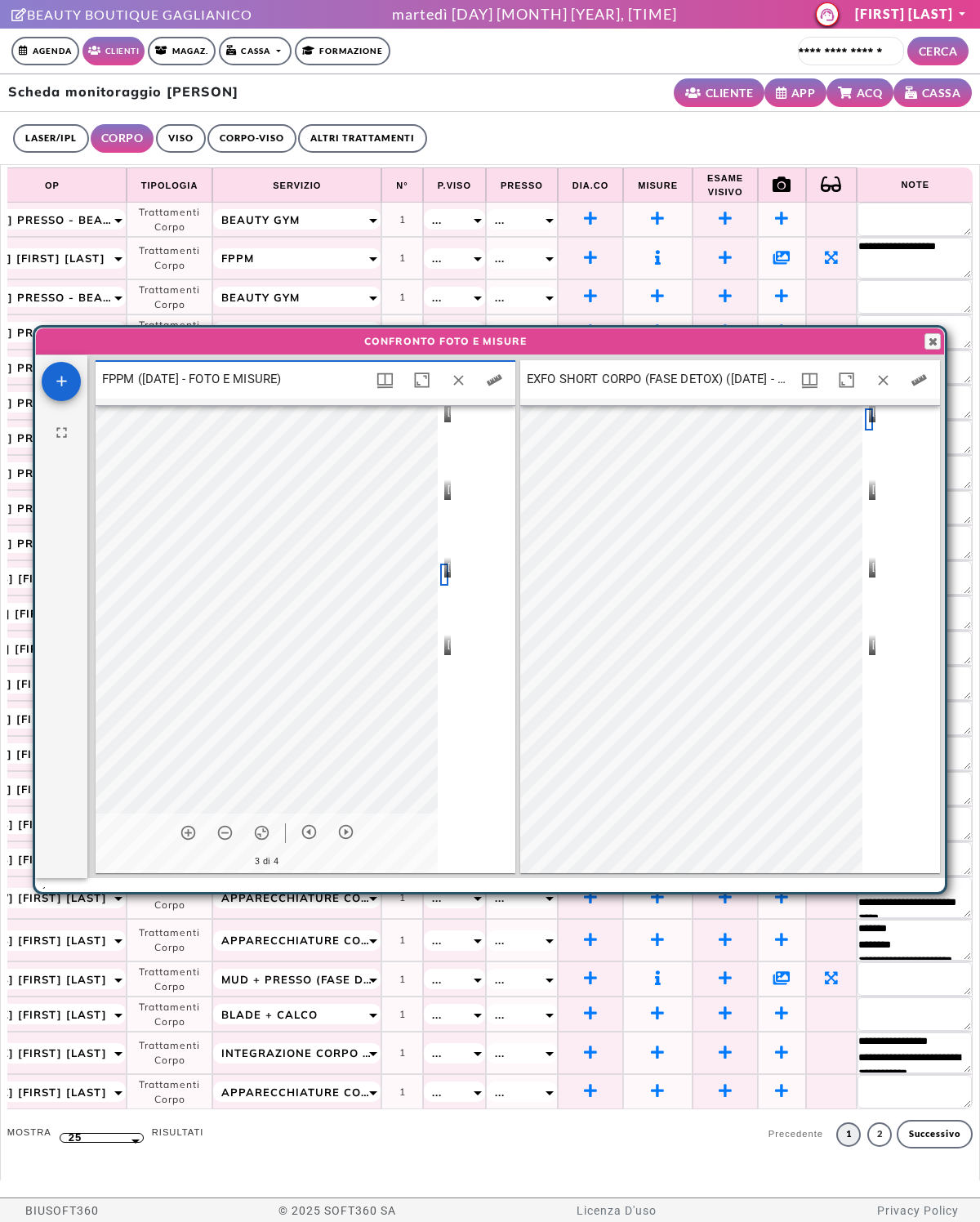 click at bounding box center (869, 653) 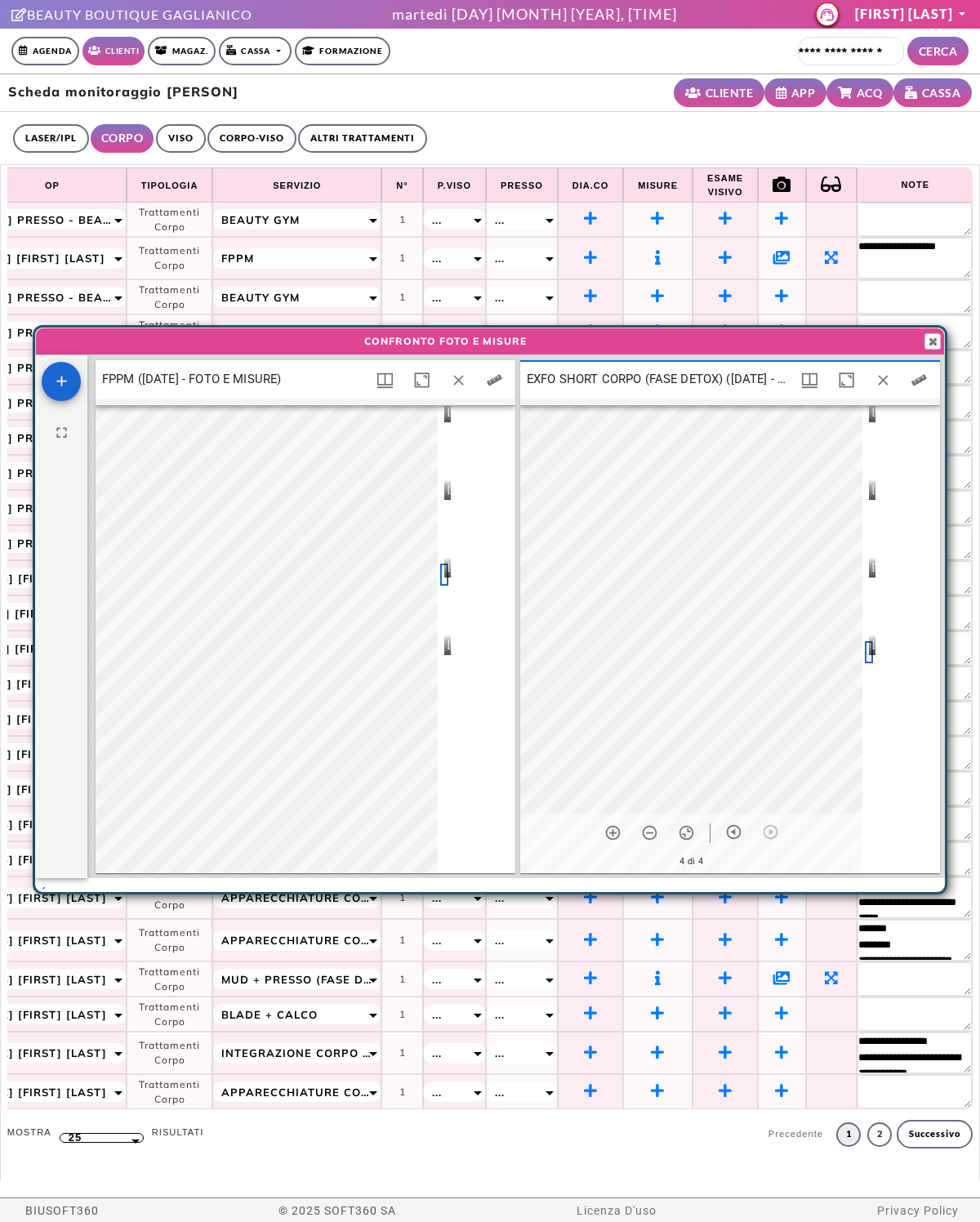 scroll, scrollTop: 8, scrollLeft: 8, axis: both 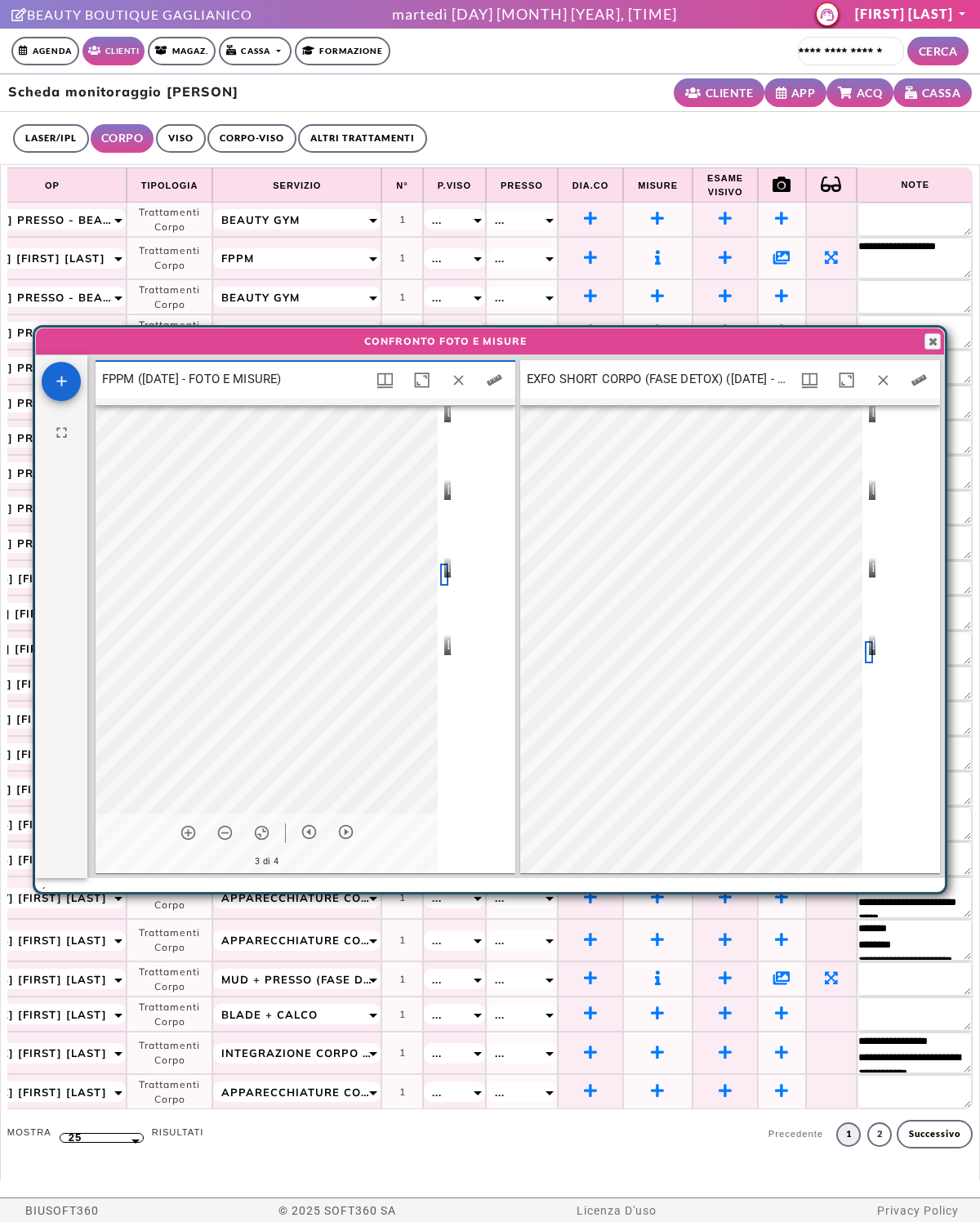 click at bounding box center [919, 380] 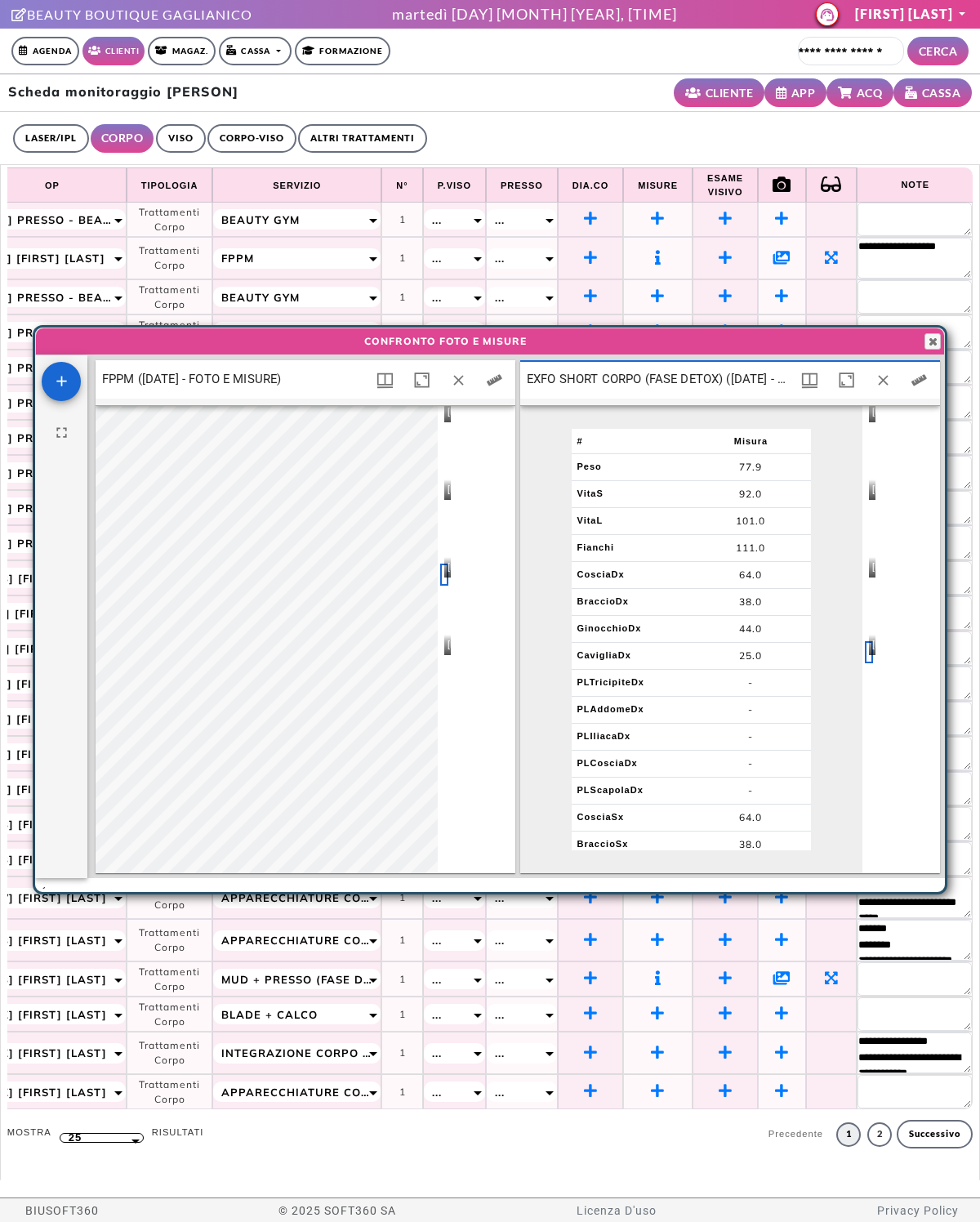 click at bounding box center (494, 380) 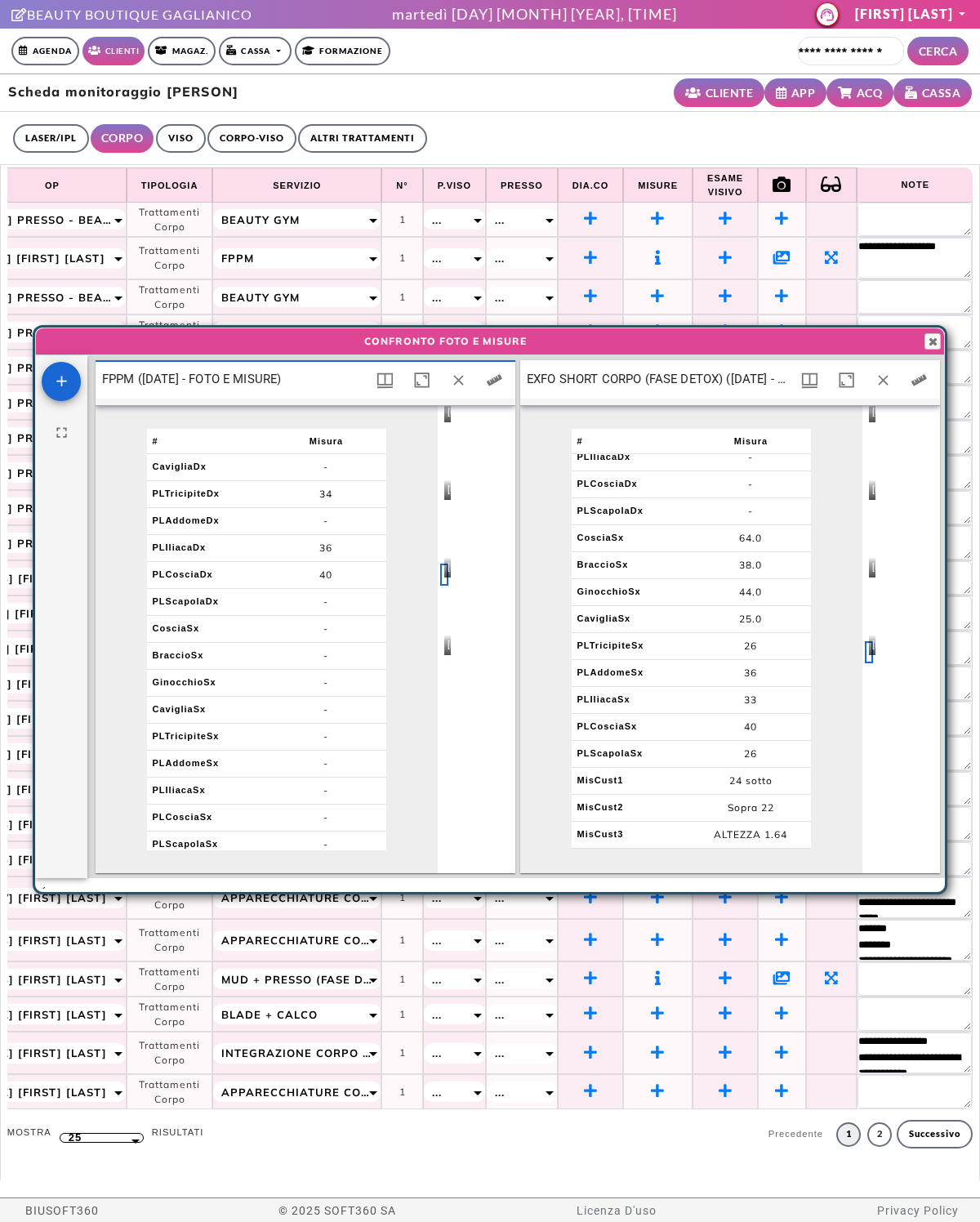 click at bounding box center (494, 380) 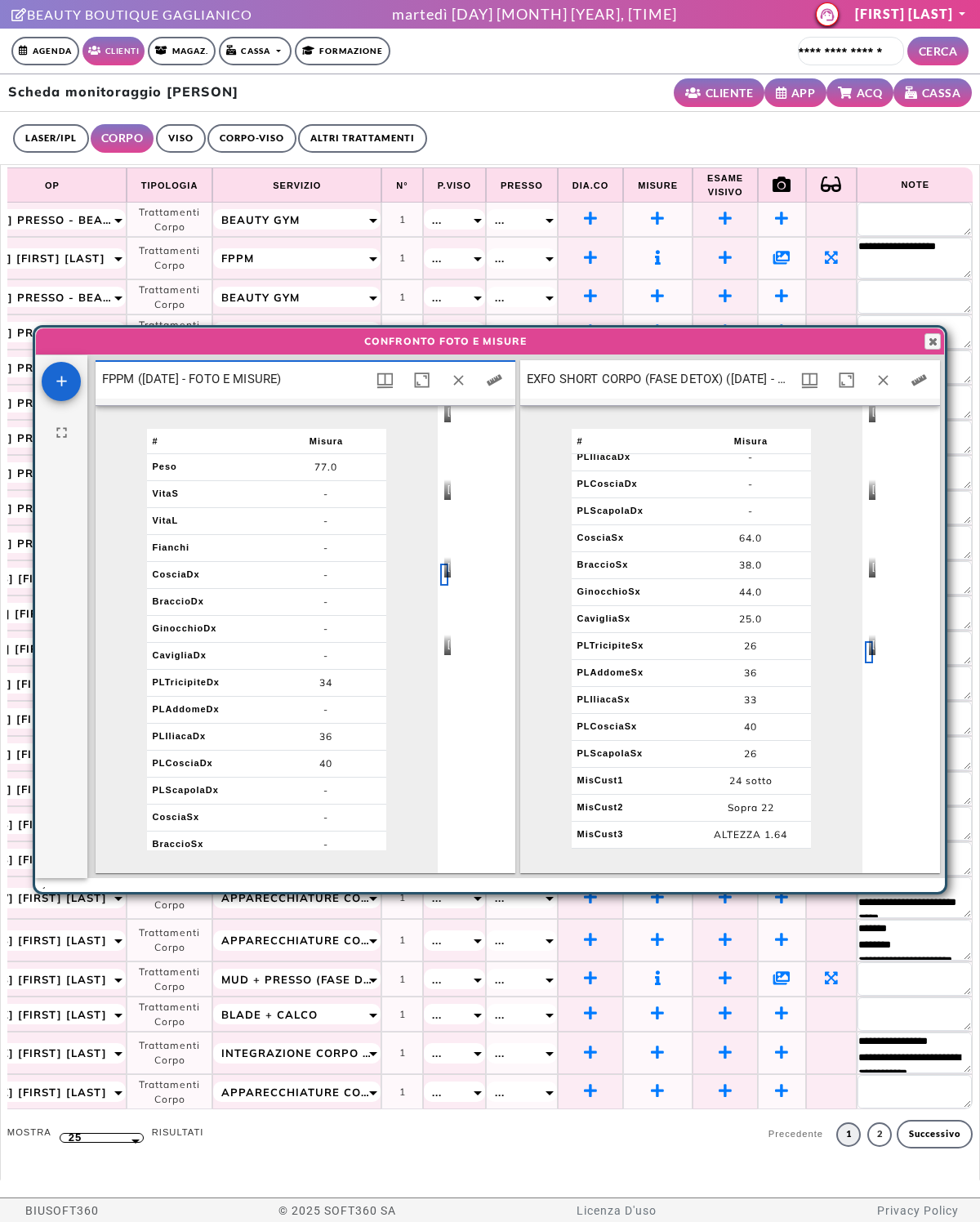 click at bounding box center [444, 420] 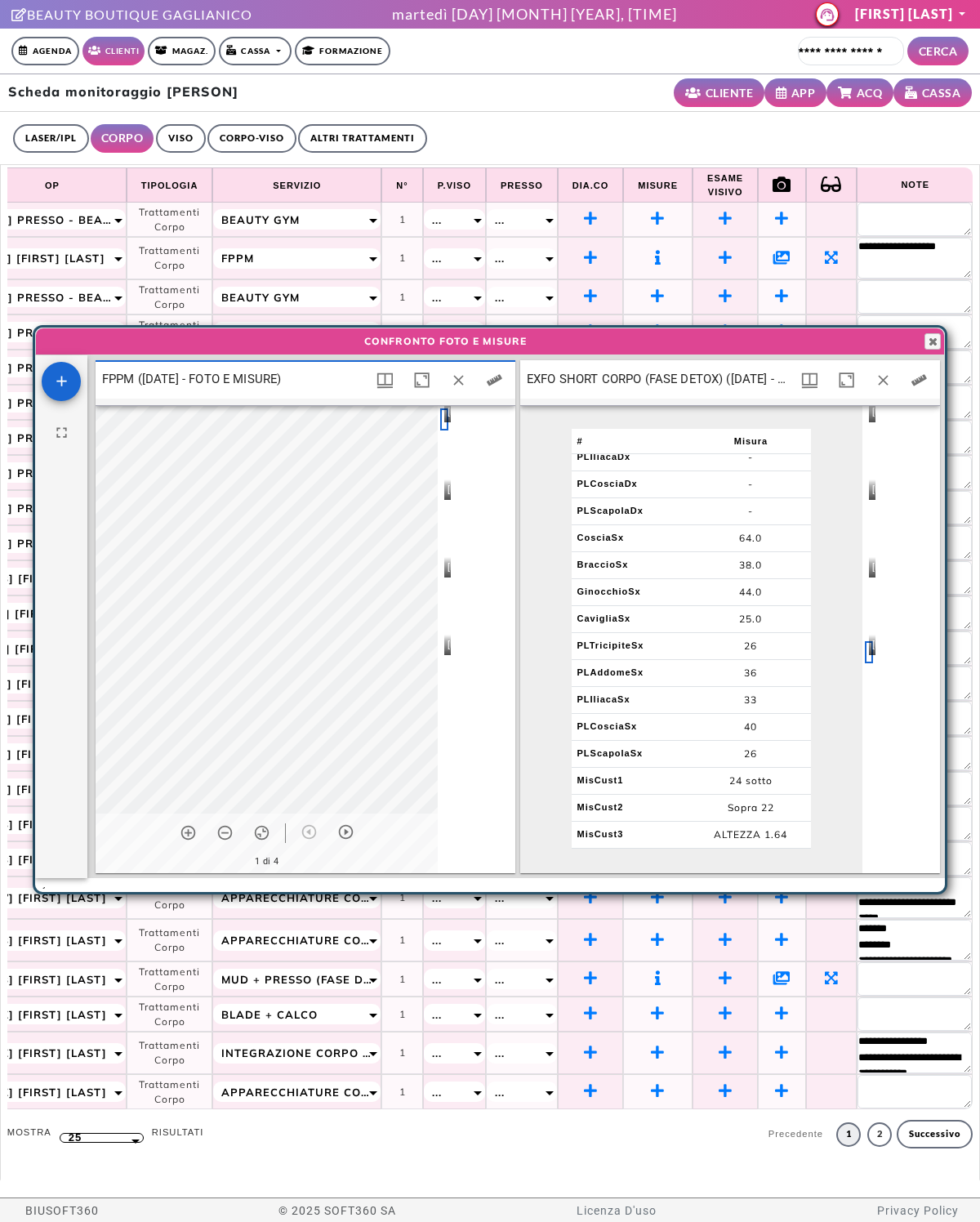 click at bounding box center (869, 420) 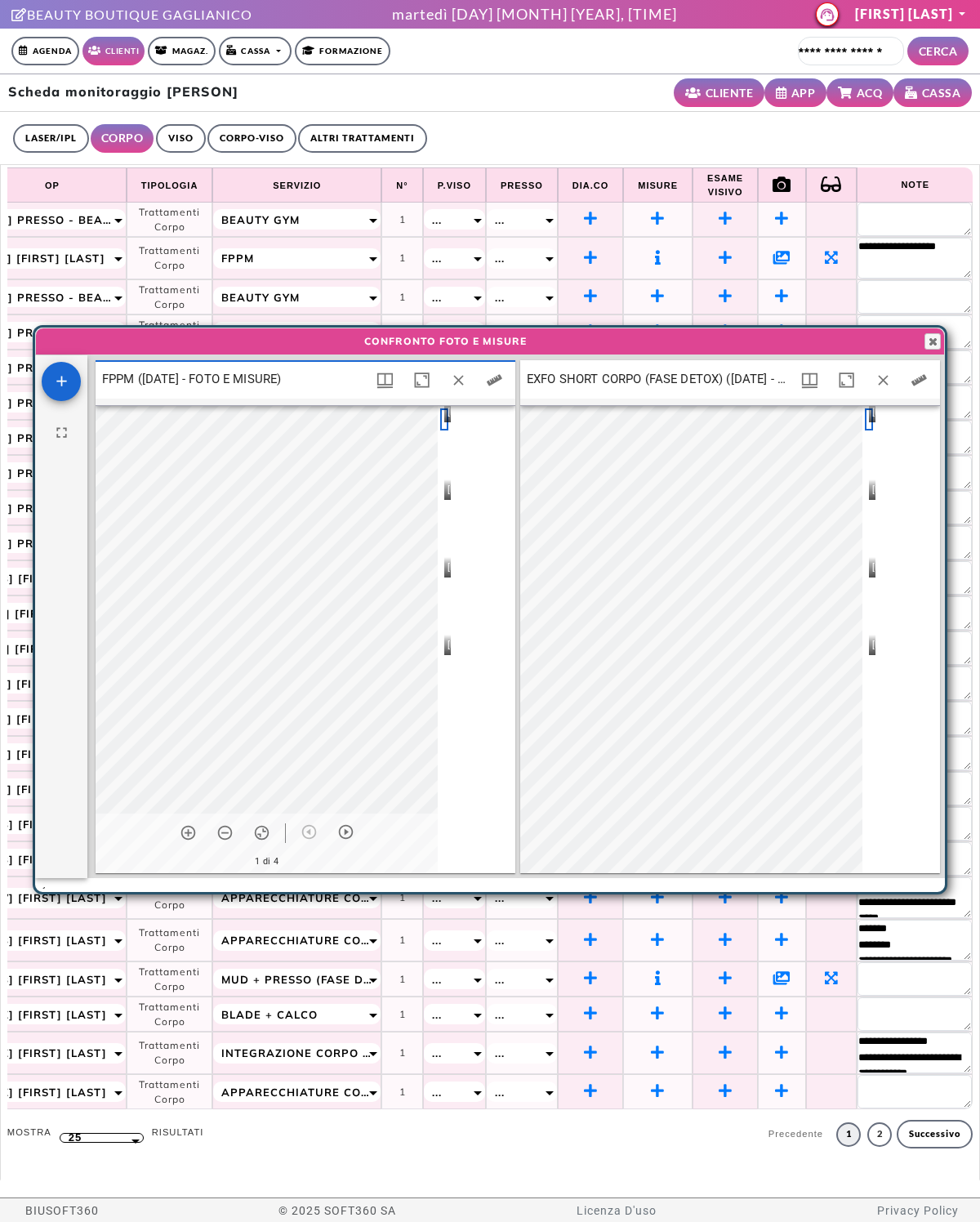 click at bounding box center (869, 575) 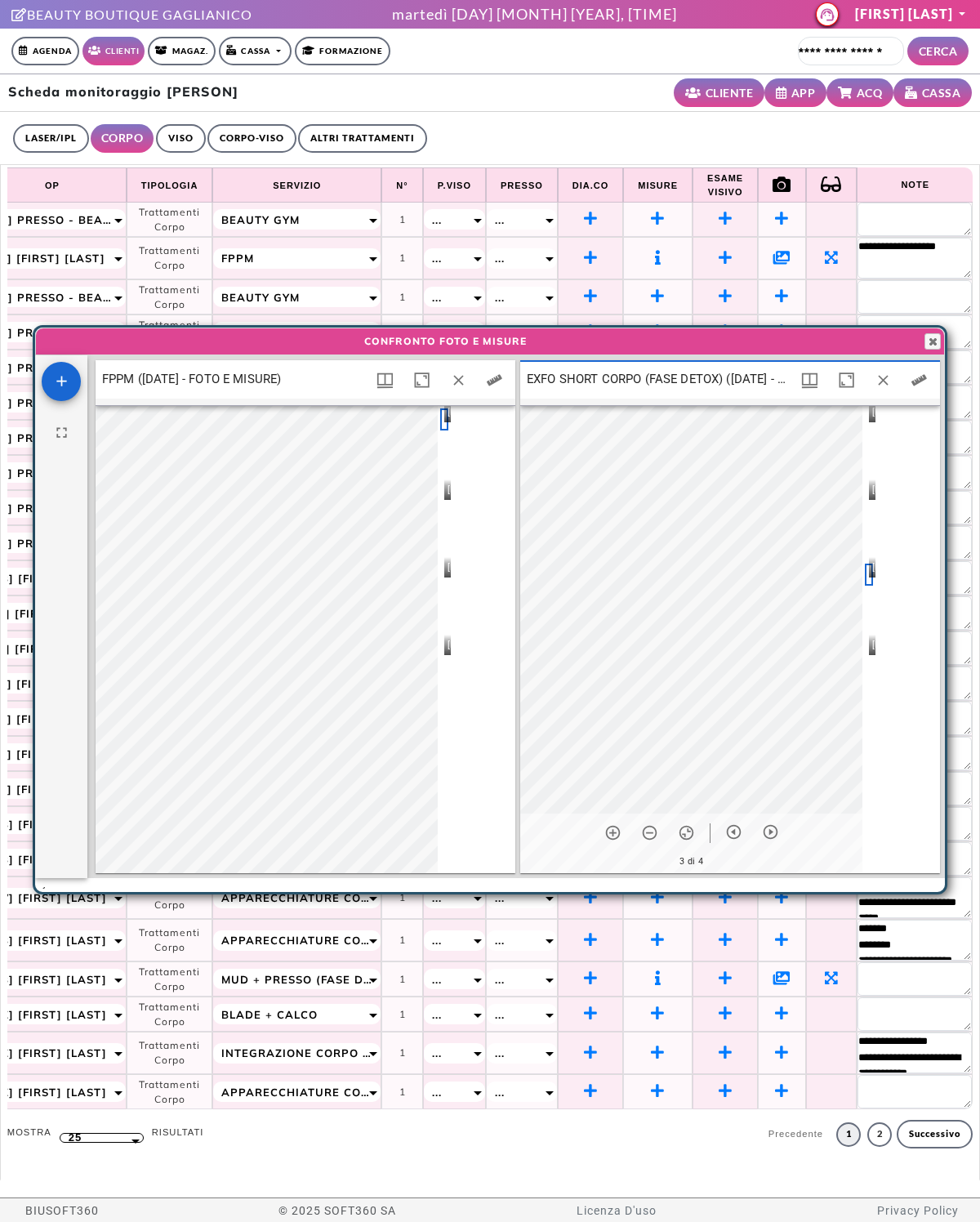 click at bounding box center (444, 653) 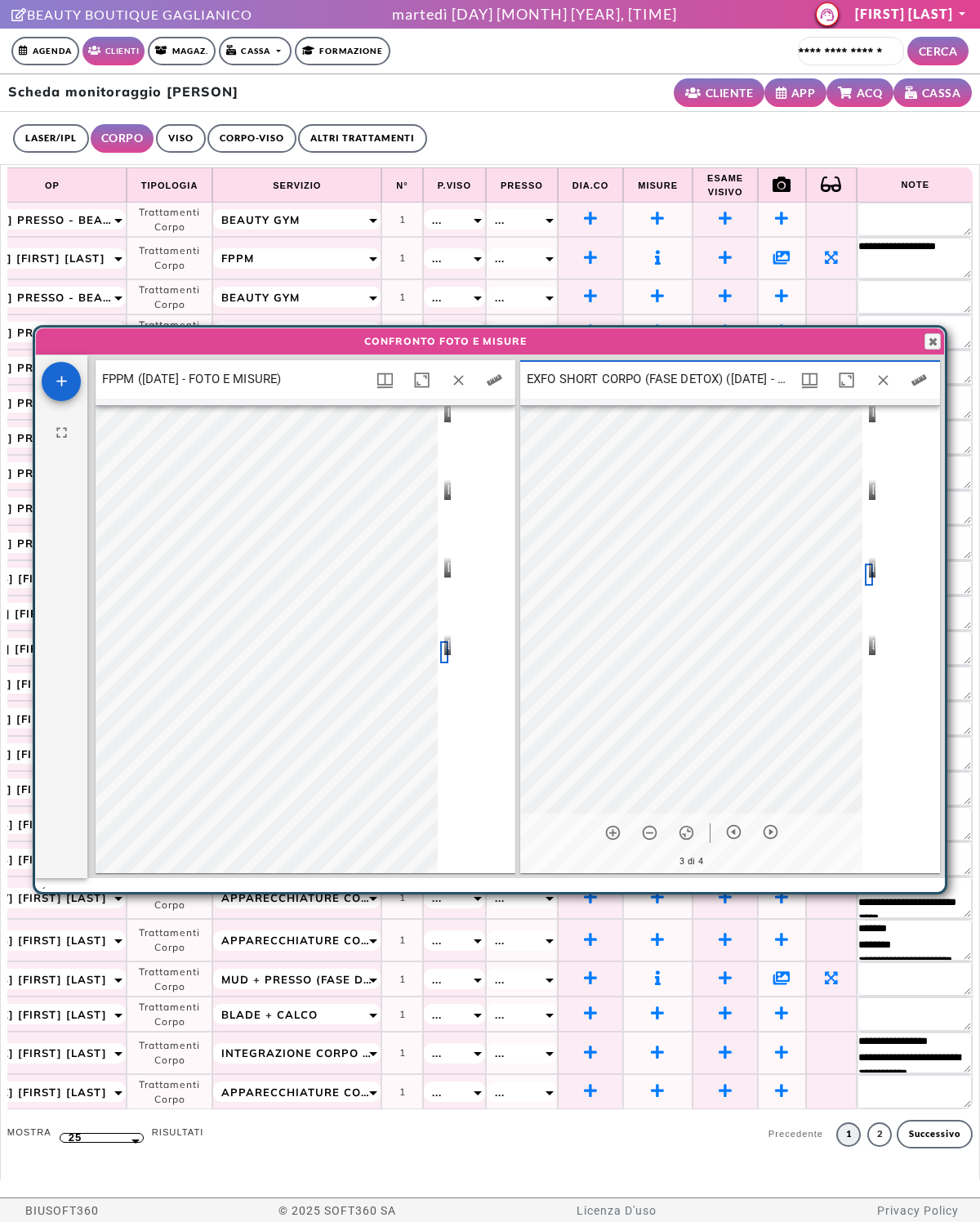 scroll, scrollTop: 8, scrollLeft: 8, axis: both 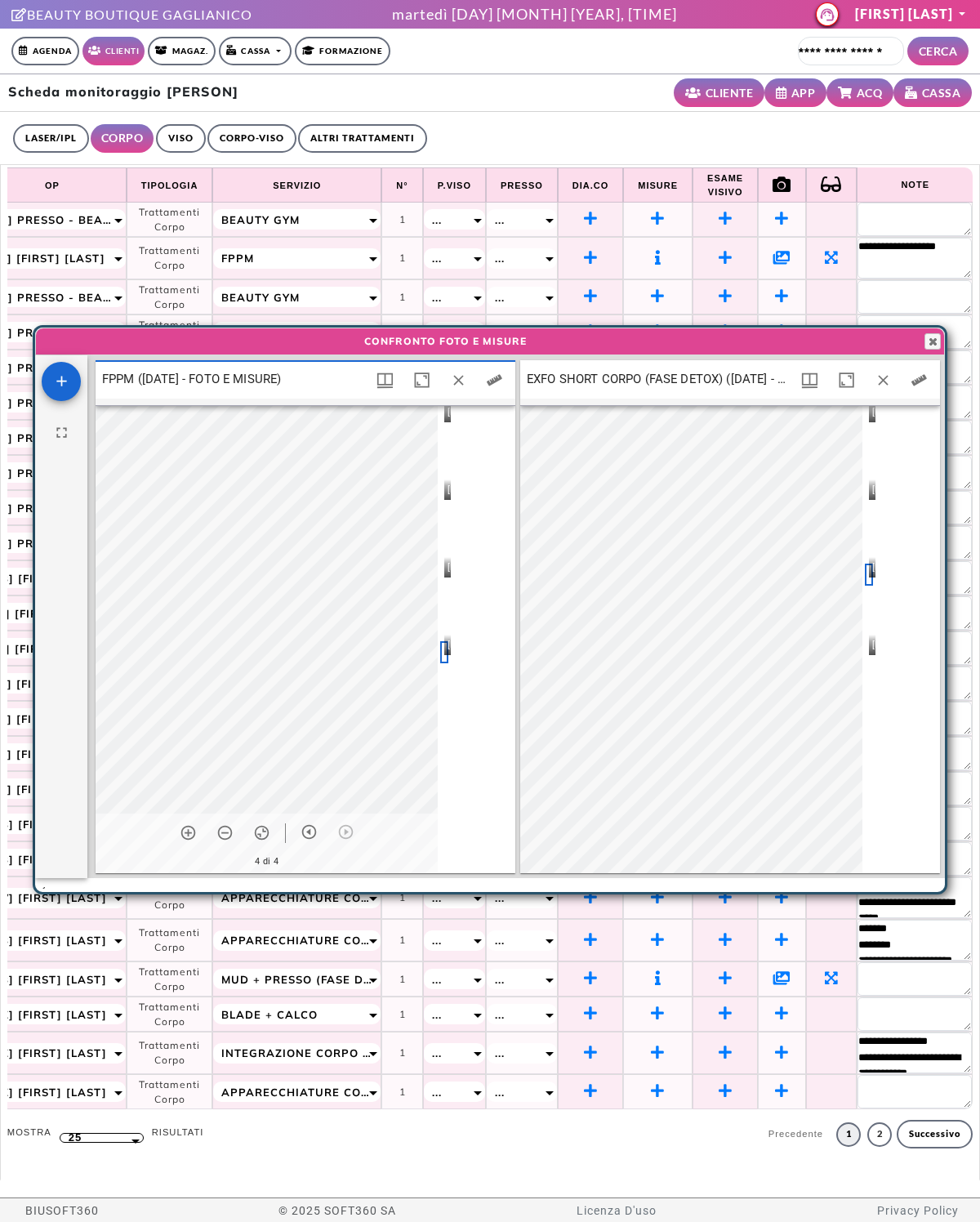 click at bounding box center (869, 497) 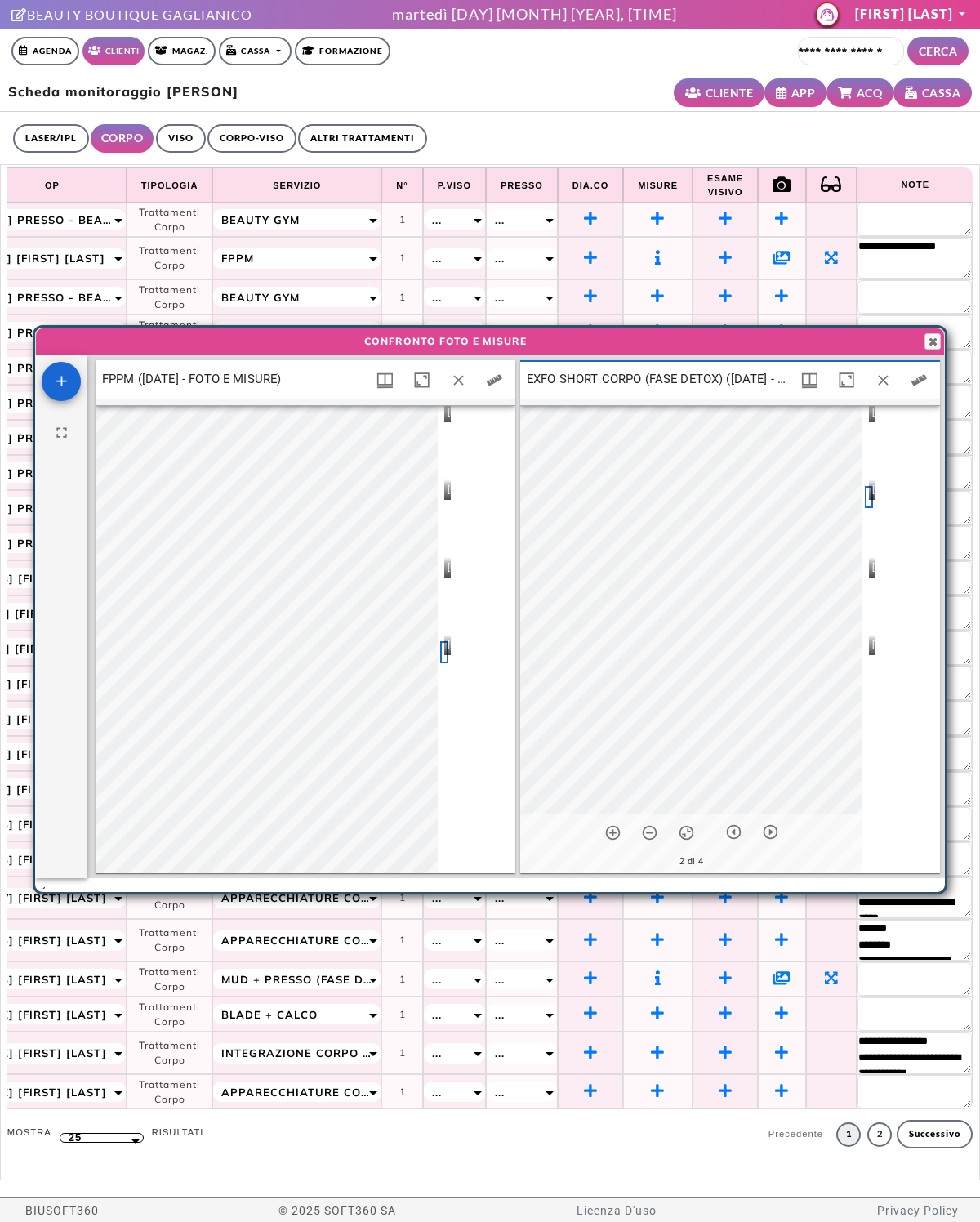 scroll, scrollTop: 8, scrollLeft: 8, axis: both 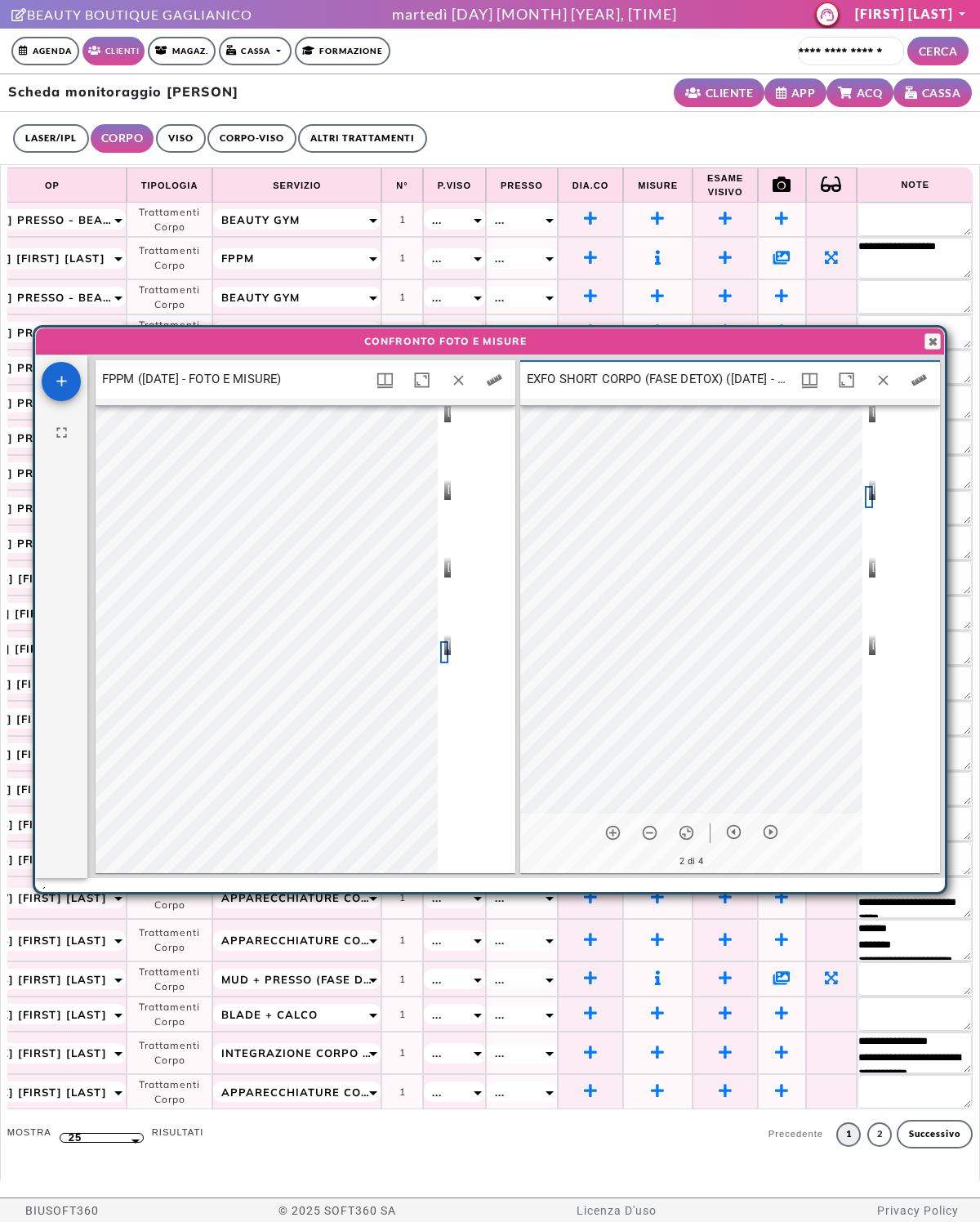 click at bounding box center [444, 497] 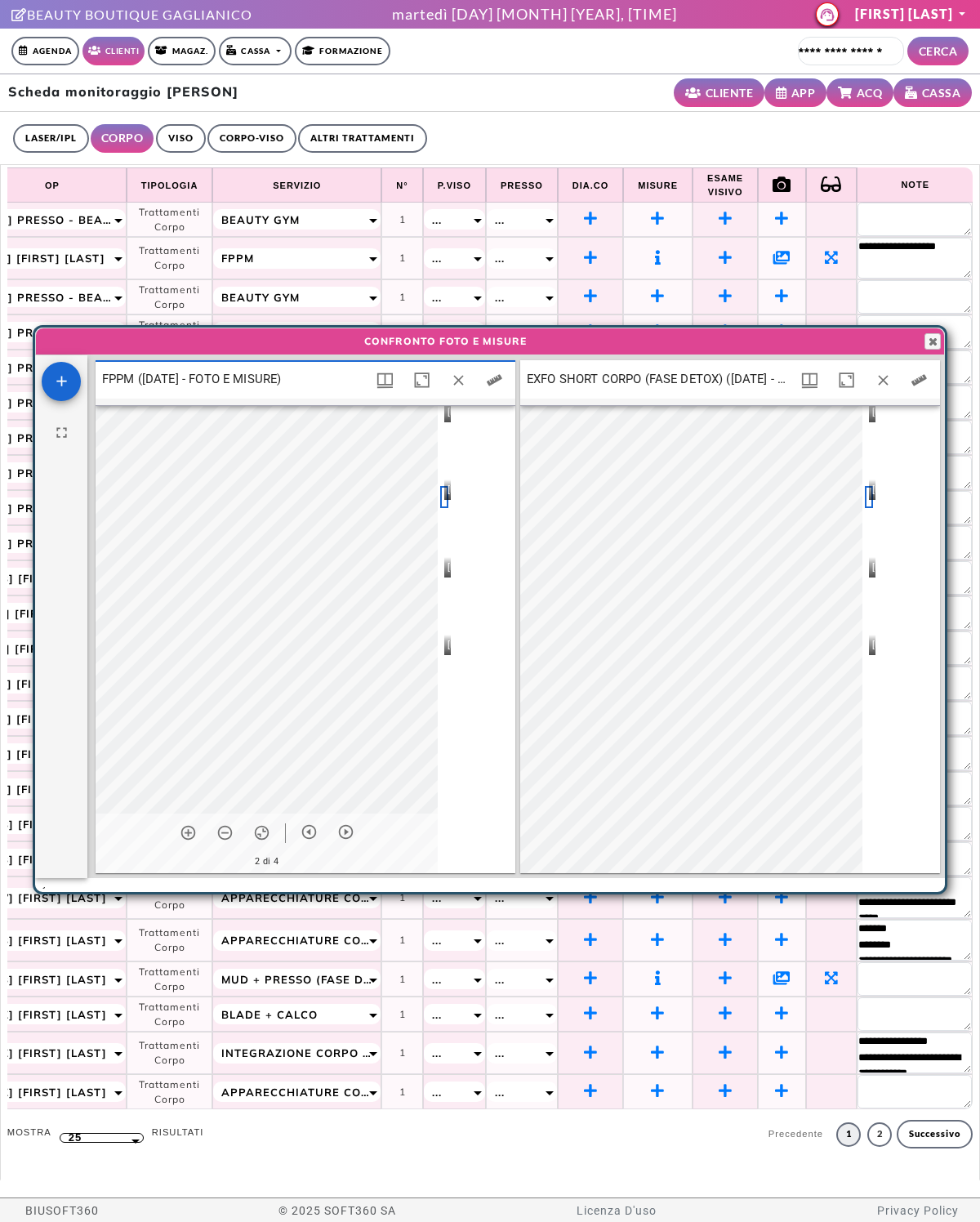 click at bounding box center [444, 497] 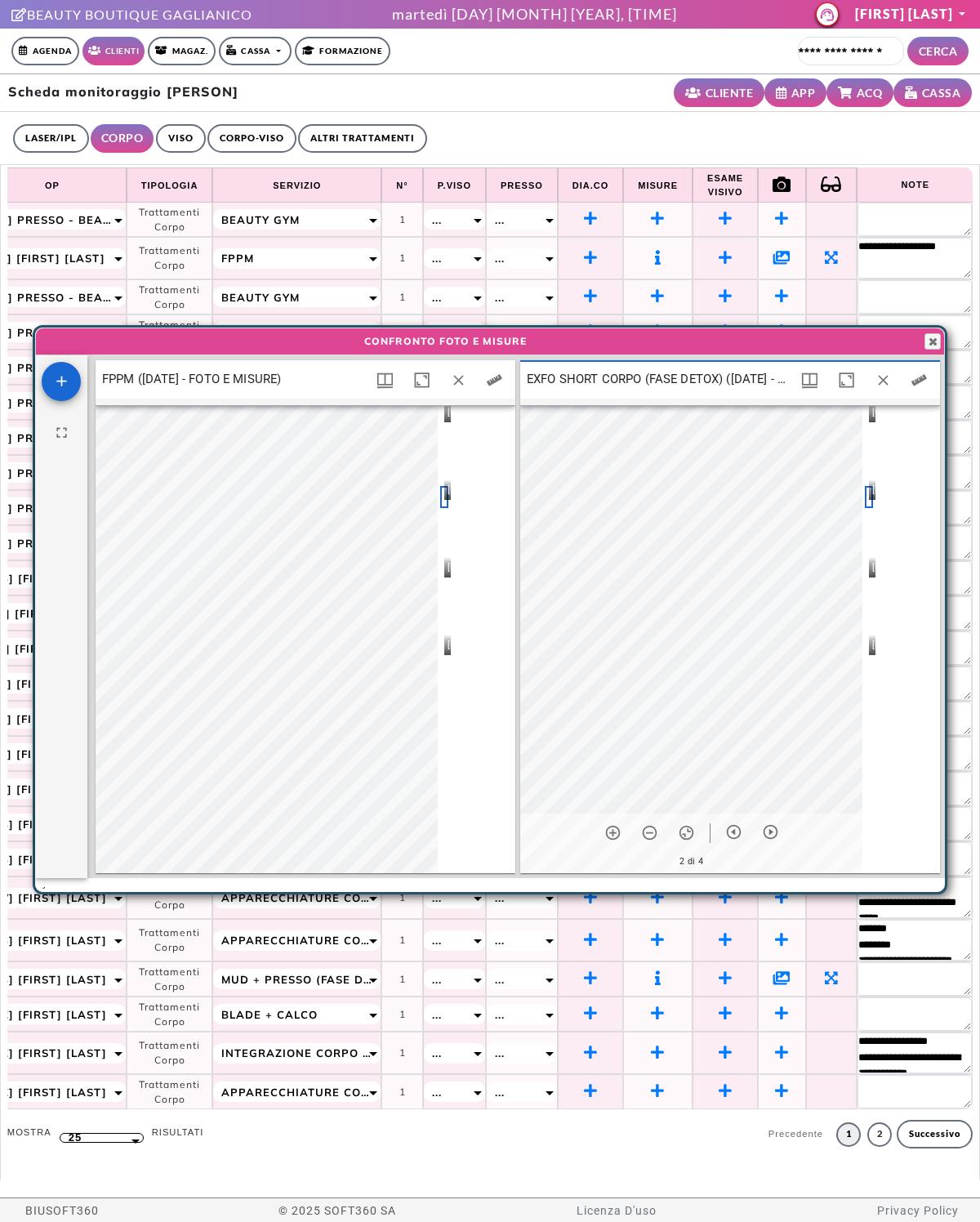 scroll, scrollTop: 8, scrollLeft: 8, axis: both 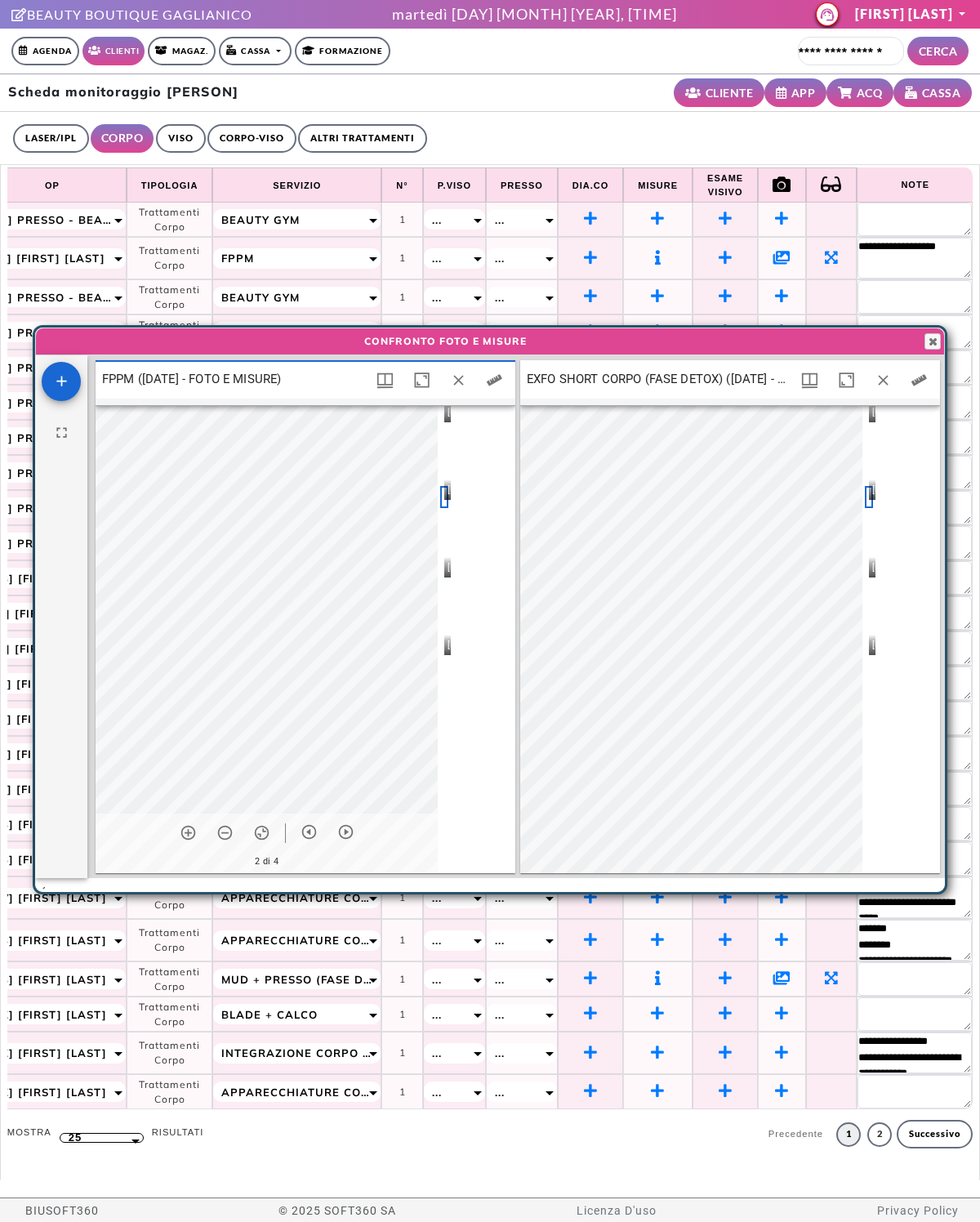 click at bounding box center [933, 341] 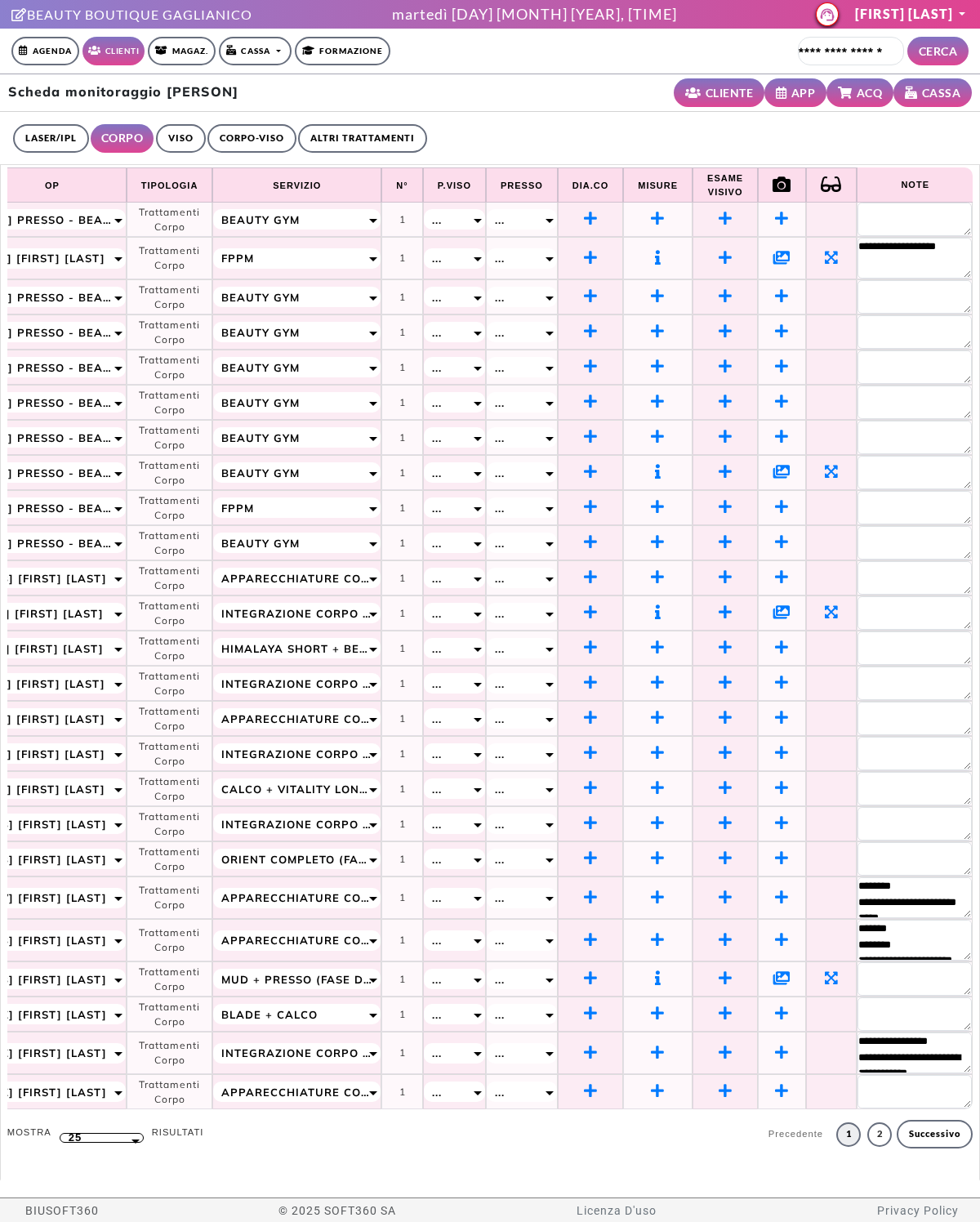 click on "Agenda" at bounding box center [45, 51] 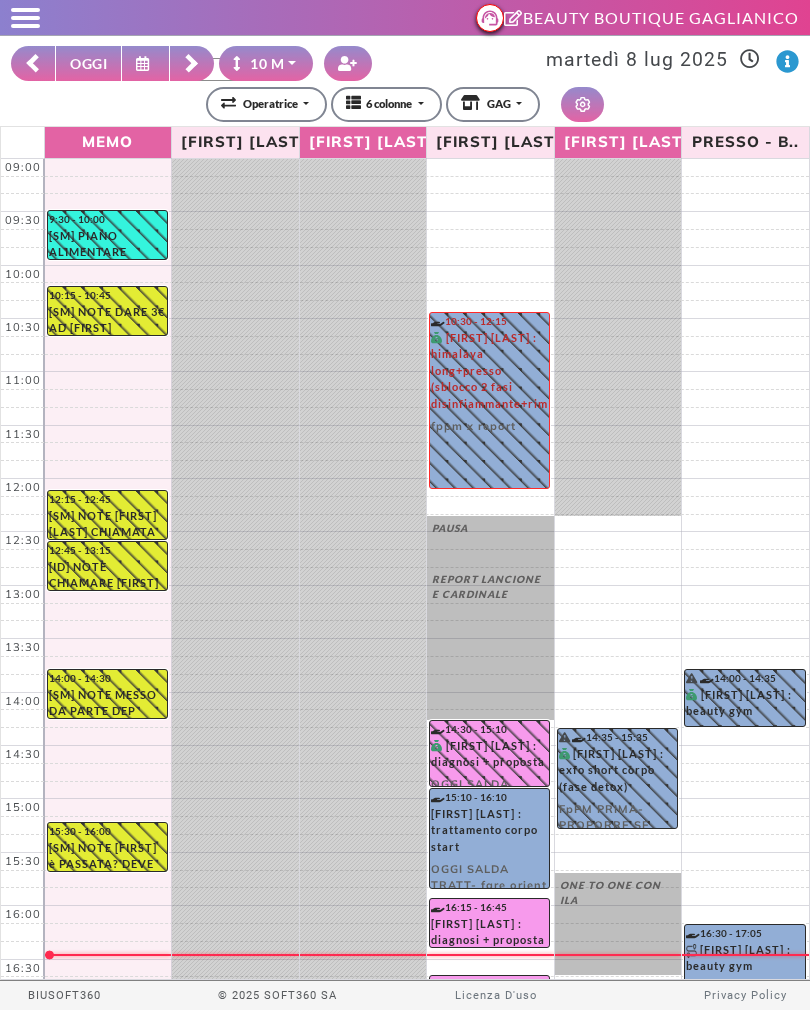 scroll, scrollTop: 0, scrollLeft: 0, axis: both 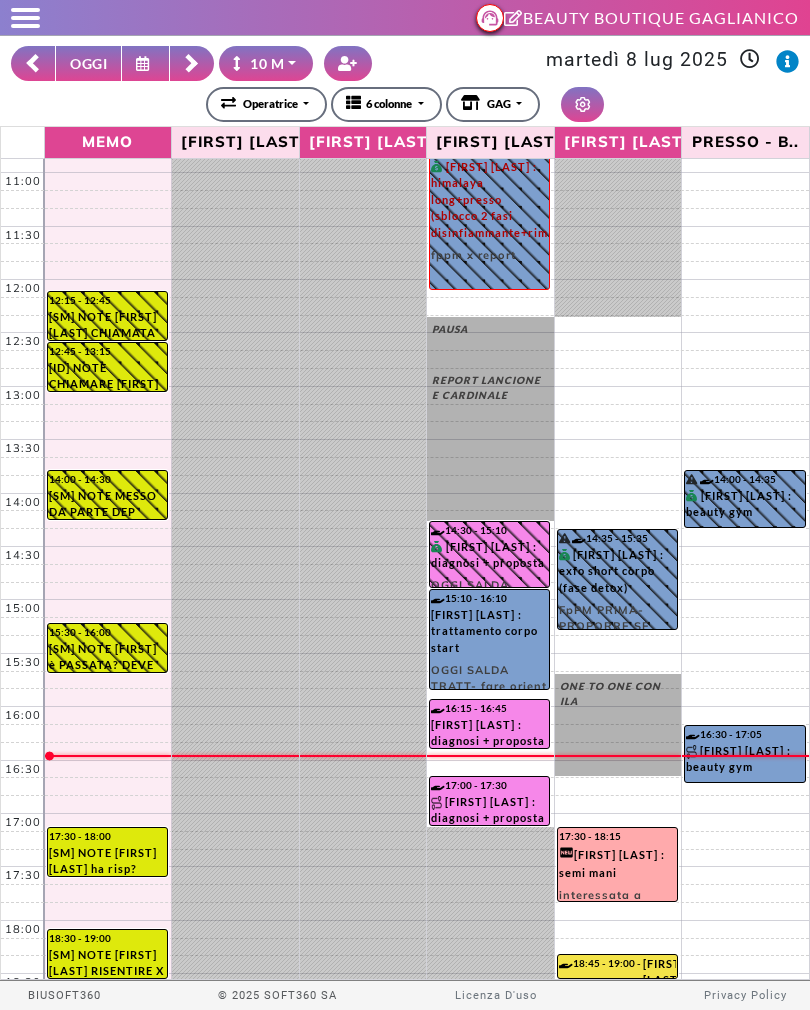 click at bounding box center (192, 64) 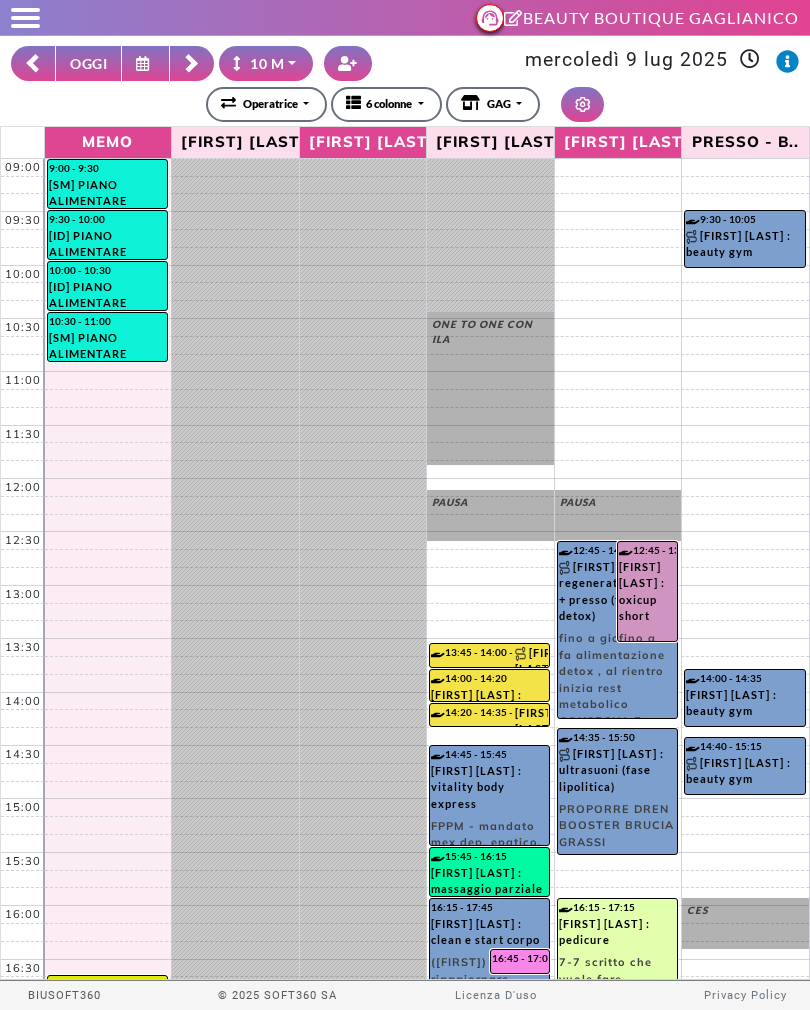 scroll, scrollTop: 0, scrollLeft: 0, axis: both 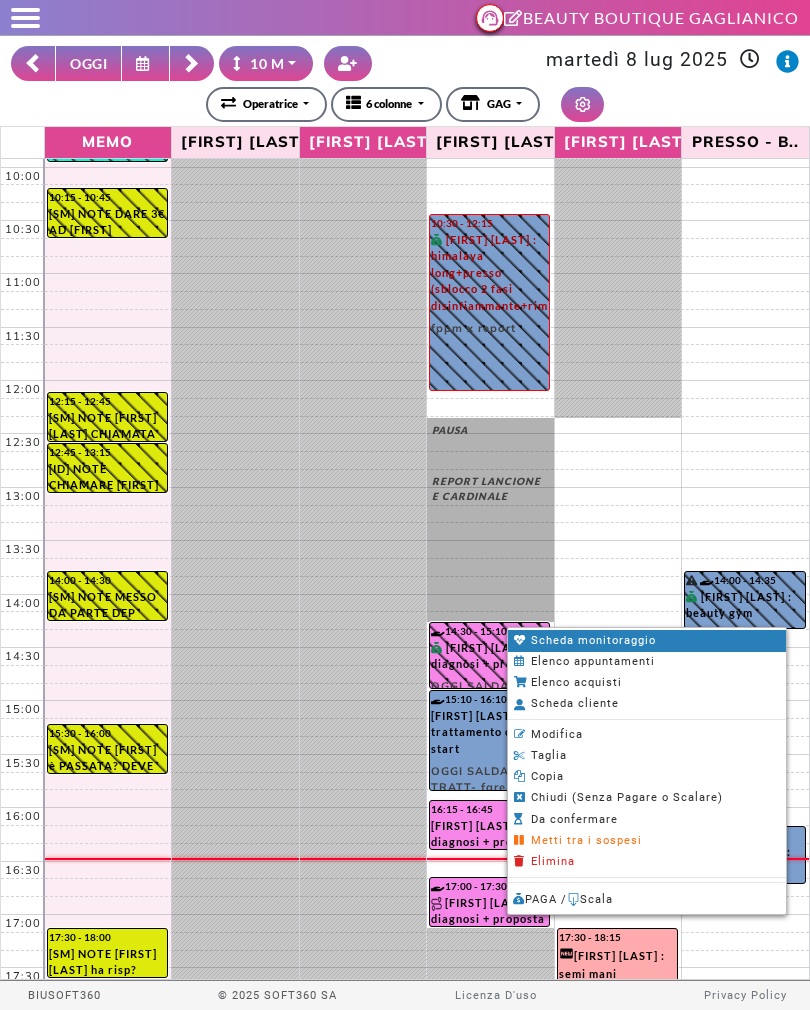 click on "Scheda monitoraggio" at bounding box center (593, 640) 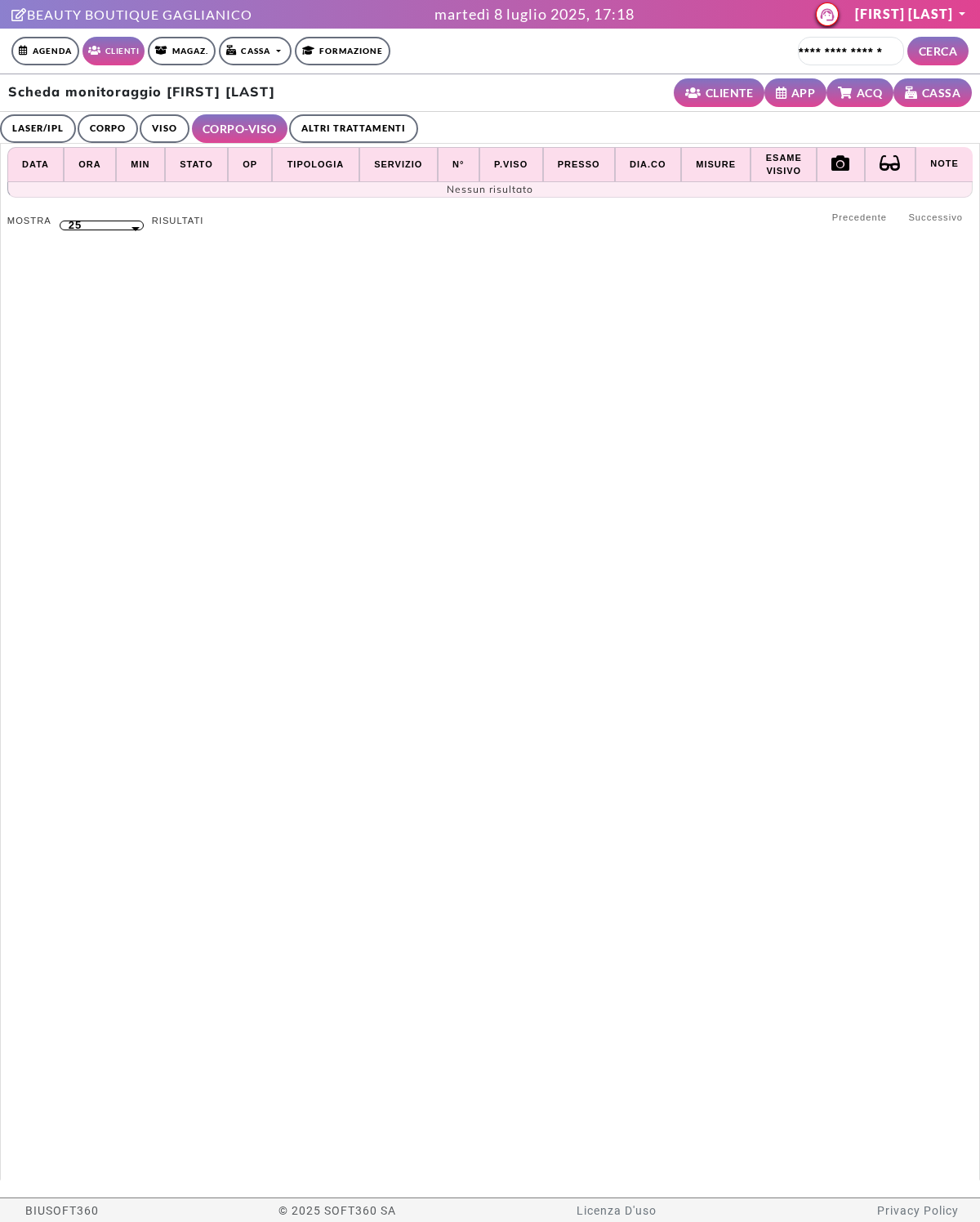 scroll, scrollTop: 0, scrollLeft: 0, axis: both 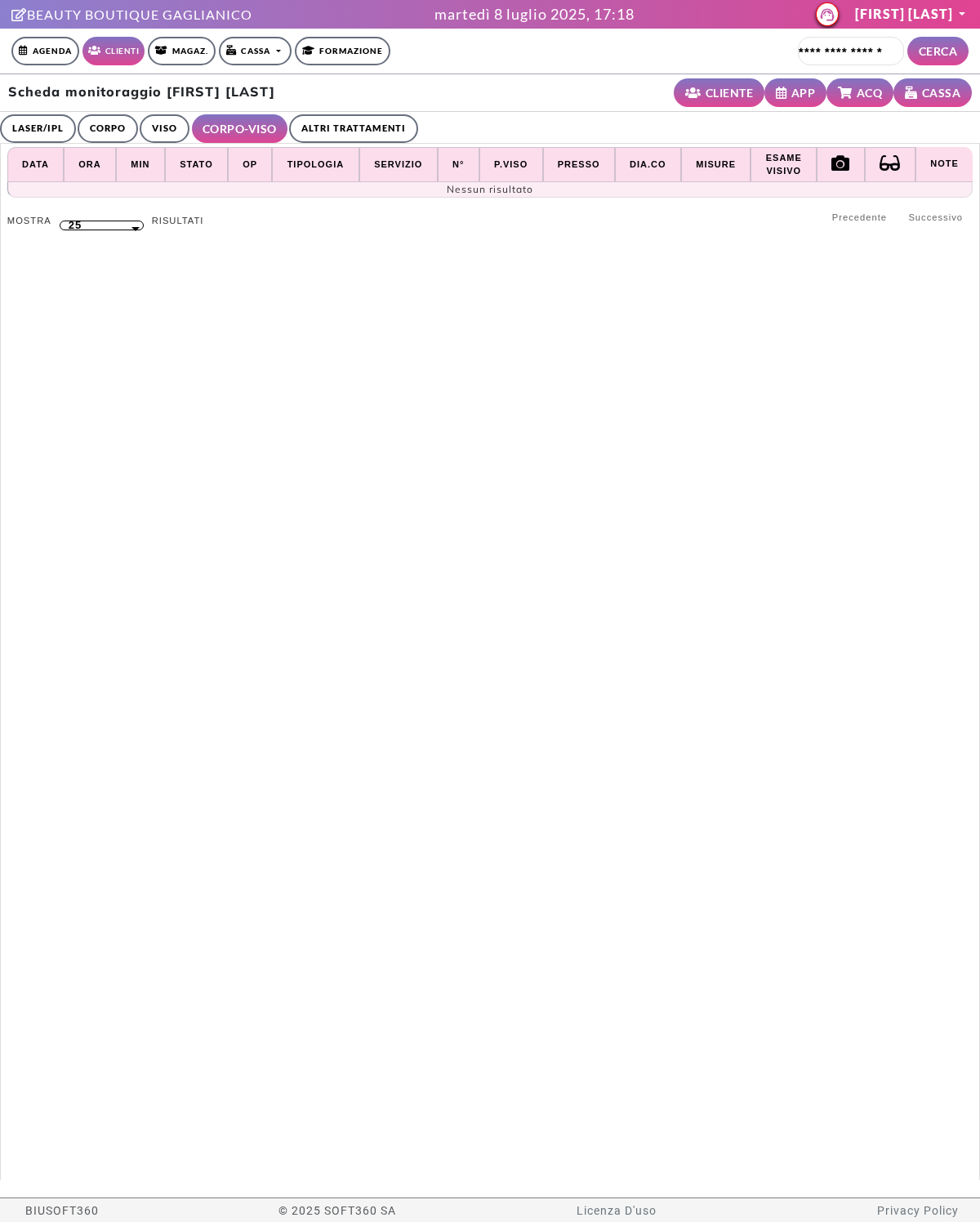 click on "CORPO" at bounding box center [108, 128] 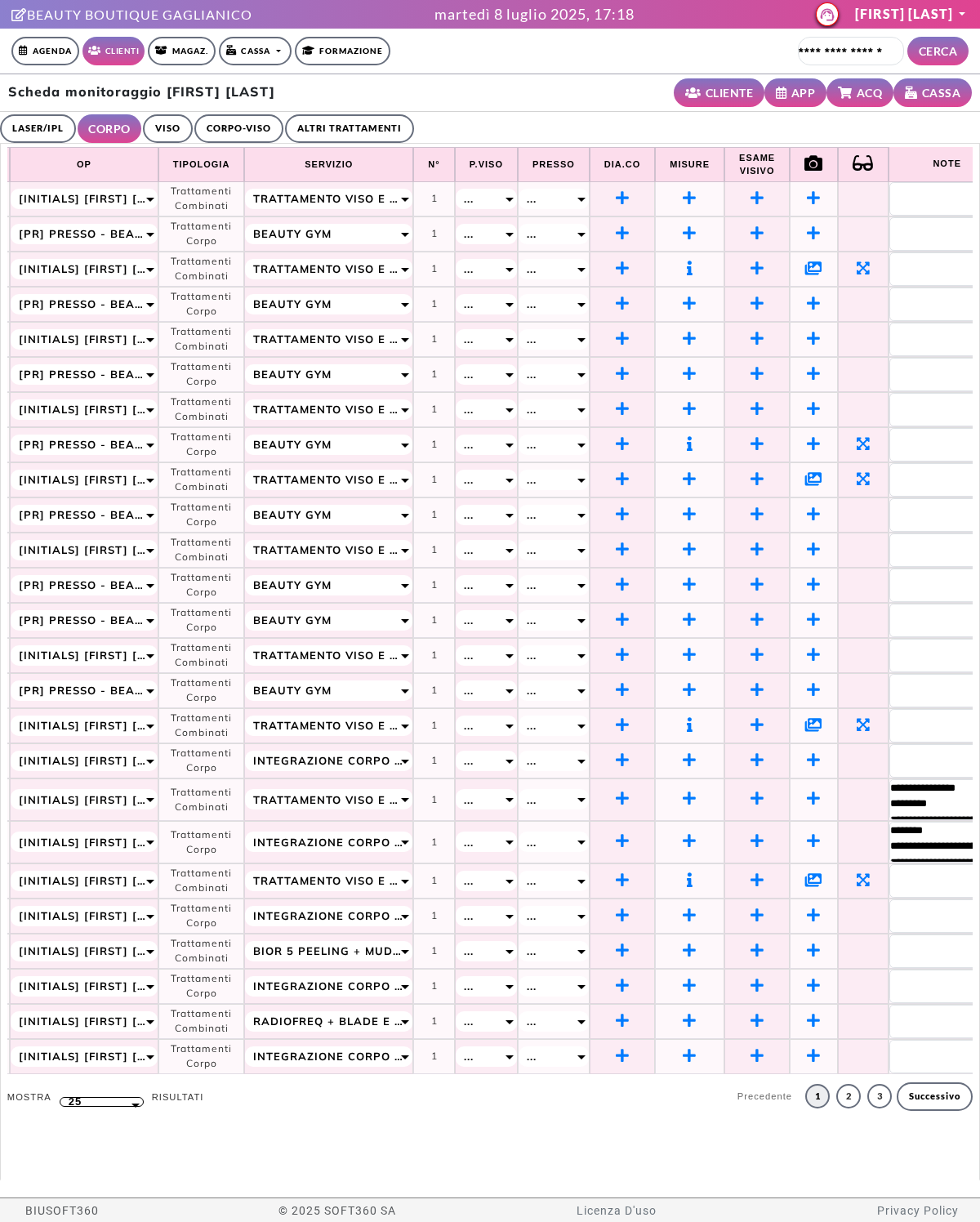 scroll, scrollTop: 0, scrollLeft: 217, axis: horizontal 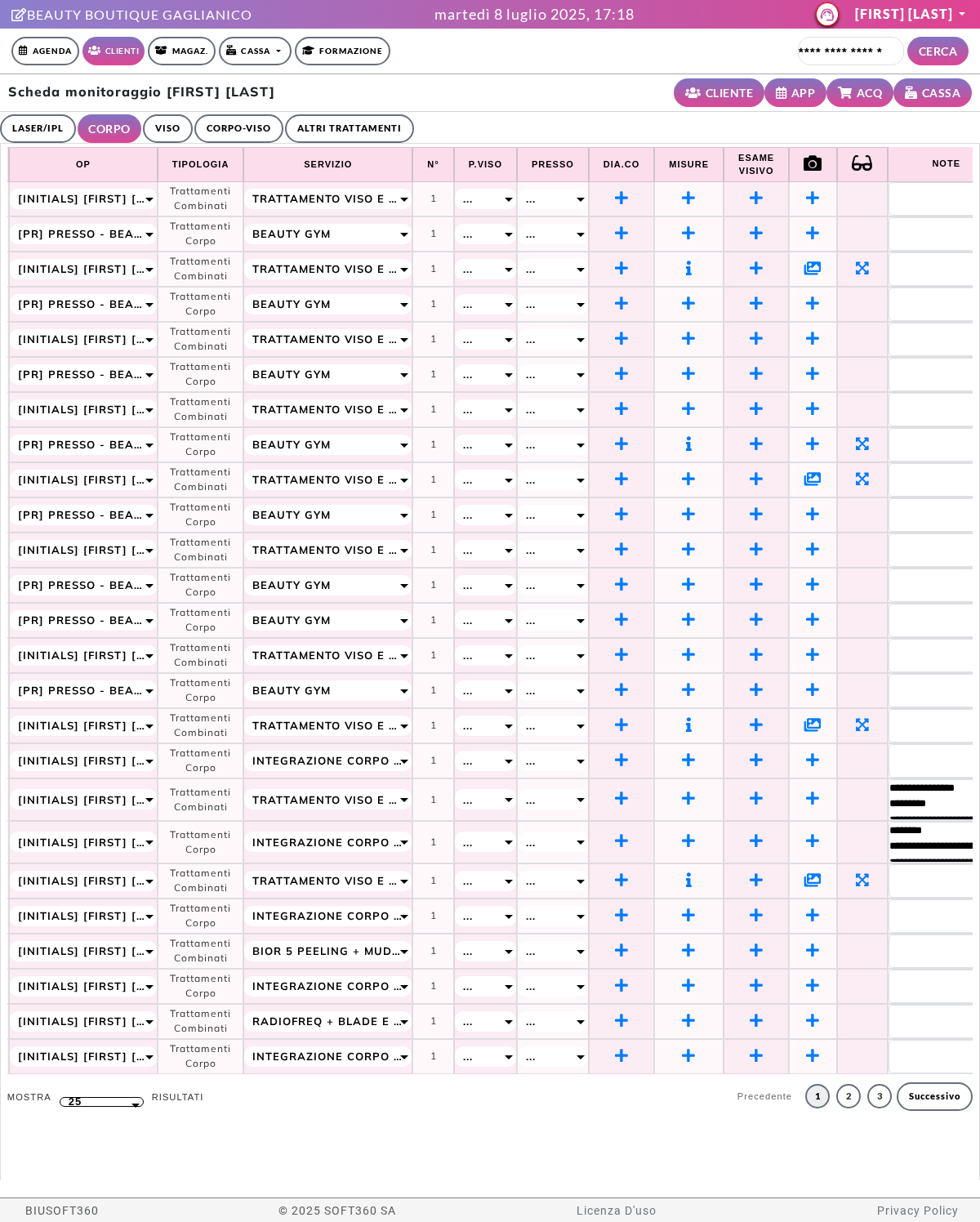 click at bounding box center (0, 0) 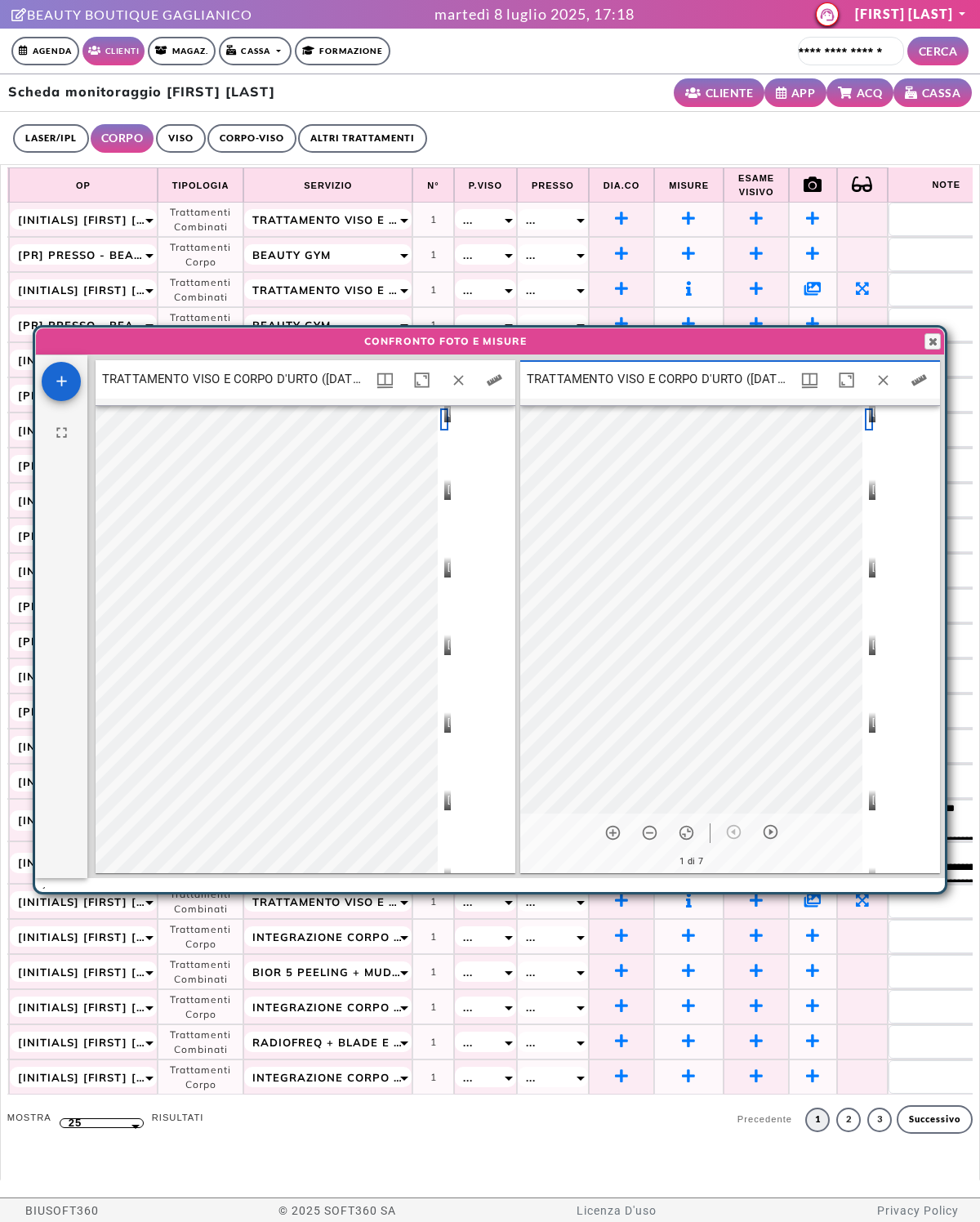 scroll, scrollTop: 13, scrollLeft: 13, axis: both 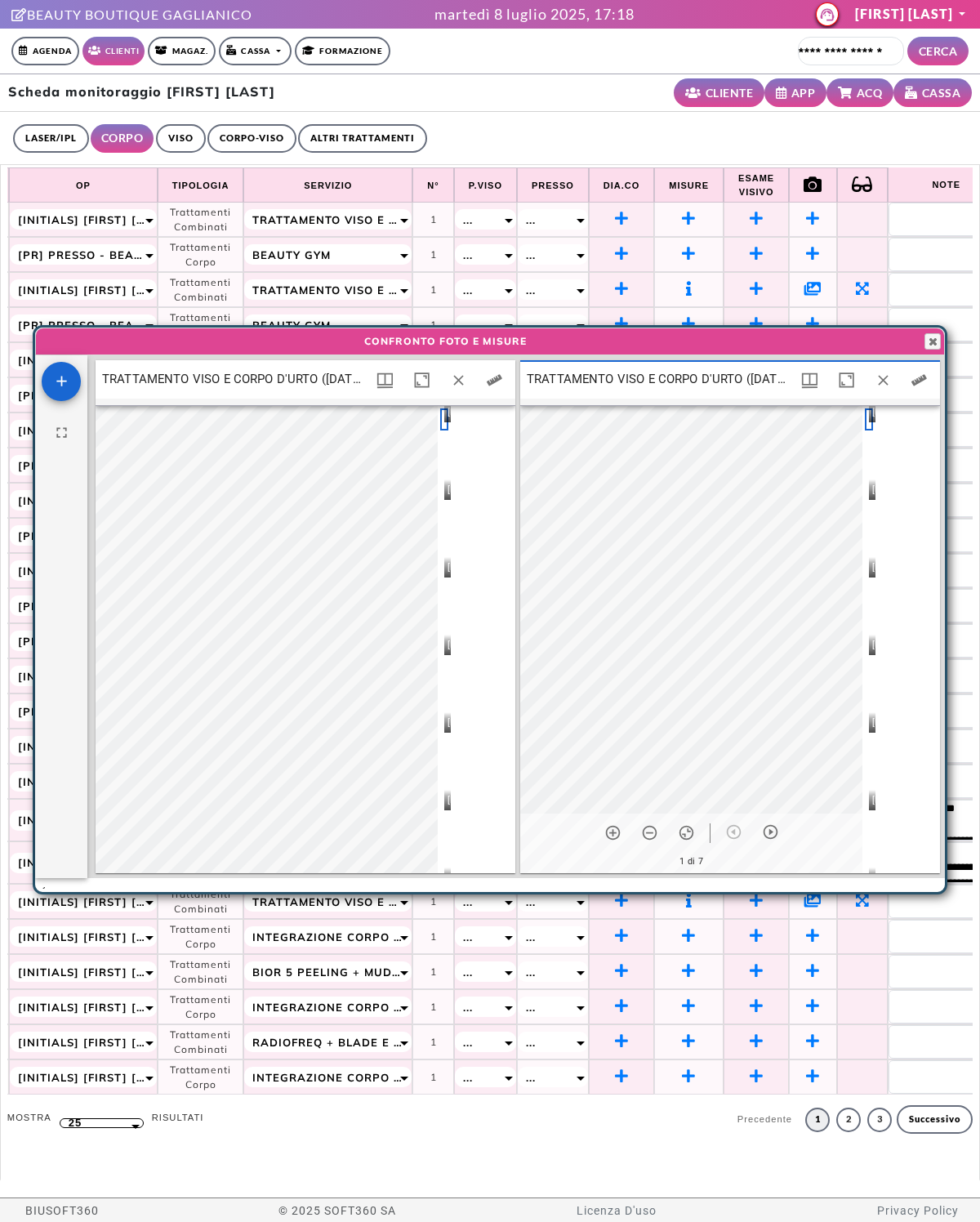 click at bounding box center (883, 380) 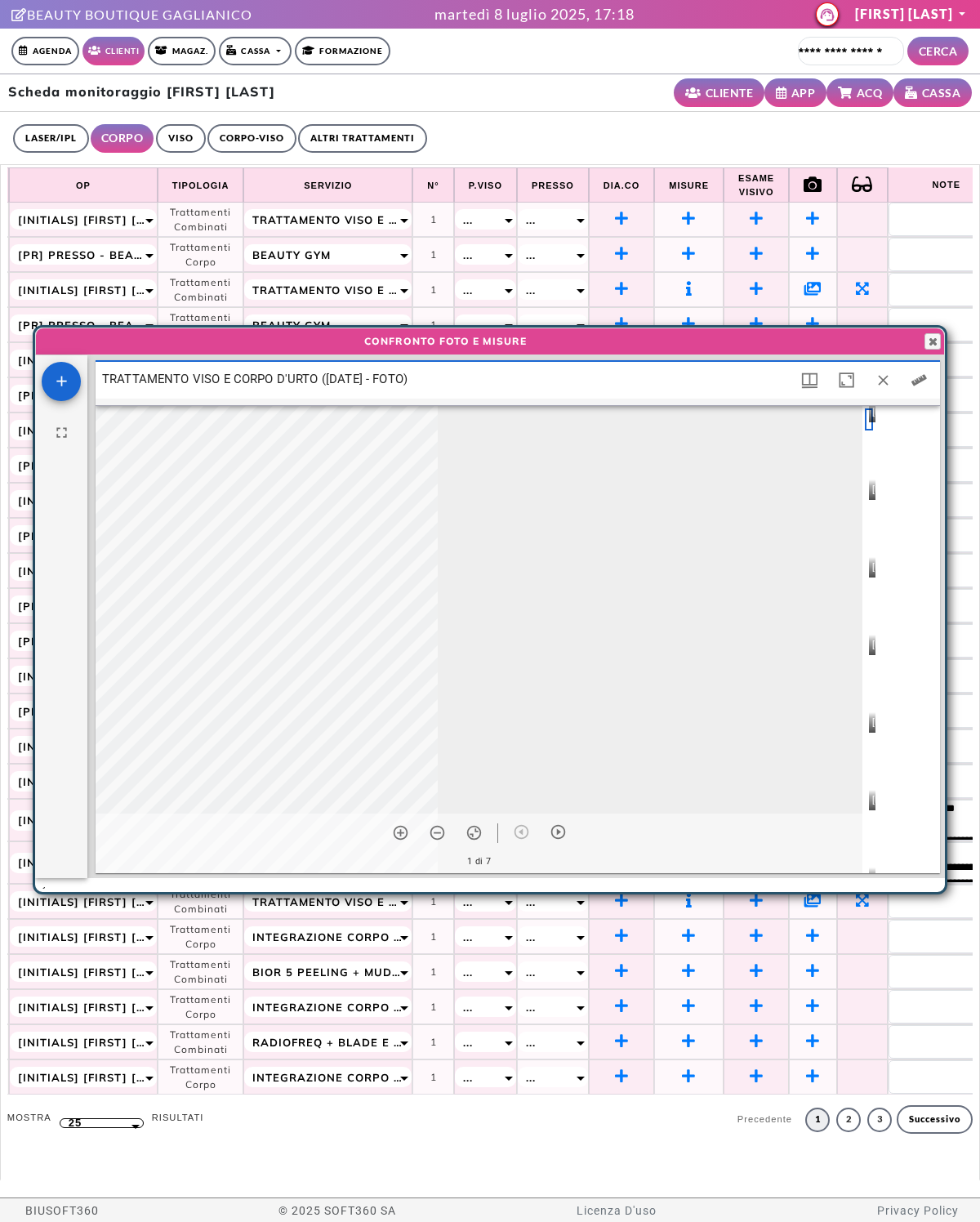 scroll, scrollTop: 8, scrollLeft: 8, axis: both 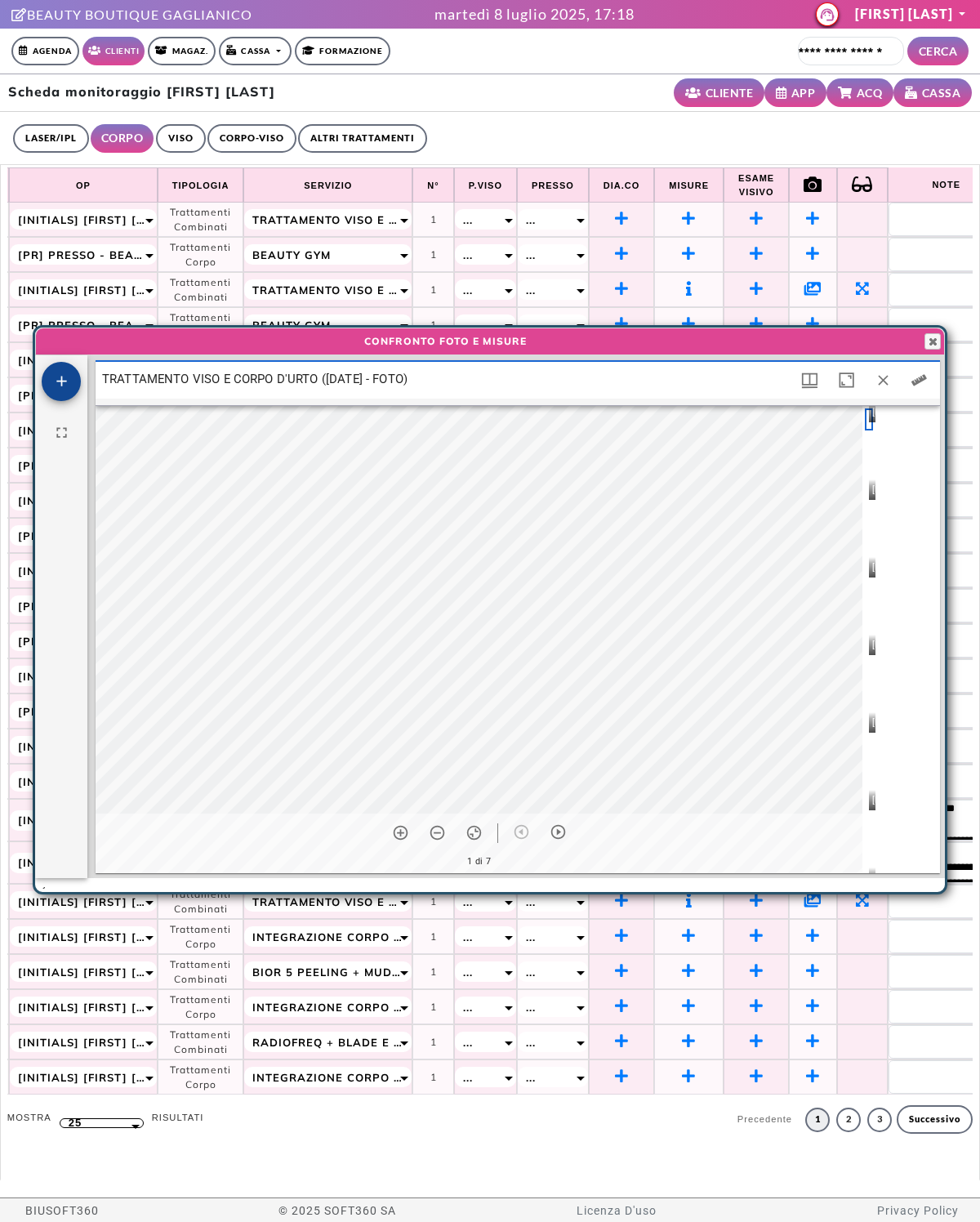 click at bounding box center [61, 381] 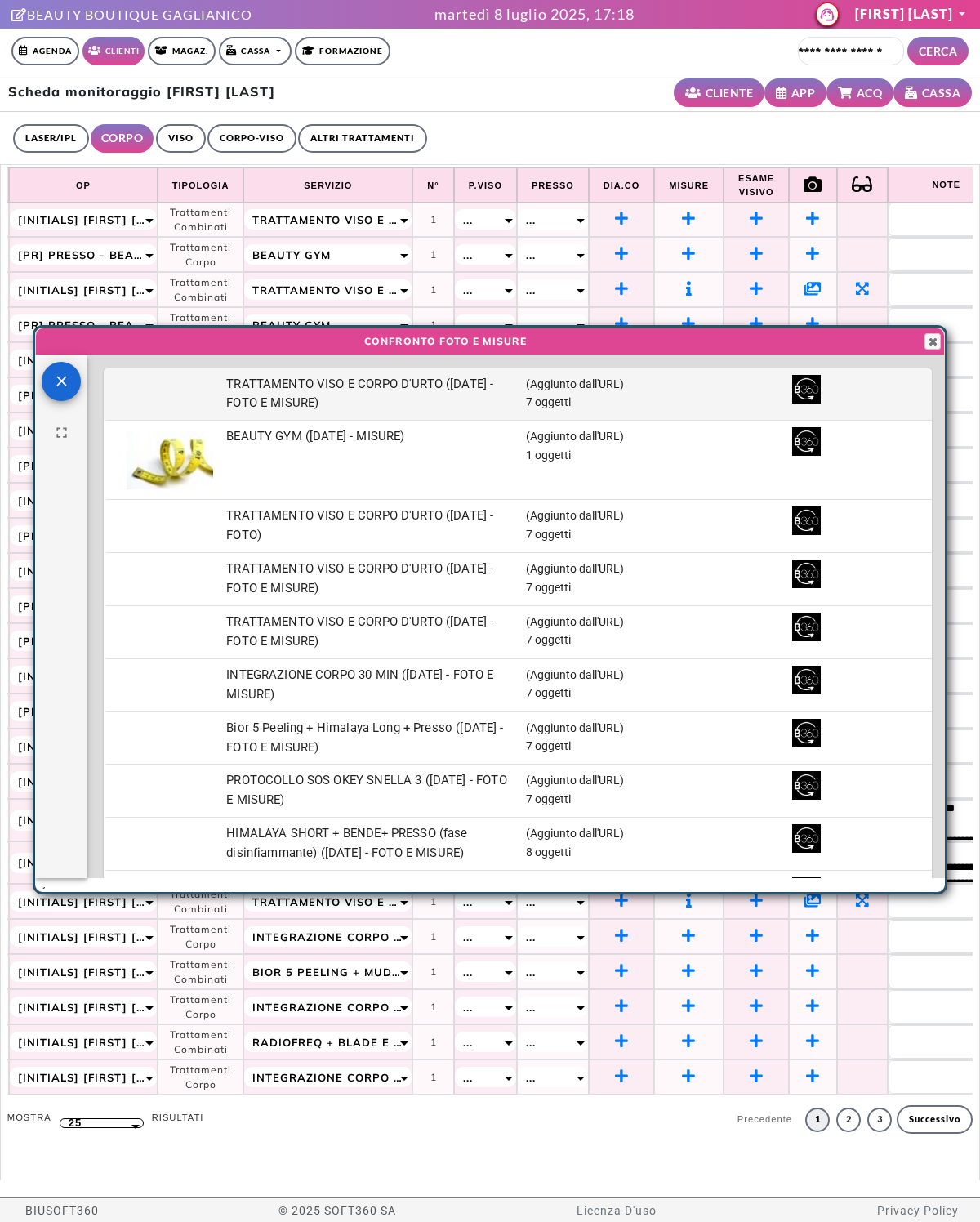 click on "TRATTAMENTO VISO E CORPO D'URTO ([DATE] - FOTO E MISURE)" at bounding box center [0, 0] 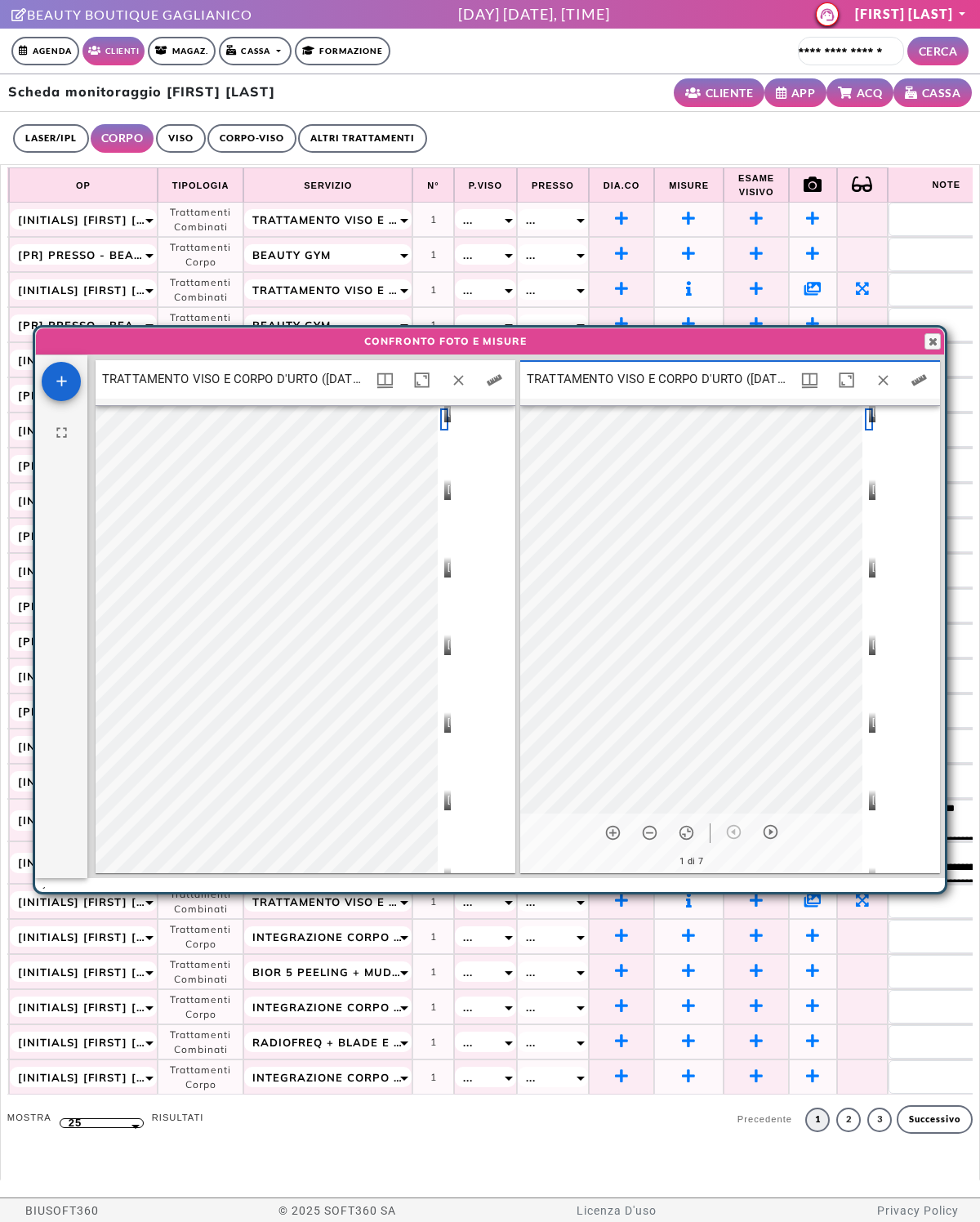 scroll, scrollTop: 13, scrollLeft: 13, axis: both 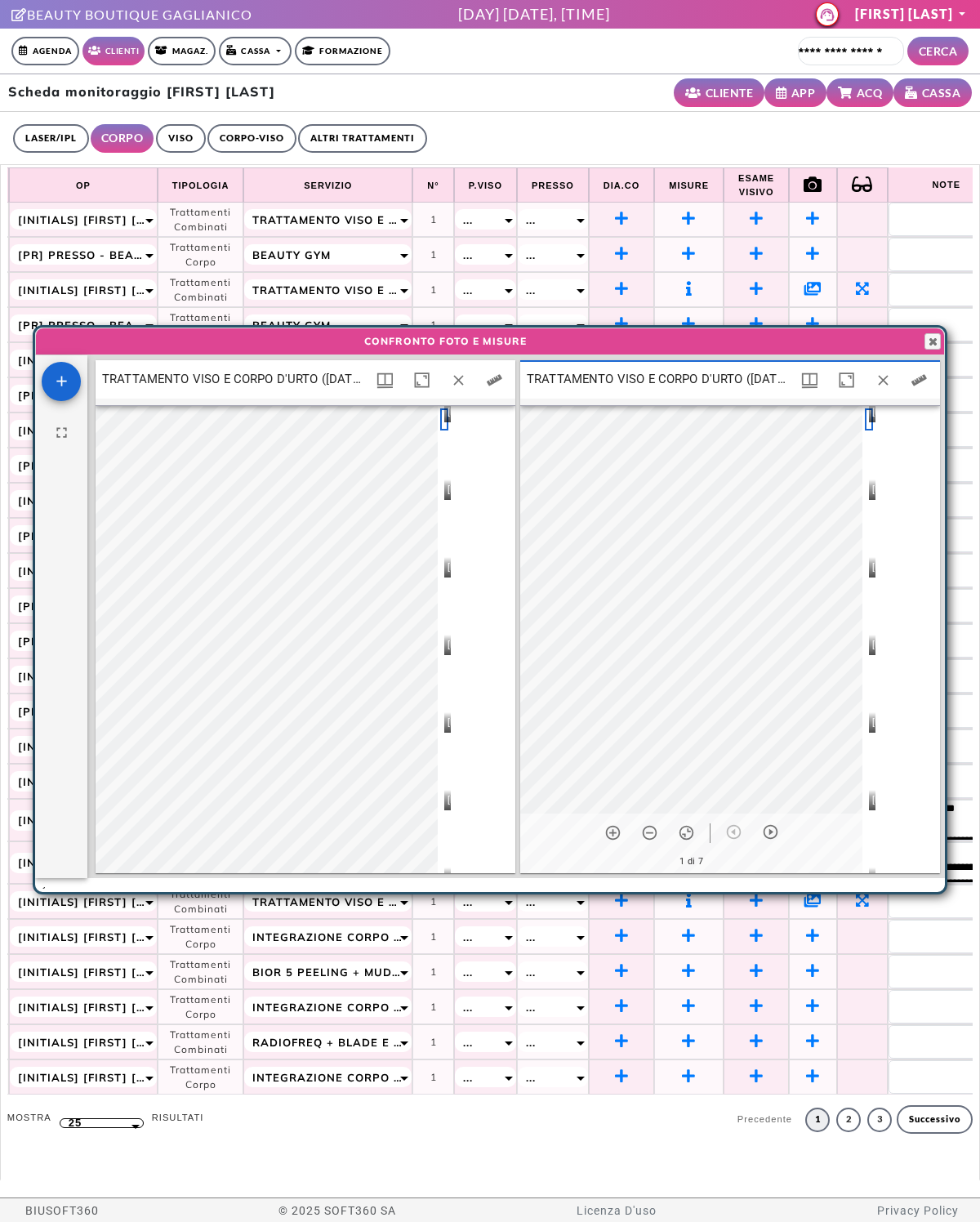 click at bounding box center [883, 380] 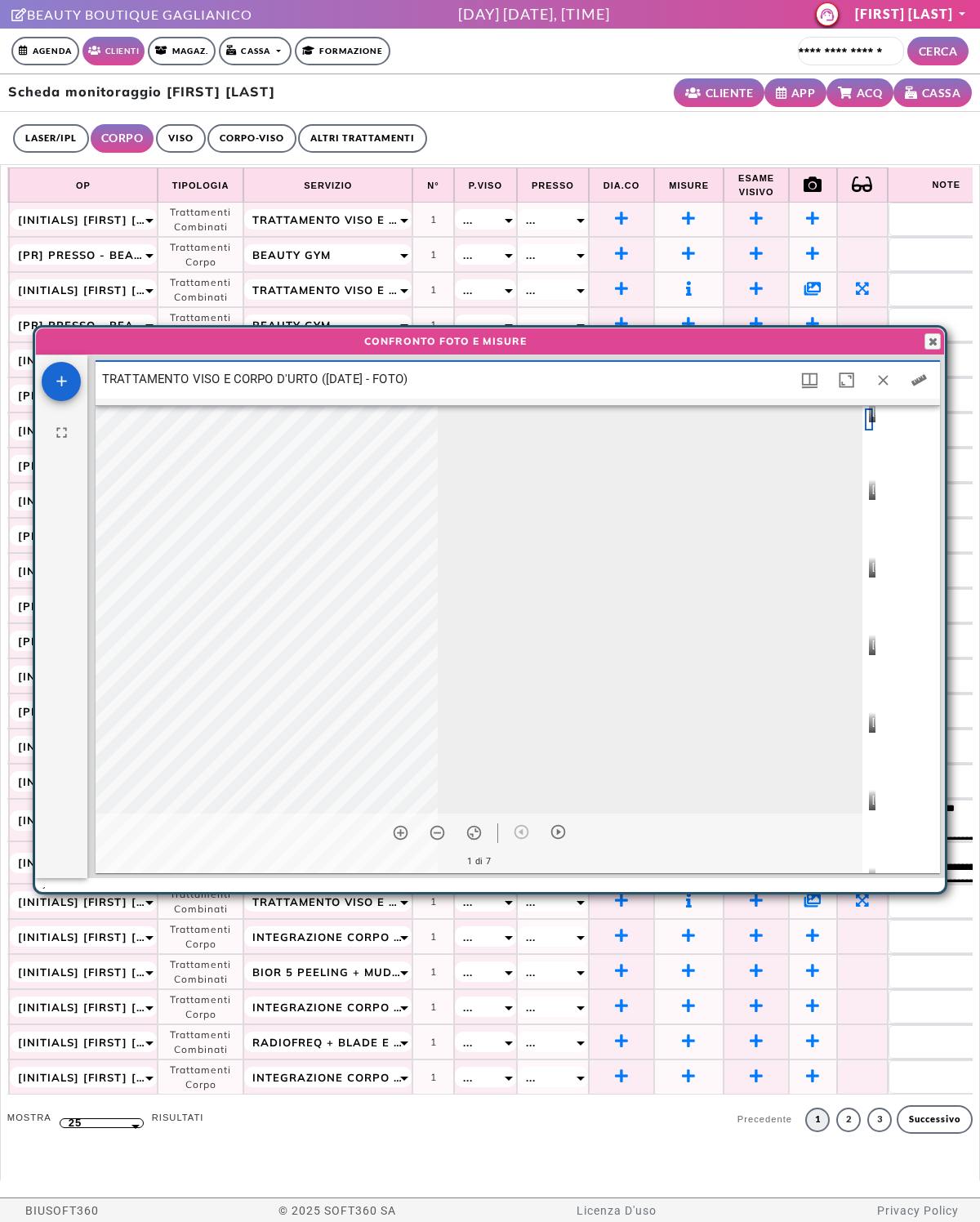 scroll, scrollTop: 8, scrollLeft: 8, axis: both 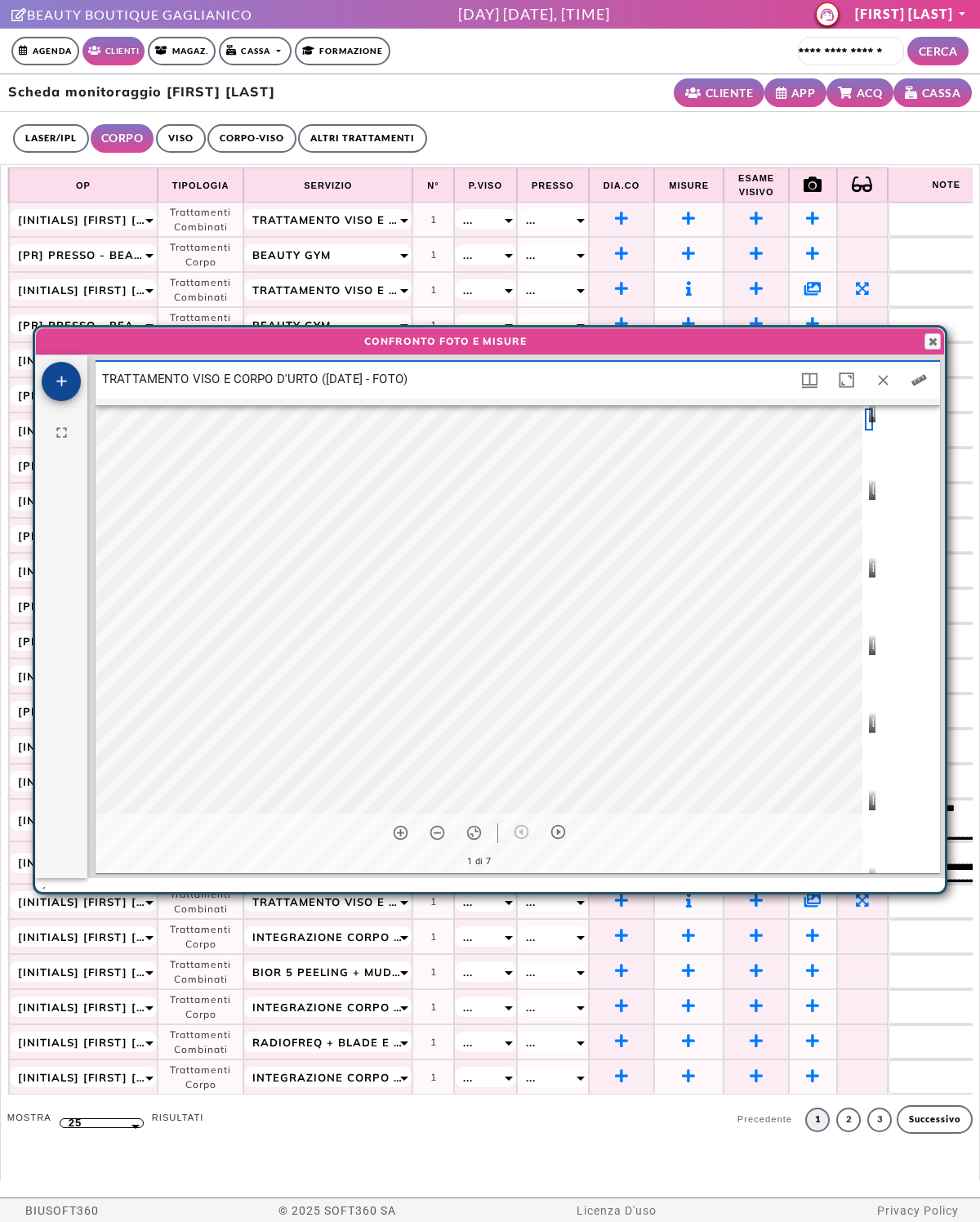 click at bounding box center (61, 381) 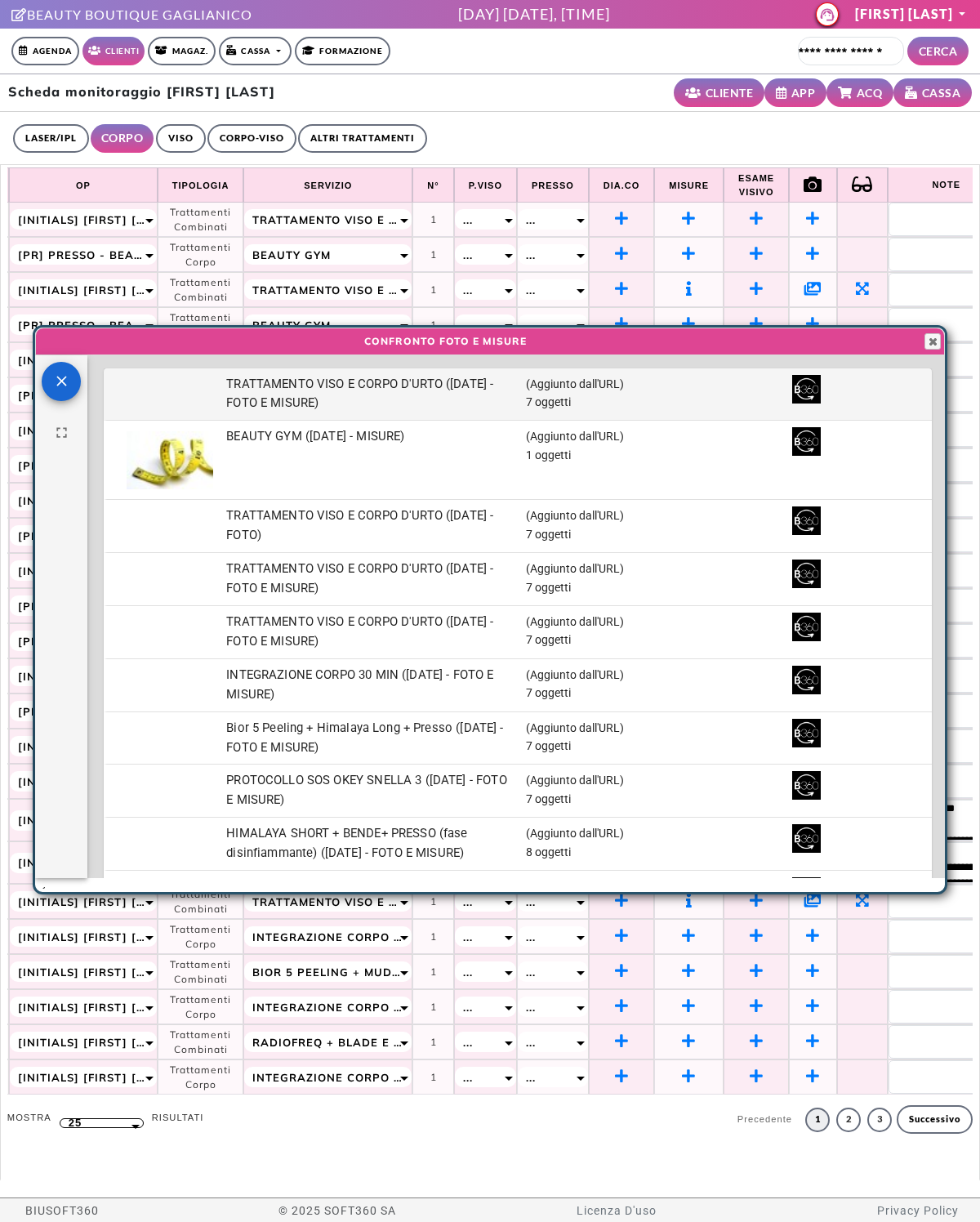 click on "TRATTAMENTO VISO E CORPO D'URTO ([DATE] - FOTO E MISURE)" at bounding box center (0, 0) 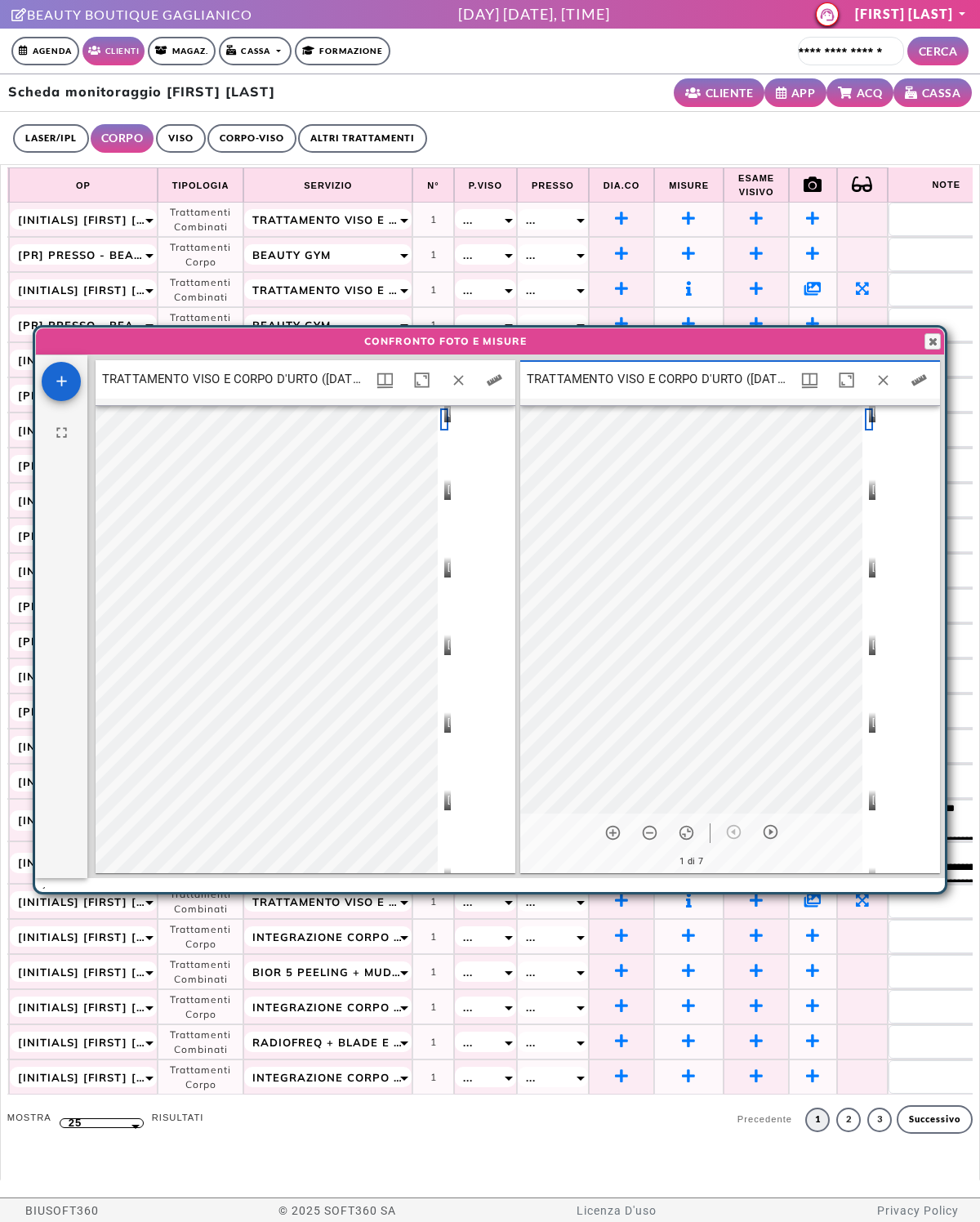 scroll, scrollTop: 8, scrollLeft: 8, axis: both 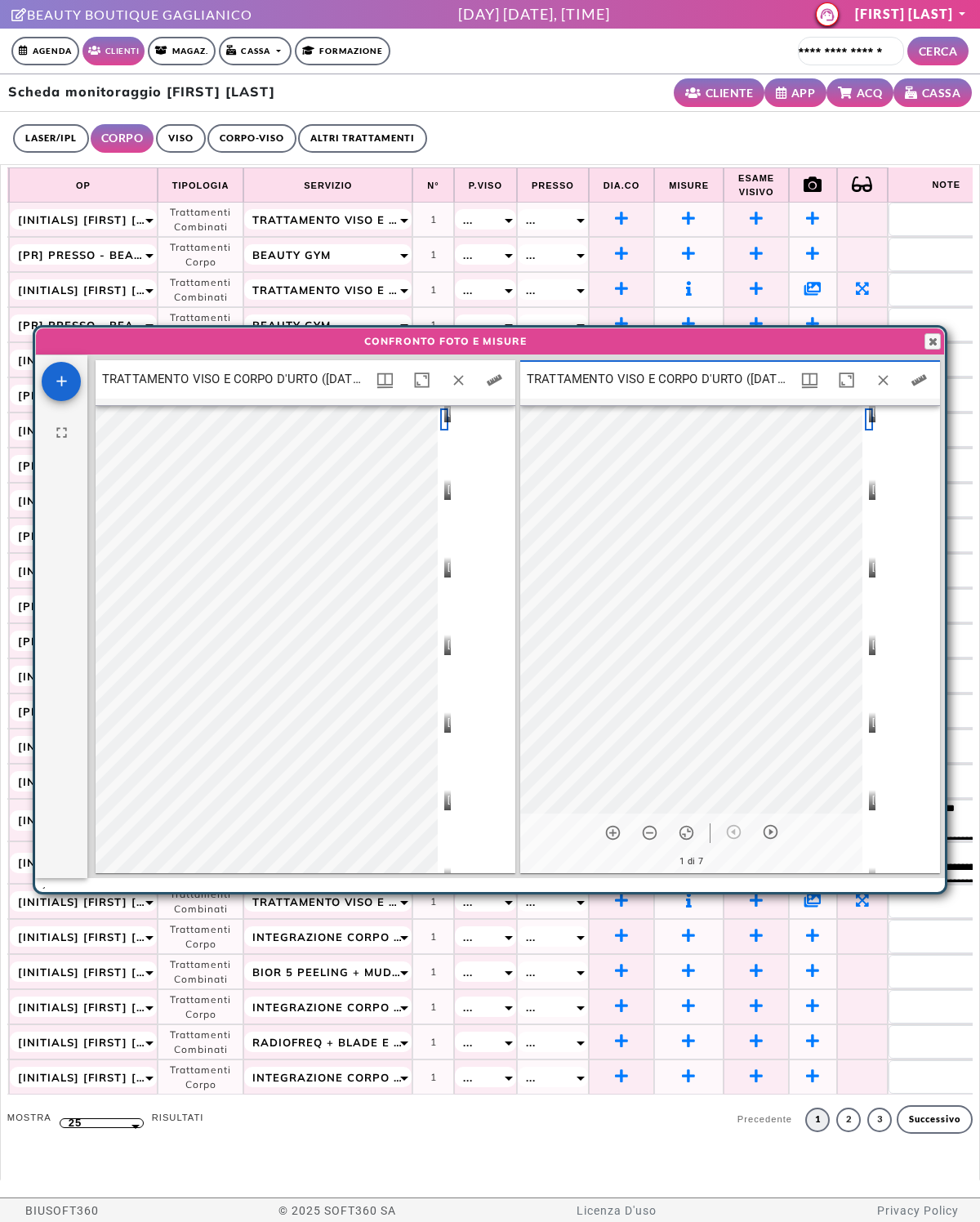 click at bounding box center (869, 653) 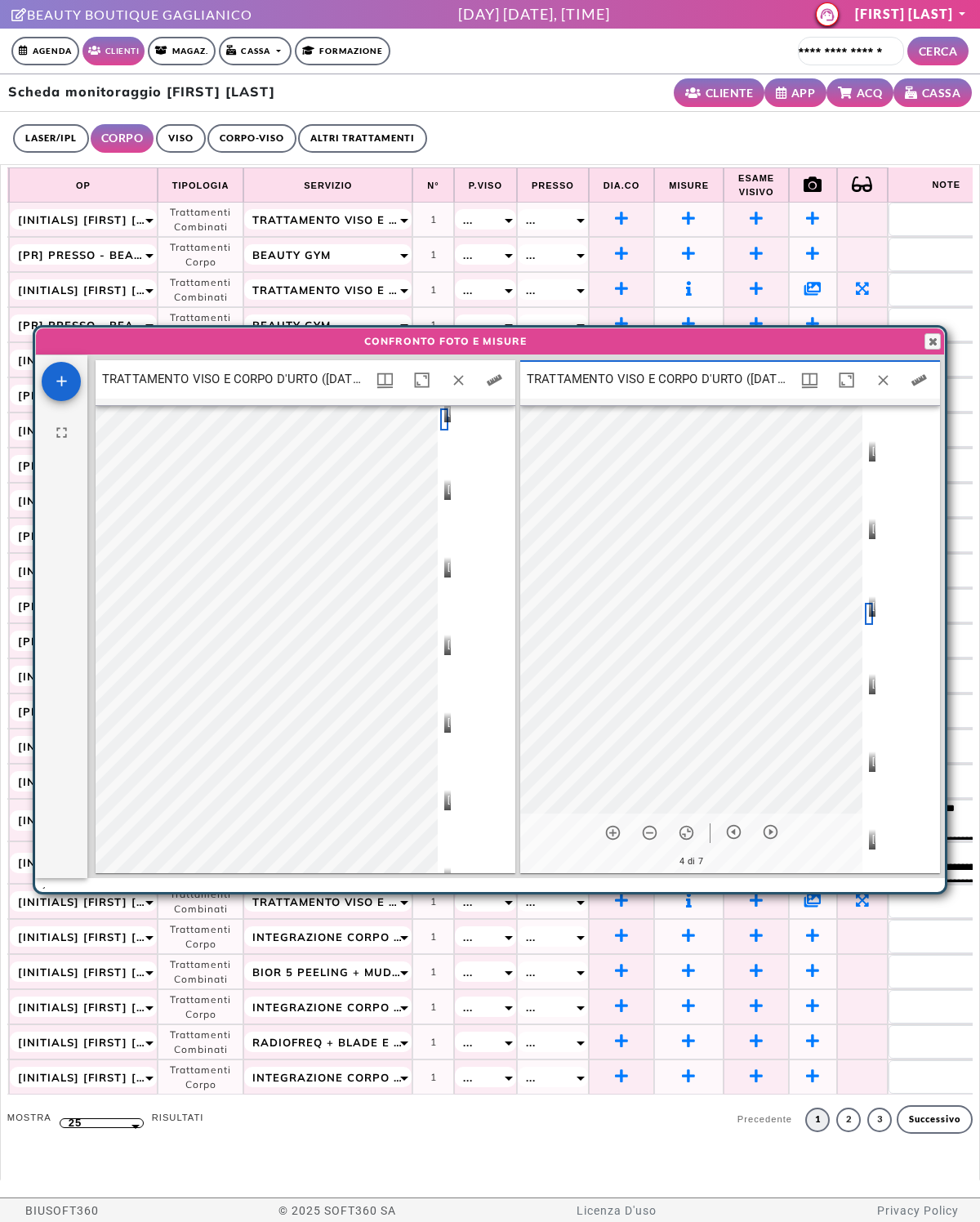 click at bounding box center (444, 653) 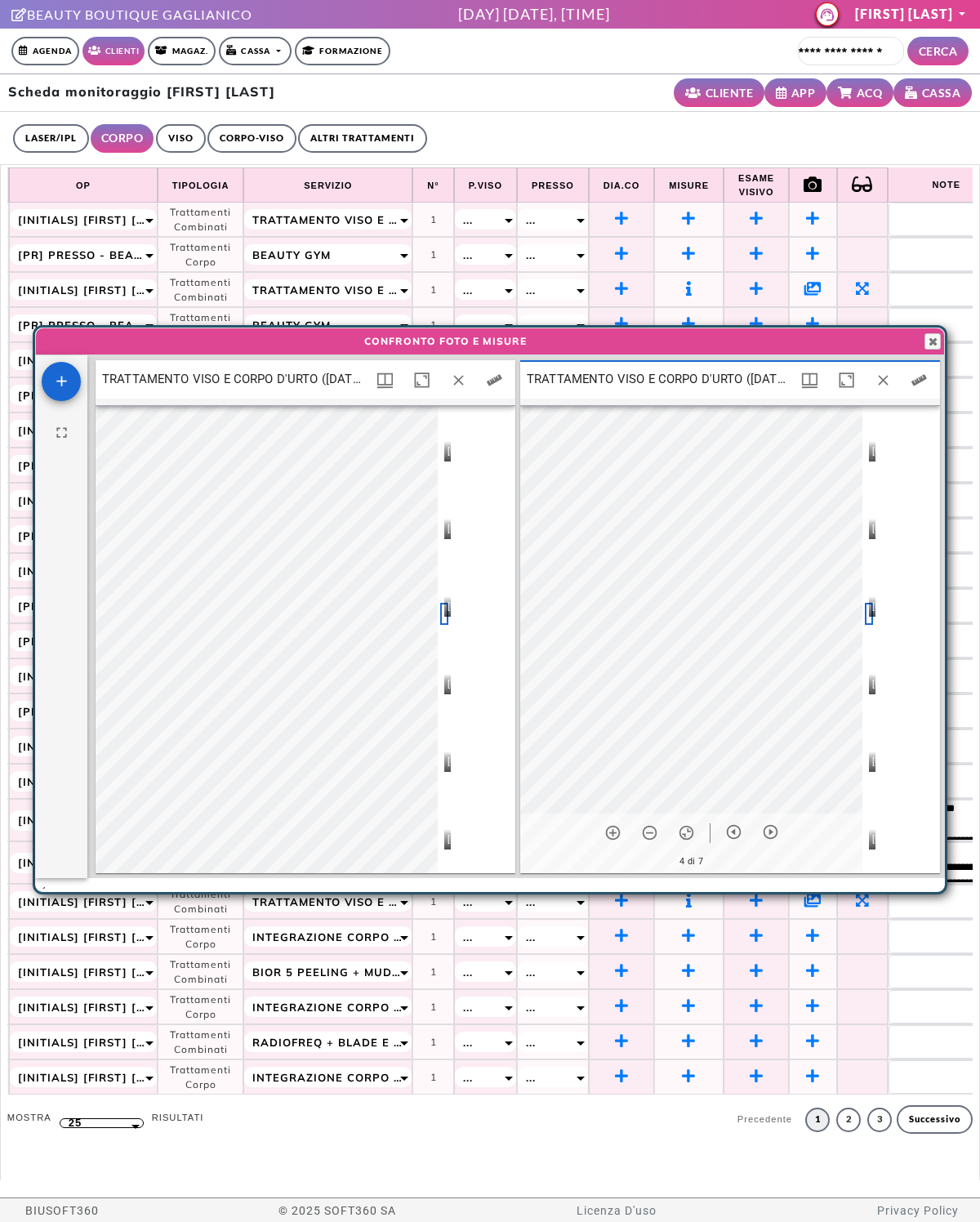 click at bounding box center (444, 692) 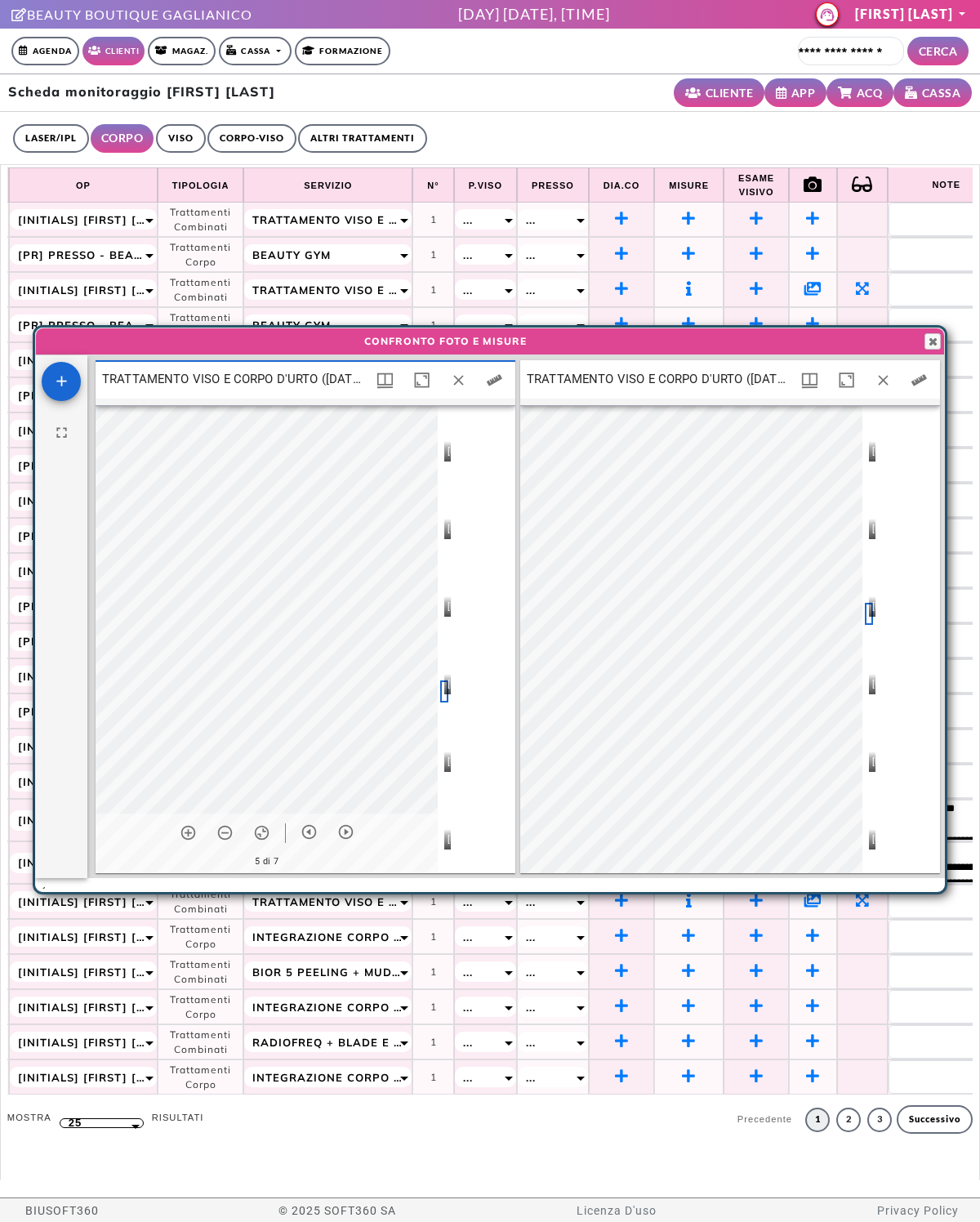 click at bounding box center [869, 692] 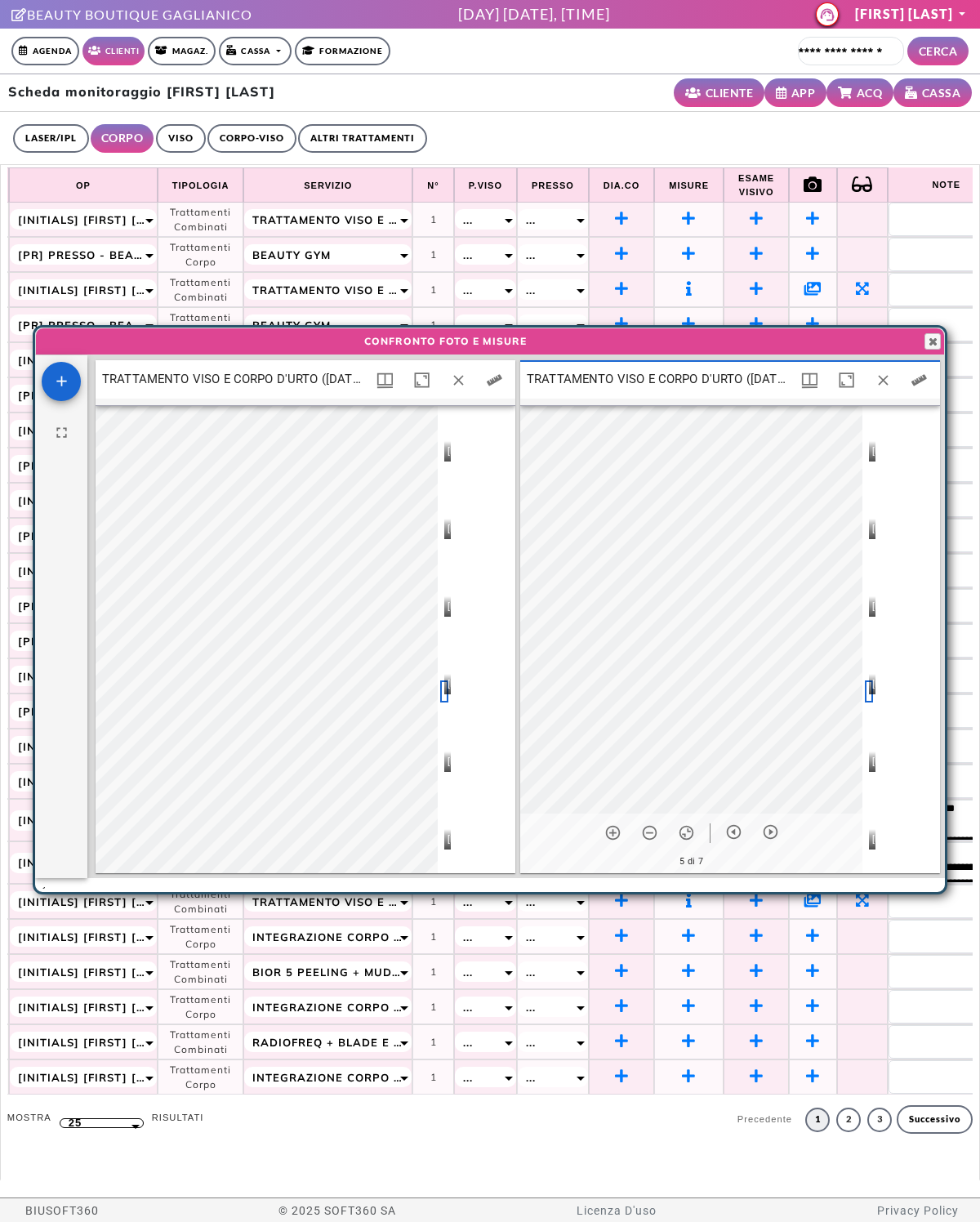 click at bounding box center (869, 769) 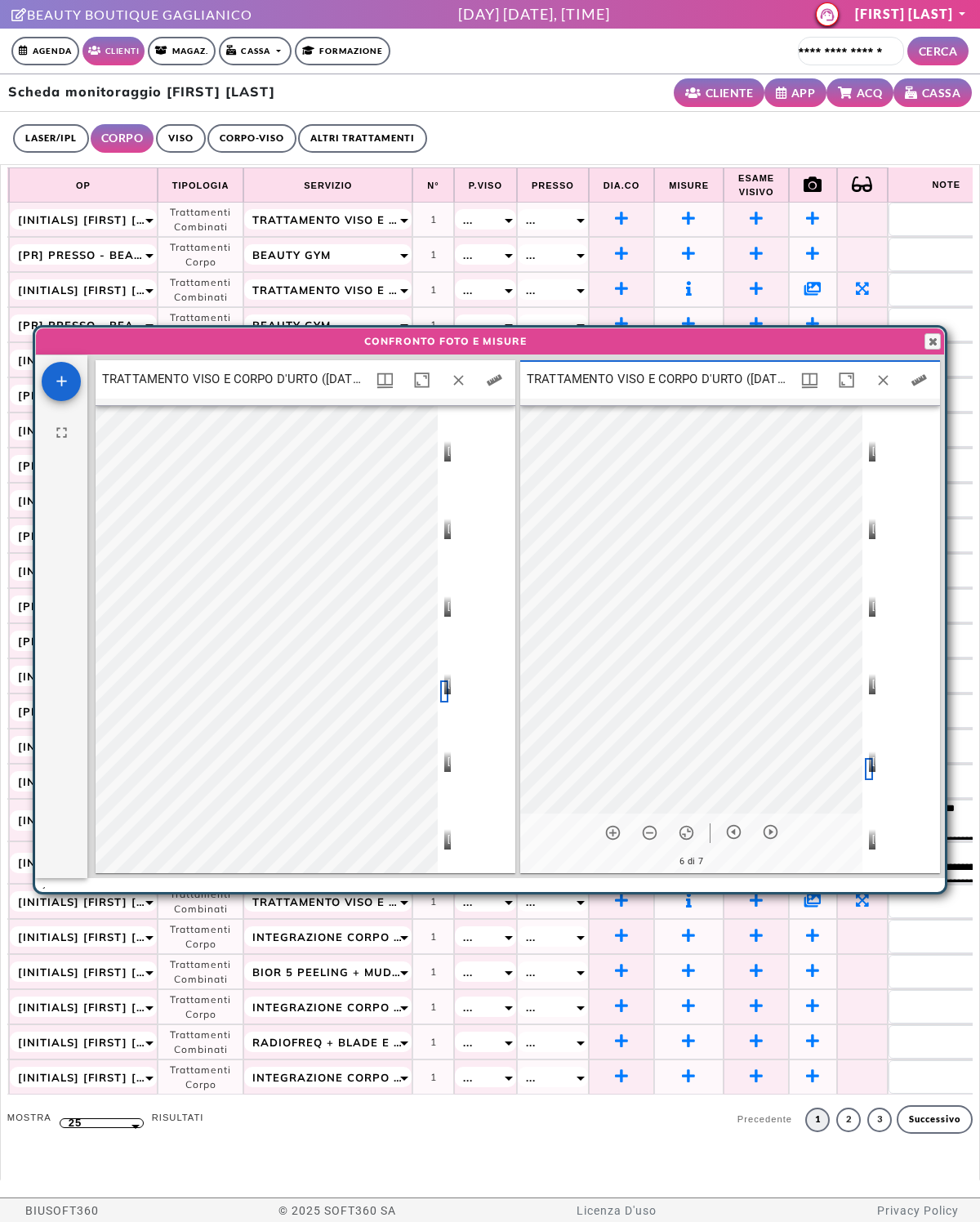 click at bounding box center (444, 847) 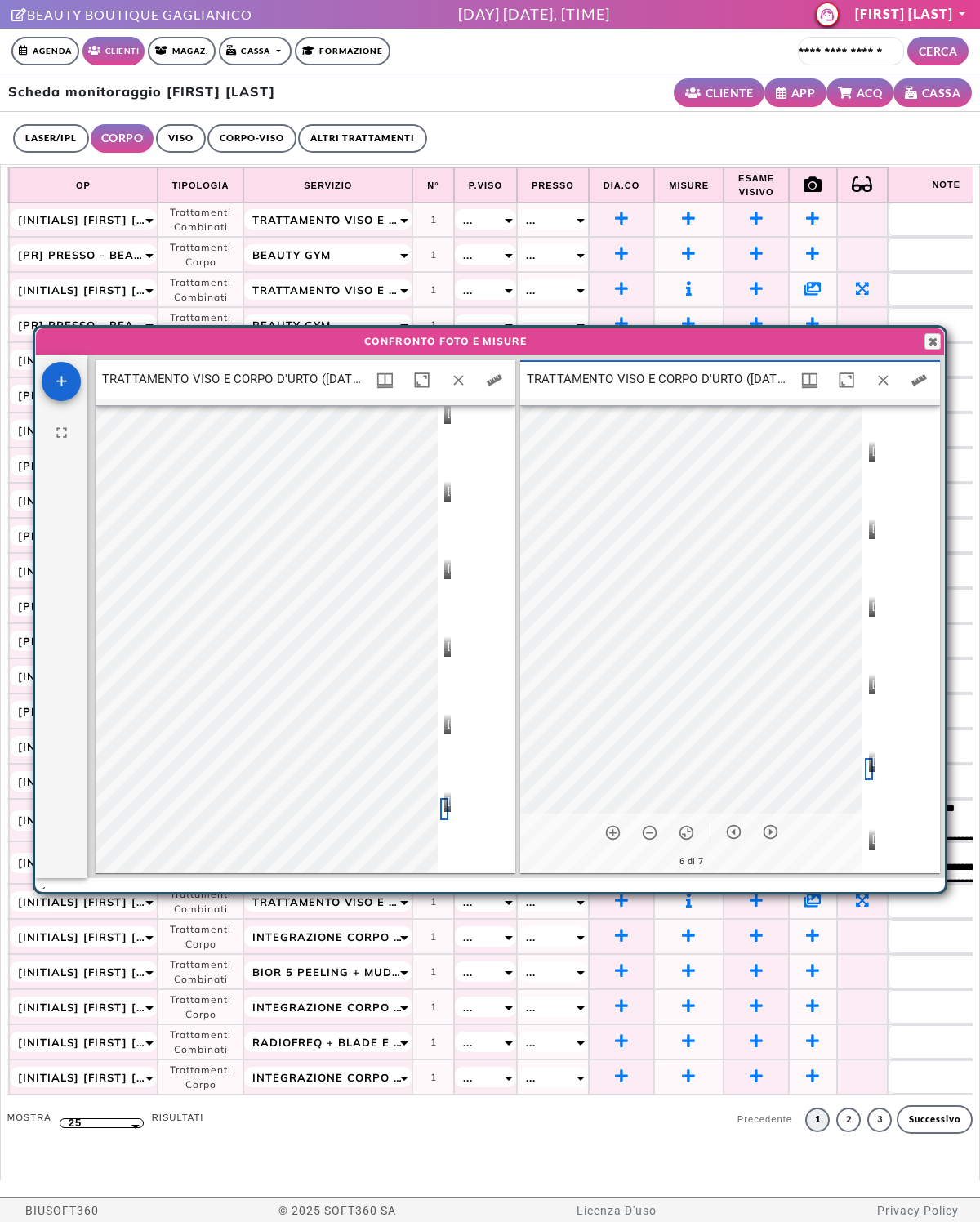 click at bounding box center [869, 847] 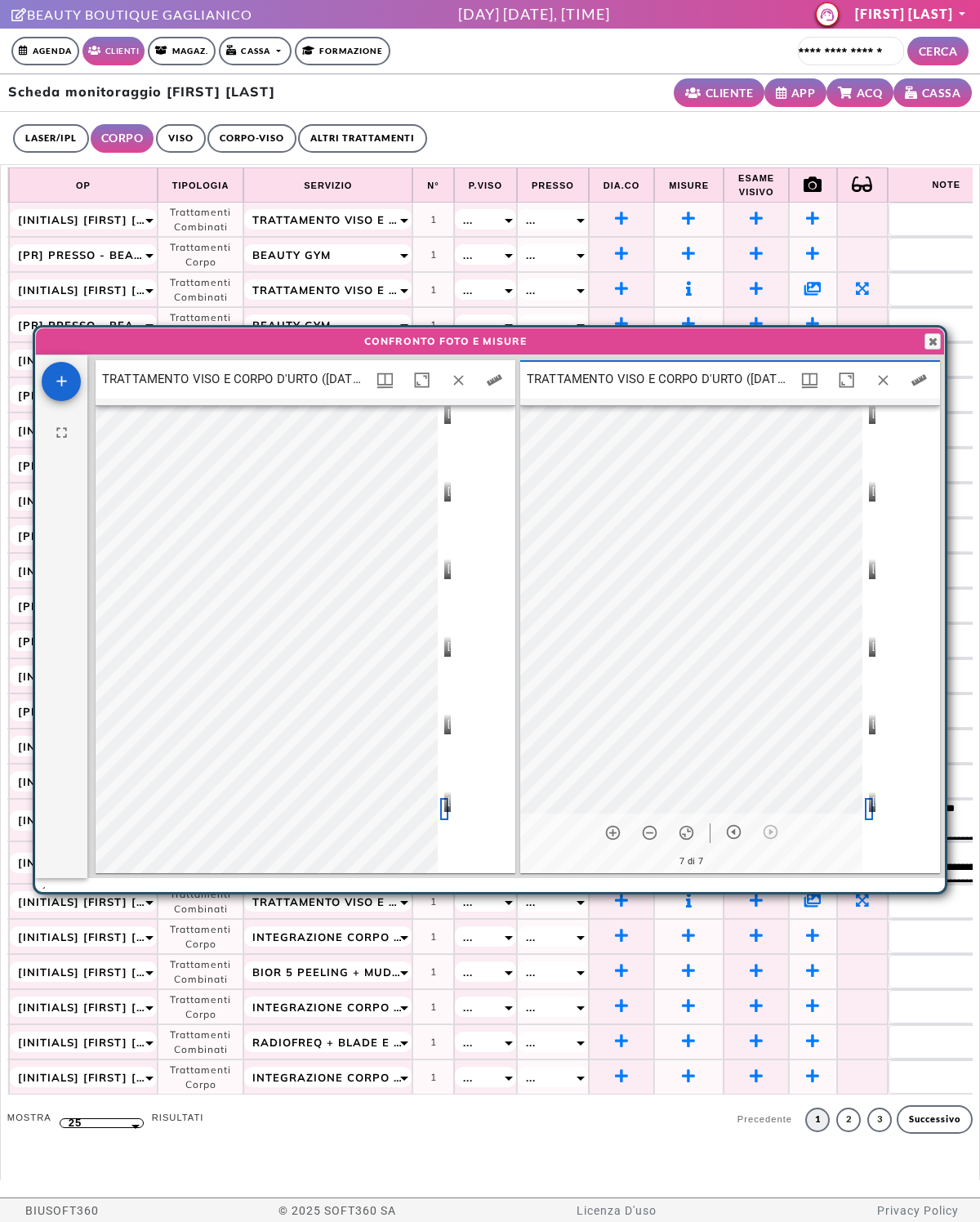 click at bounding box center (444, 732) 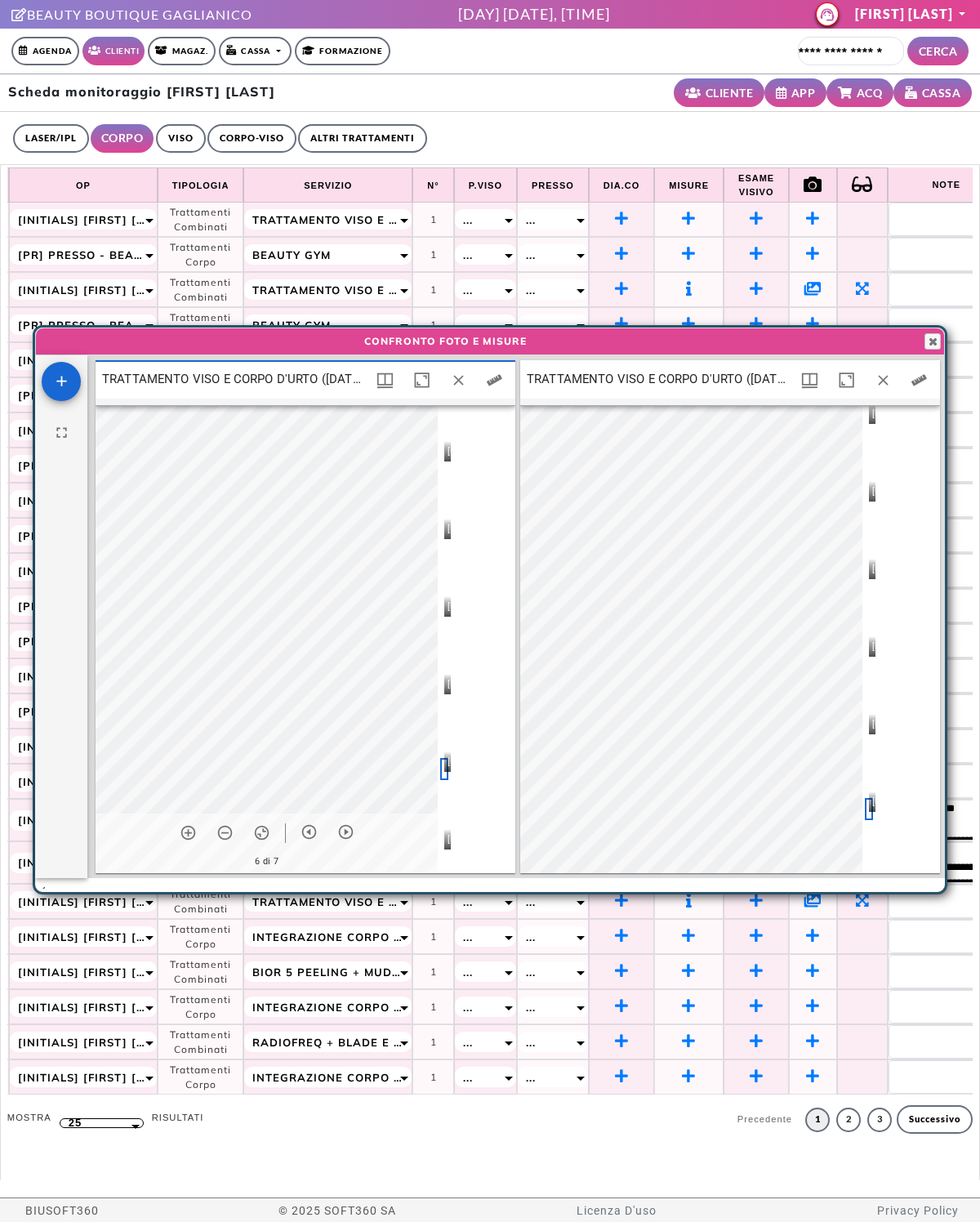 scroll, scrollTop: 8, scrollLeft: 8, axis: both 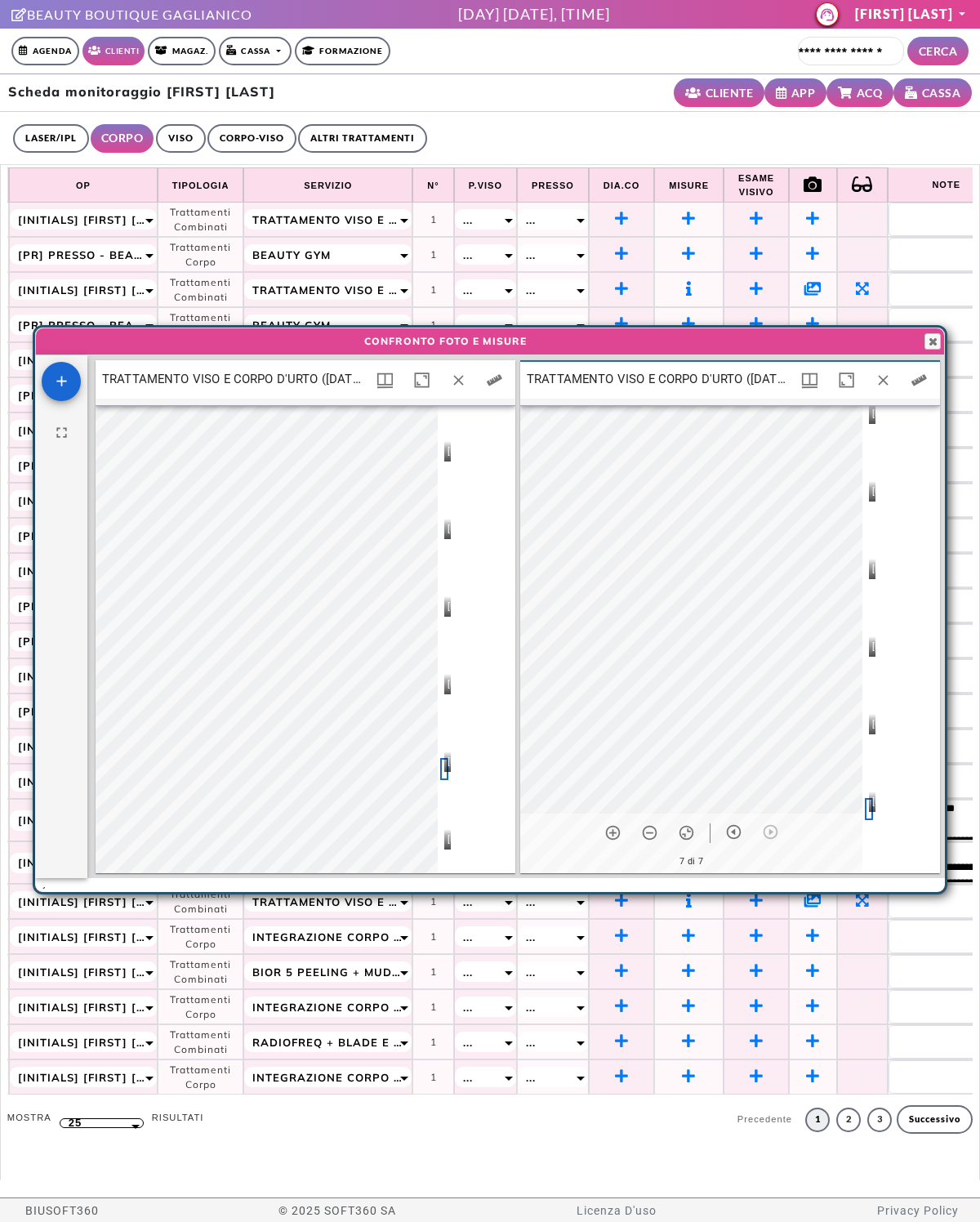 click at bounding box center (444, 459) 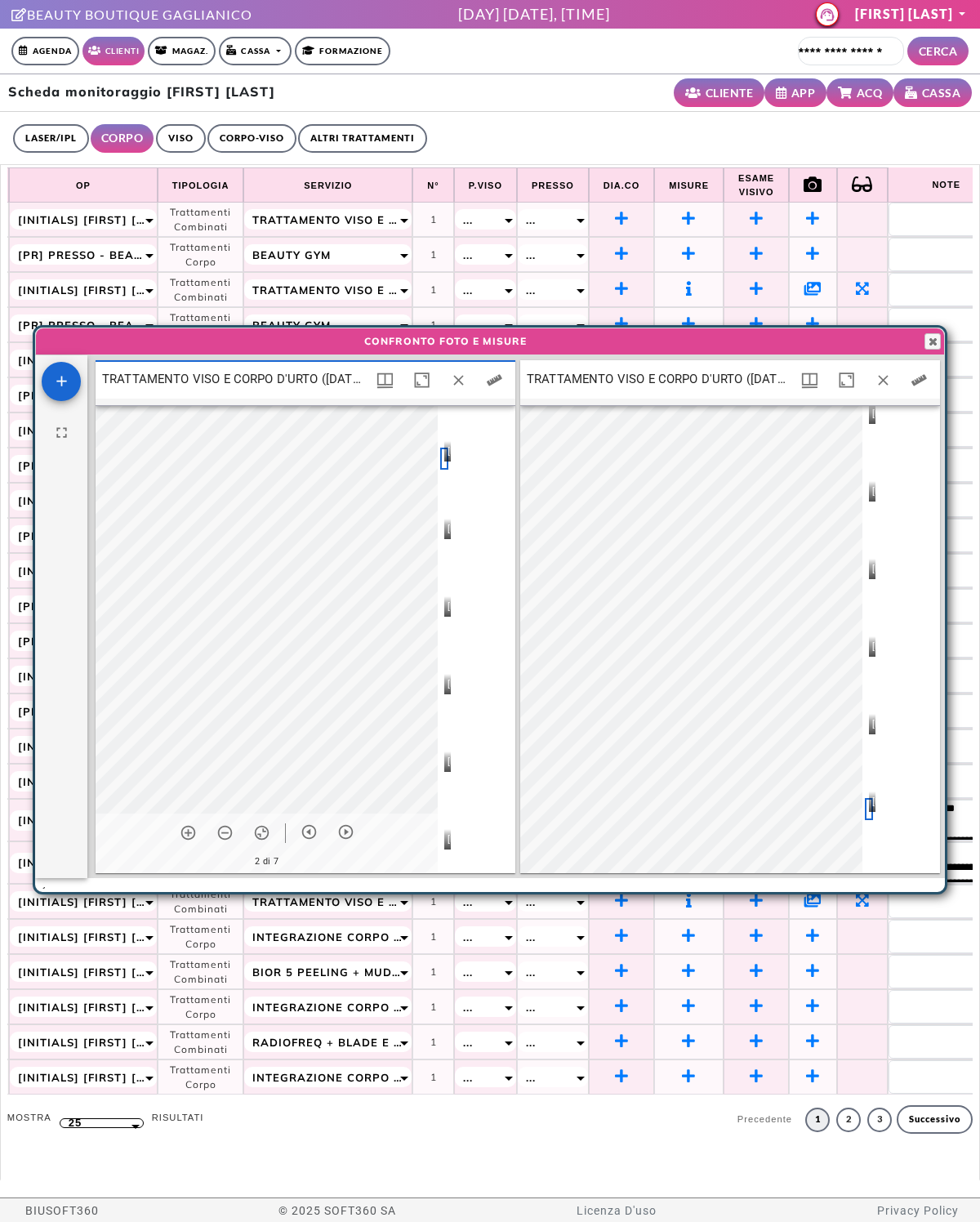 scroll, scrollTop: 8, scrollLeft: 8, axis: both 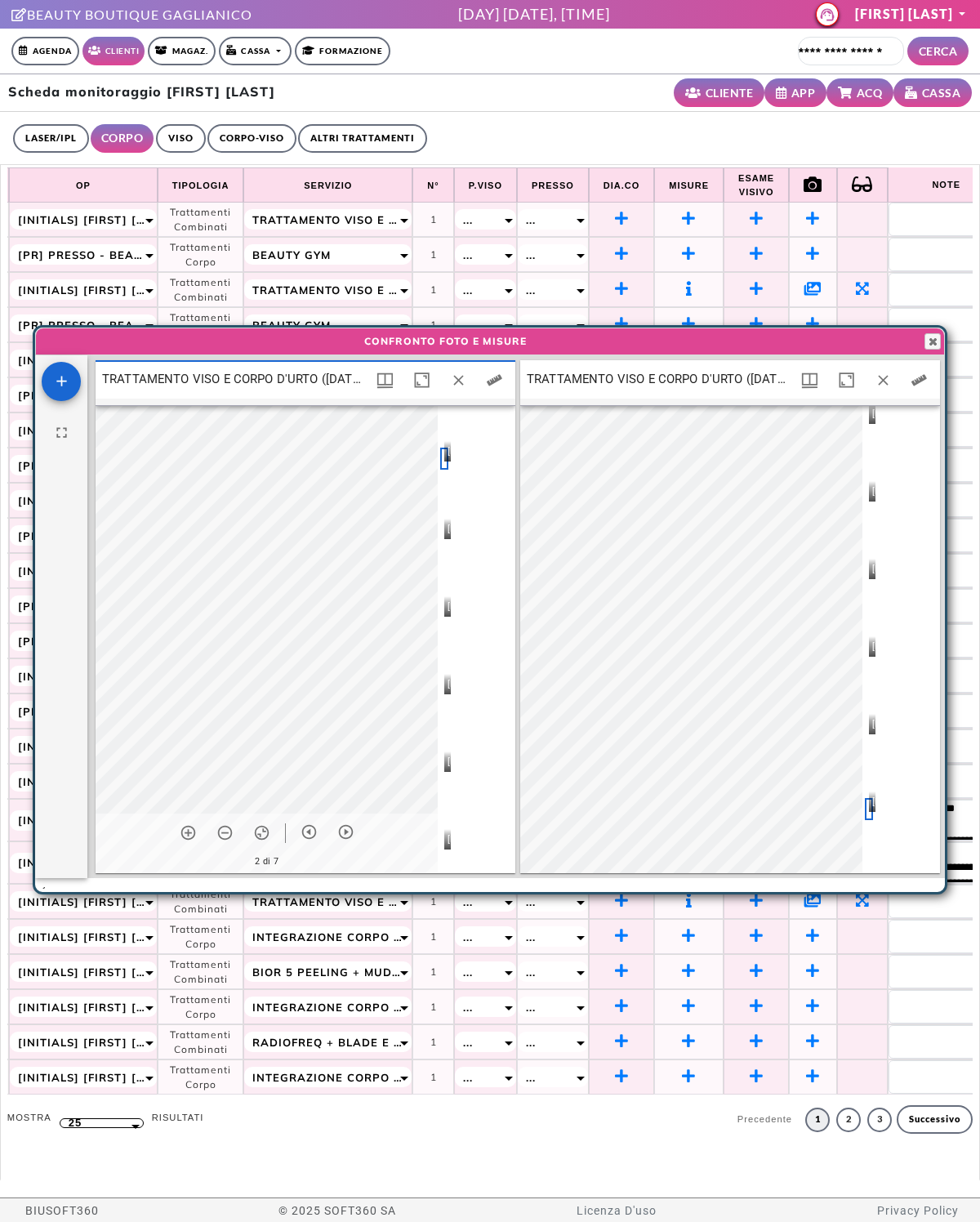 click at bounding box center [869, 421] 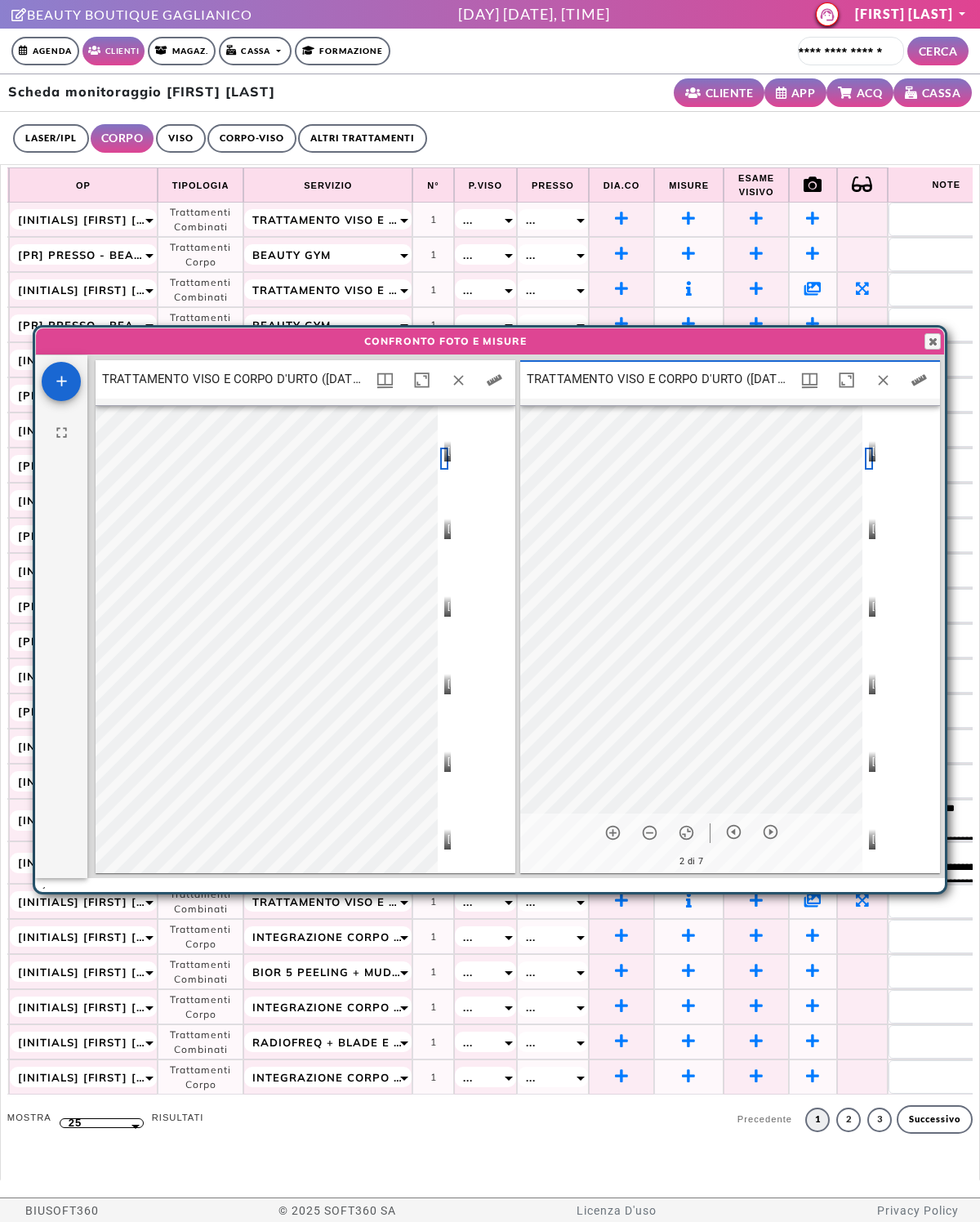 scroll, scrollTop: 8, scrollLeft: 8, axis: both 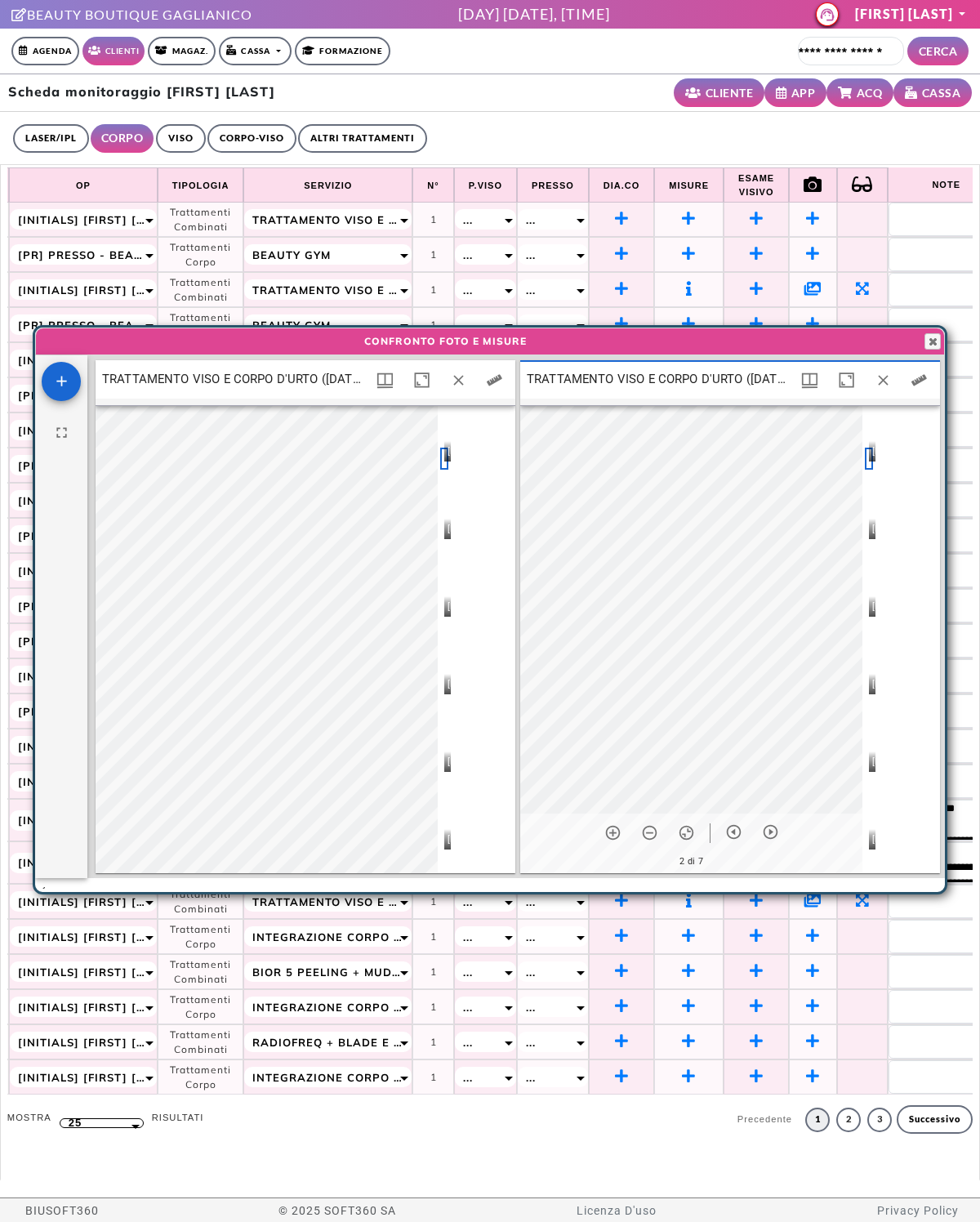 click at bounding box center (869, 537) 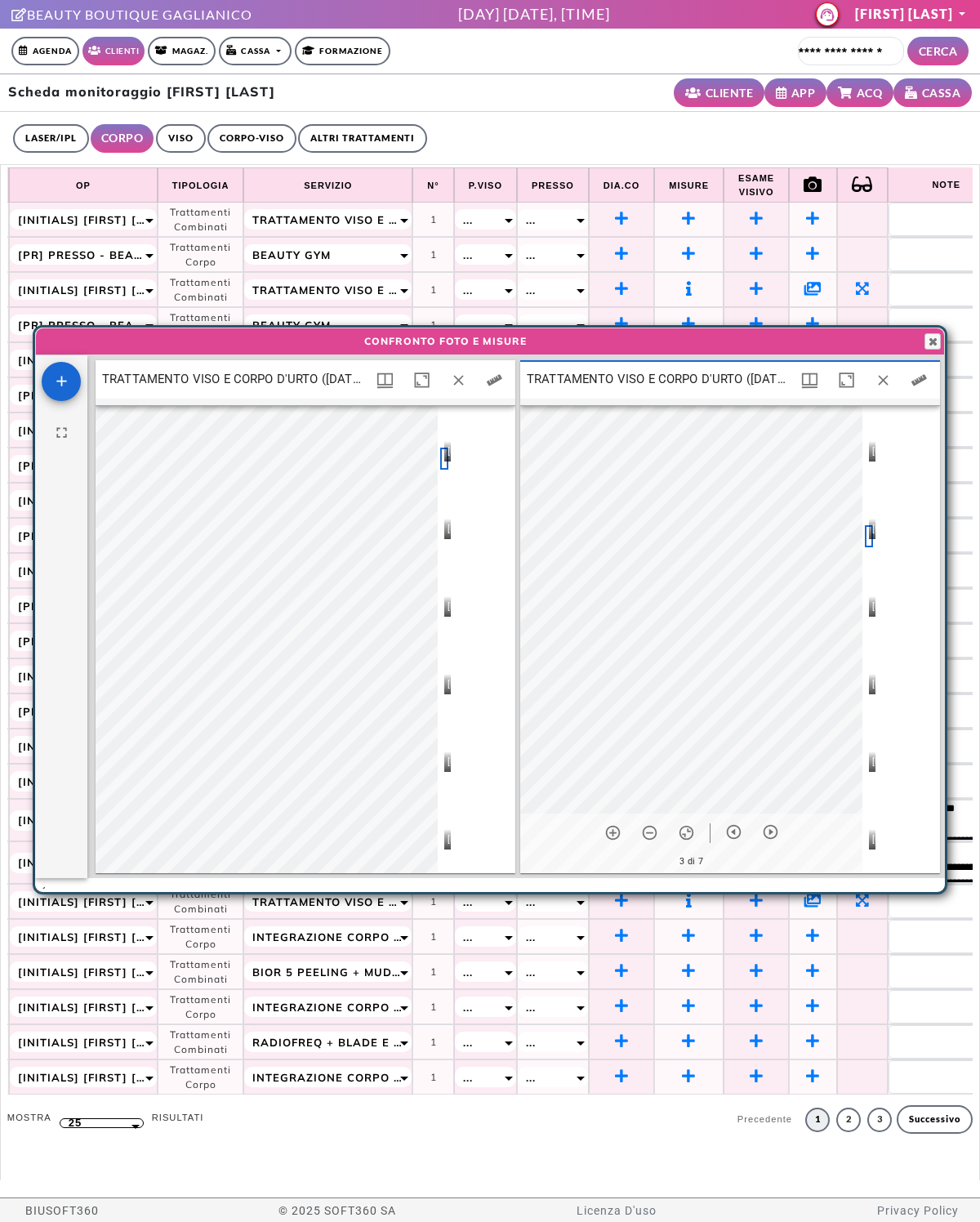 click at bounding box center [444, 537] 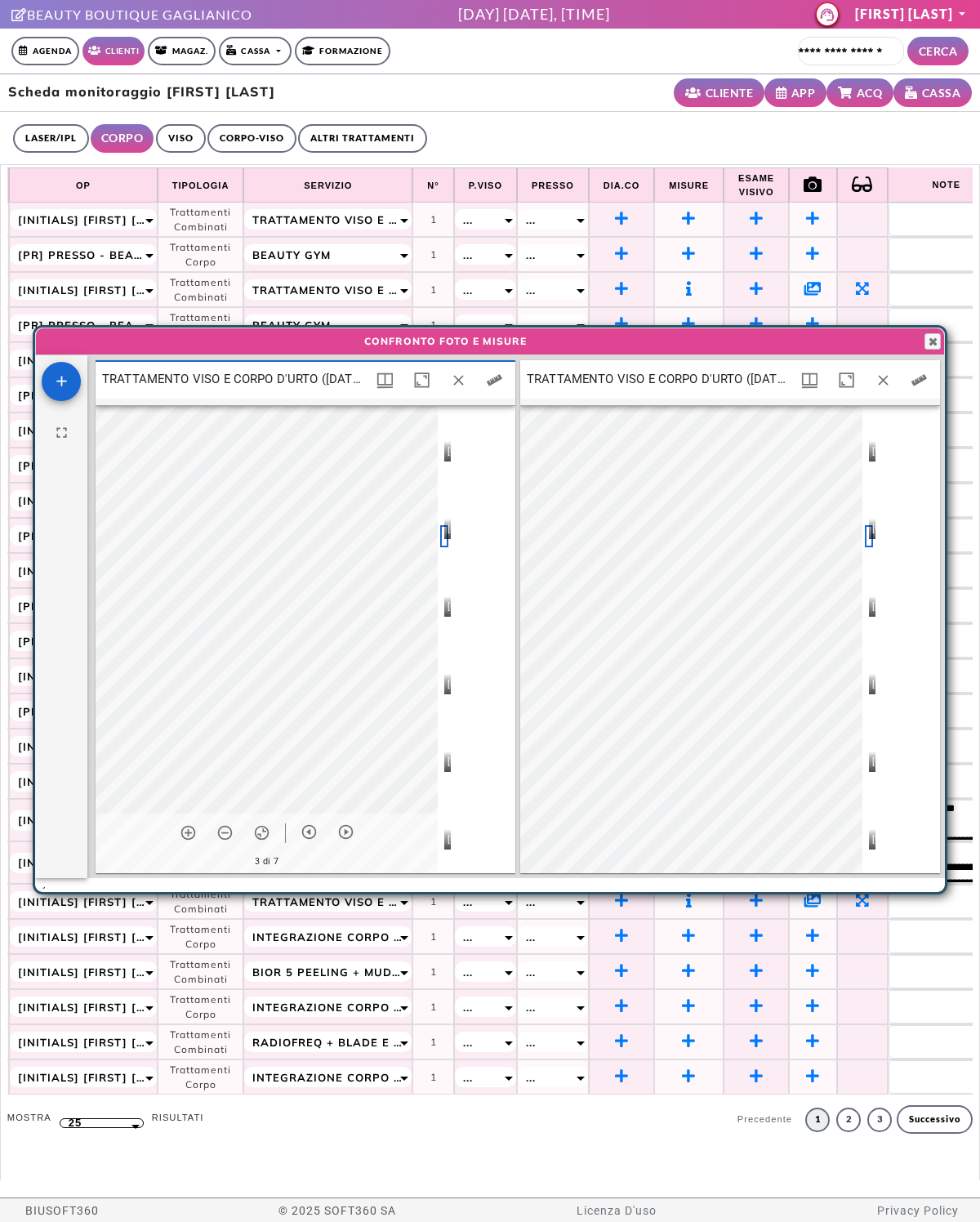 scroll, scrollTop: 8, scrollLeft: 8, axis: both 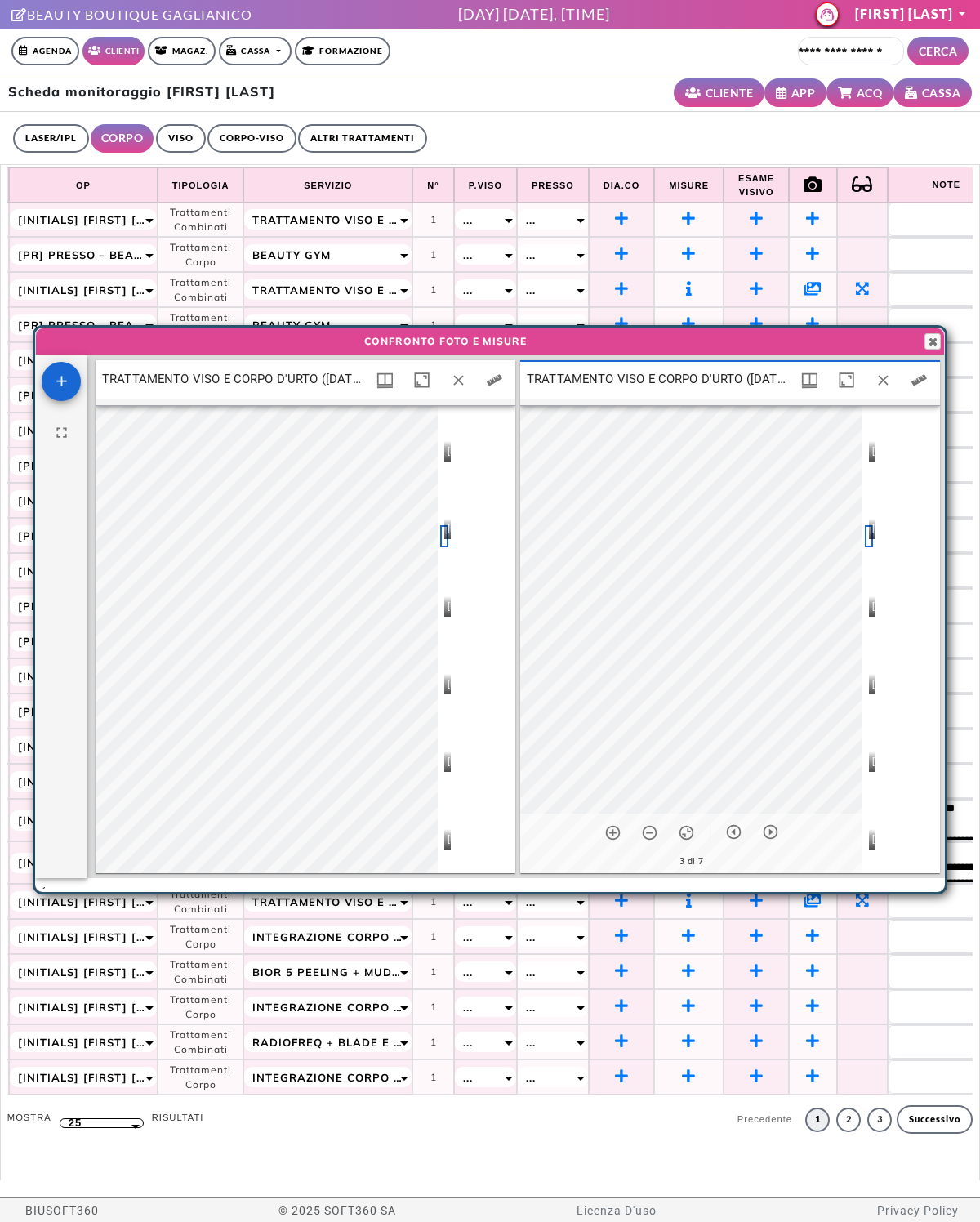 click at bounding box center (869, 381) 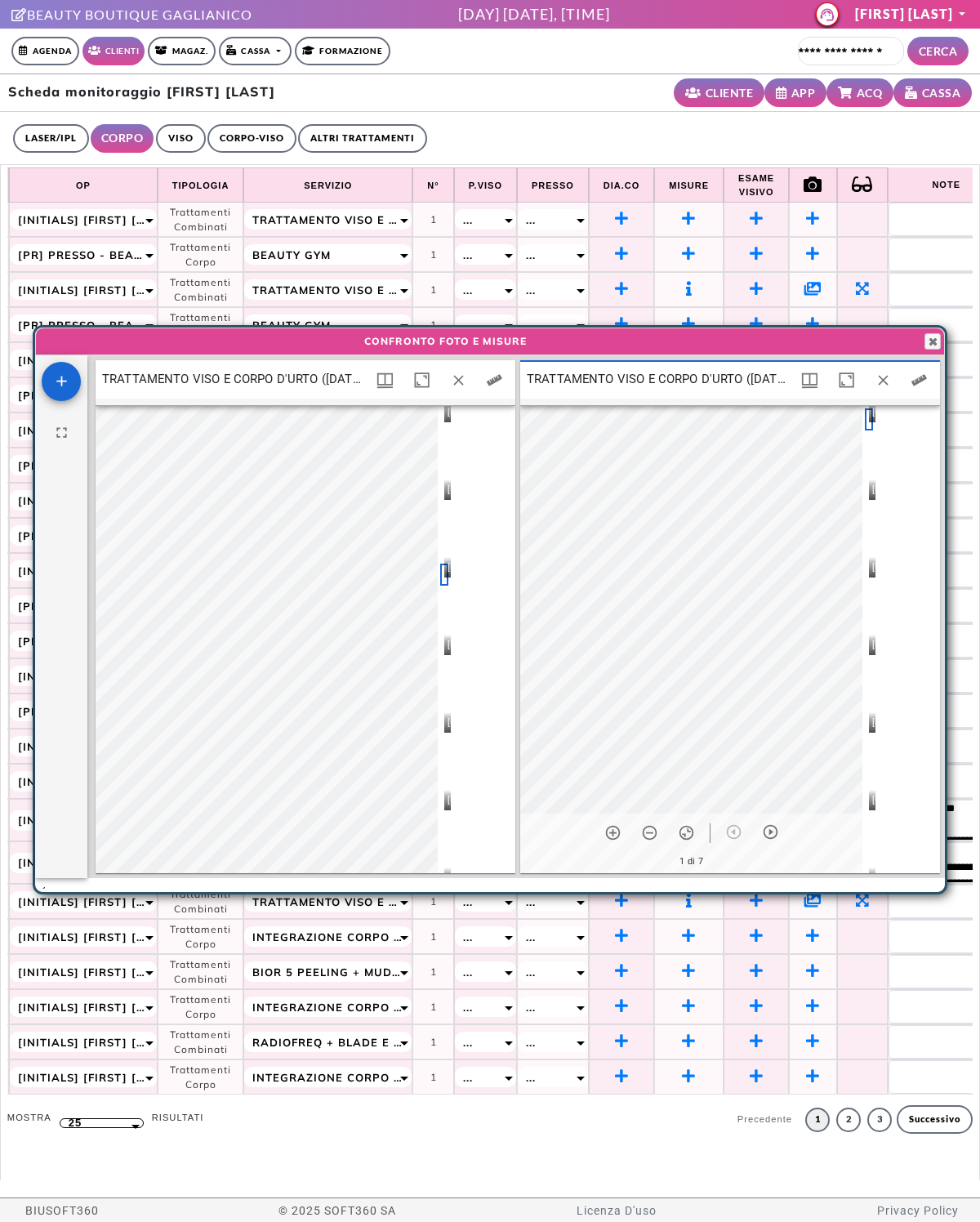 click at bounding box center (444, 420) 